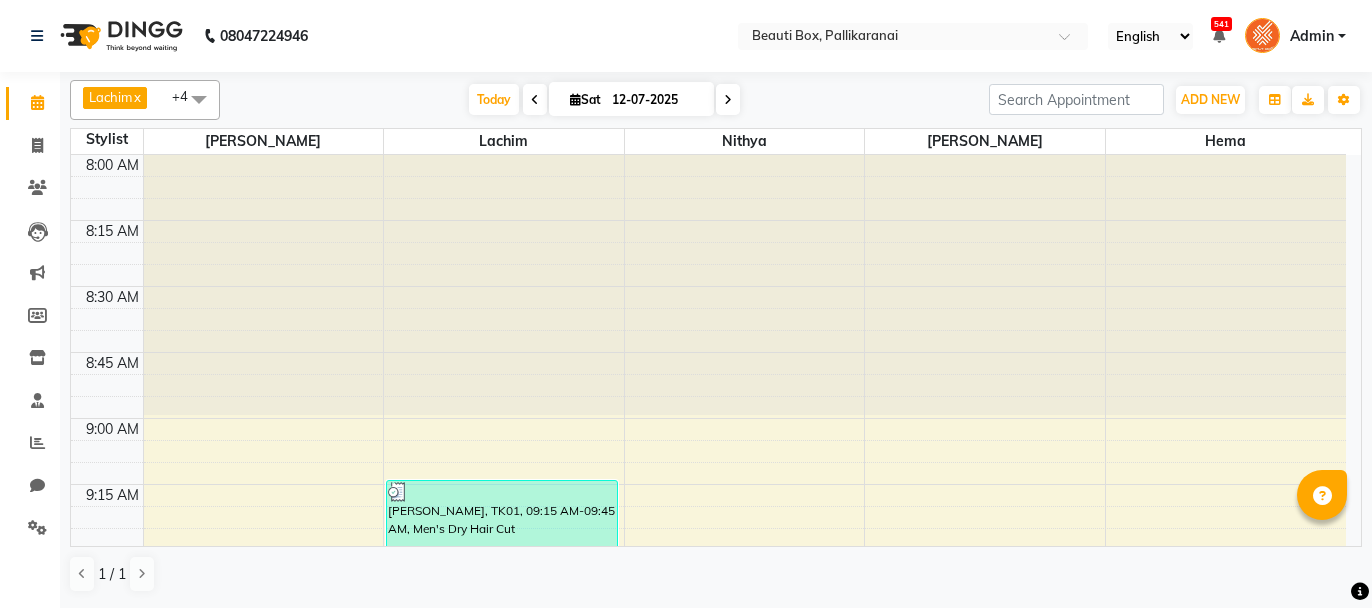 scroll, scrollTop: 0, scrollLeft: 0, axis: both 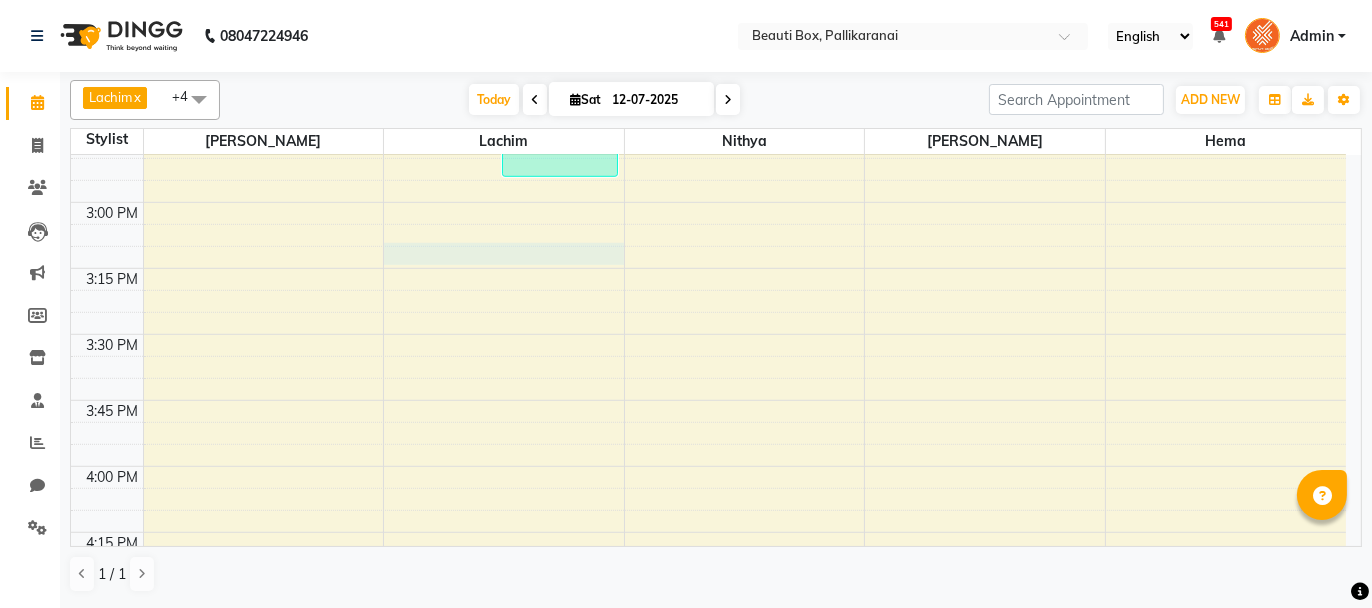 click on "8:00 AM 8:15 AM 8:30 AM 8:45 AM 9:00 AM 9:15 AM 9:30 AM 9:45 AM 10:00 AM 10:15 AM 10:30 AM 10:45 AM 11:00 AM 11:15 AM 11:30 AM 11:45 AM 12:00 PM 12:15 PM 12:30 PM 12:45 PM 1:00 PM 1:15 PM 1:30 PM 1:45 PM 2:00 PM 2:15 PM 2:30 PM 2:45 PM 3:00 PM 3:15 PM 3:30 PM 3:45 PM 4:00 PM 4:15 PM 4:30 PM 4:45 PM 5:00 PM 5:15 PM 5:30 PM 5:45 PM 6:00 PM 6:15 PM 6:30 PM 6:45 PM 7:00 PM 7:15 PM 7:30 PM 7:45 PM 8:00 PM 8:15 PM 8:30 PM 8:45 PM 9:00 PM 9:15 PM 9:30 PM 9:45 PM     [PERSON_NAME] P, TK04, 10:20 AM-11:05 AM, Men's Dry Hair Cut ,[PERSON_NAME] Trimming      [PERSON_NAME], TK05, 10:25 AM-11:10 AM, Men's Dry Hair Cut ,[PERSON_NAME] Trimming      Rahul, TK06, 11:10 AM-11:50 AM, [DEMOGRAPHIC_DATA] Child Haircut Basic ,Men's Dry Hair Cut      Kumar, TK07, 11:25 AM-11:55 AM, Men's Dry Hair Cut      Siddharth, TK11, 12:45 PM-01:45 PM, Men's Dry Hair Cut ,[PERSON_NAME] Shaping      [PERSON_NAME], TK12, 01:15 PM-02:15 PM, [DEMOGRAPHIC_DATA] Child Haircut Basic ,U/ Straight Hair cut ,Hairwash before Haircut      Dummy Customer, TK14, 01:45 PM-02:45 PM, [PERSON_NAME] Shaping ,Men's Dry Hair Cut" at bounding box center [708, 202] 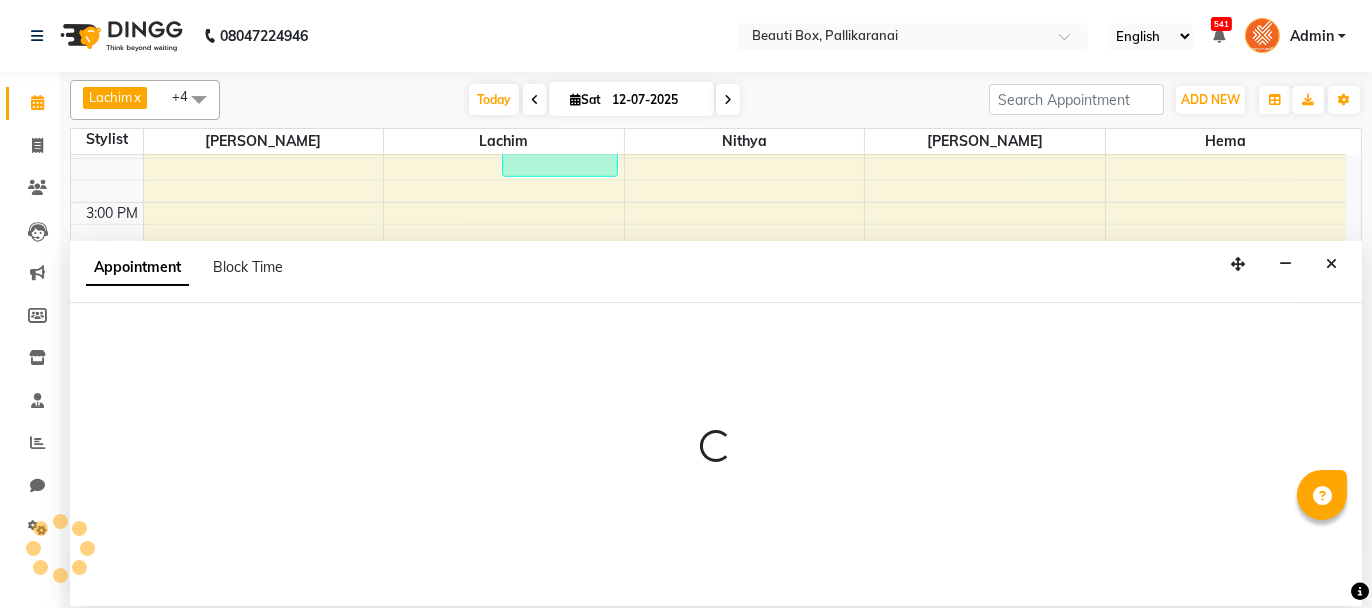 select on "9763" 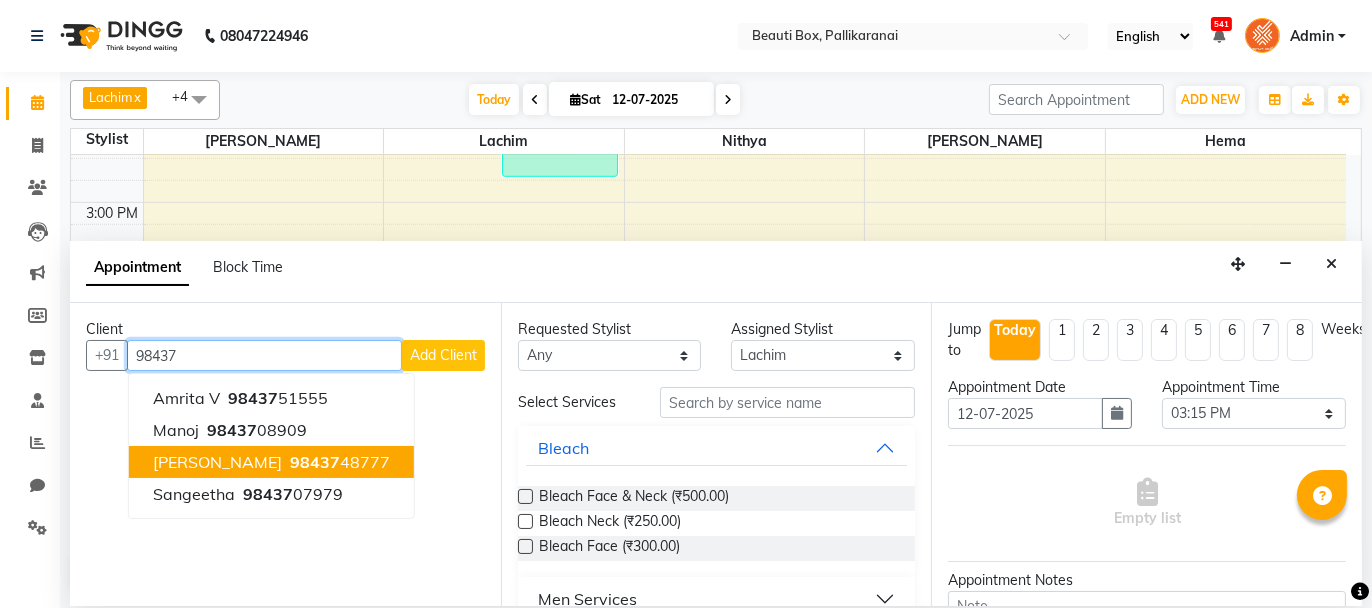 click on "98437 48777" at bounding box center [338, 462] 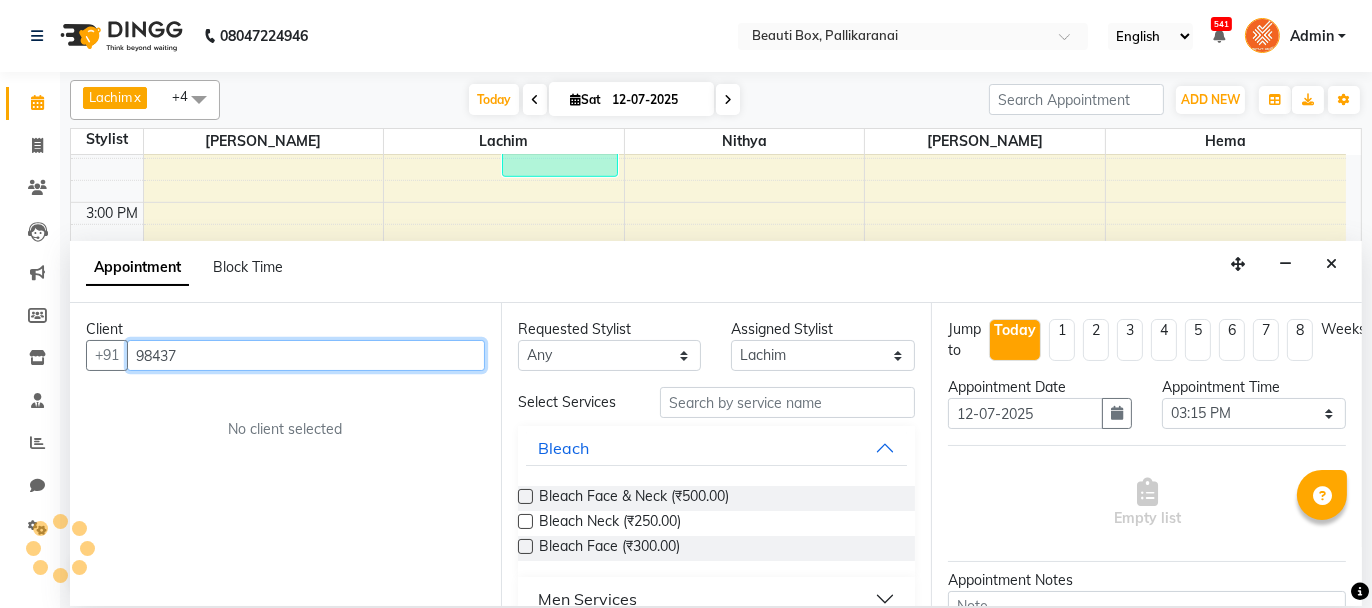 type on "9843748777" 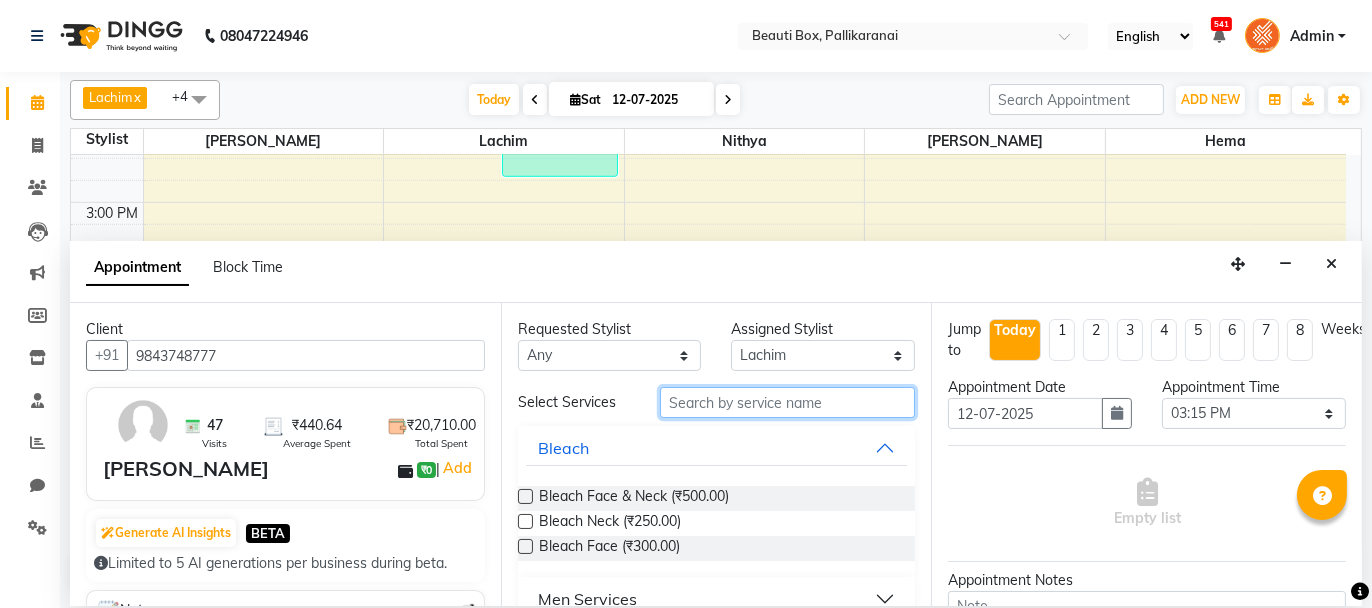 click at bounding box center [787, 402] 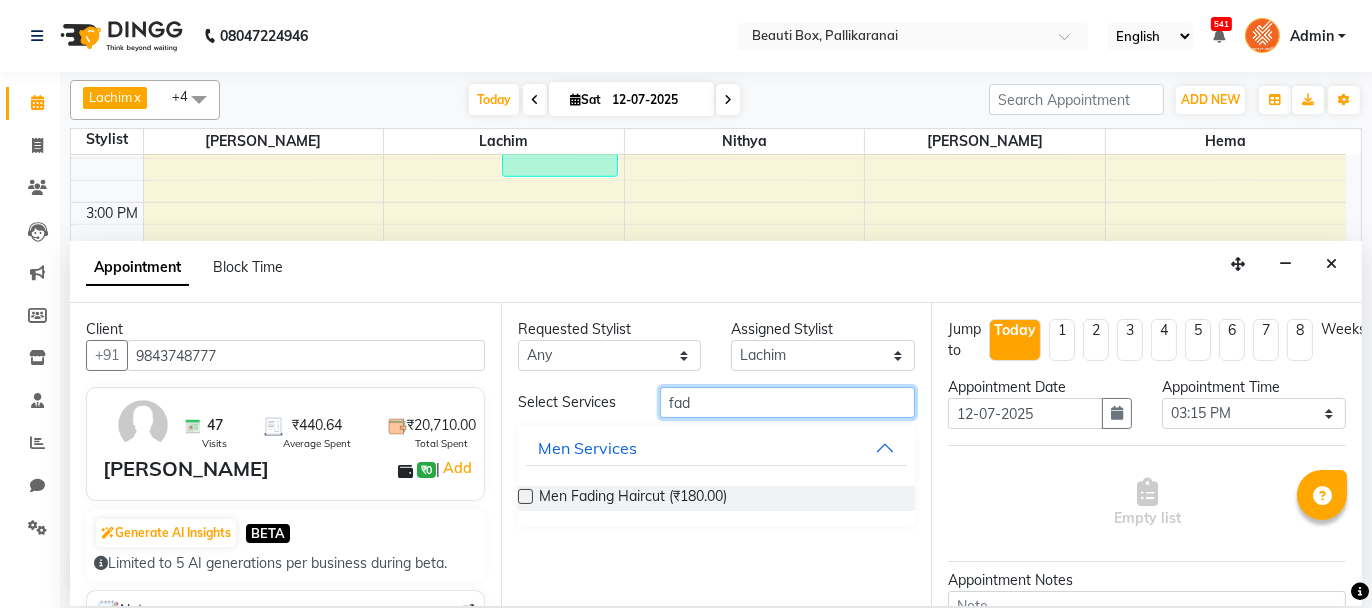 type on "fad" 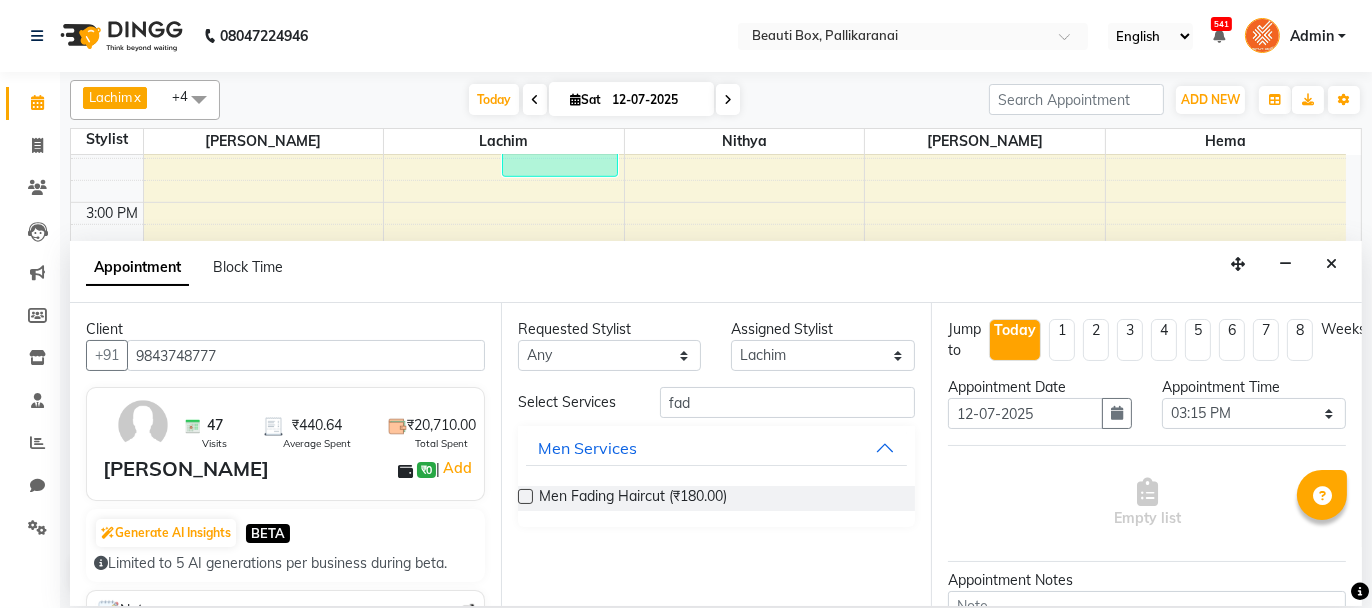 click at bounding box center [525, 496] 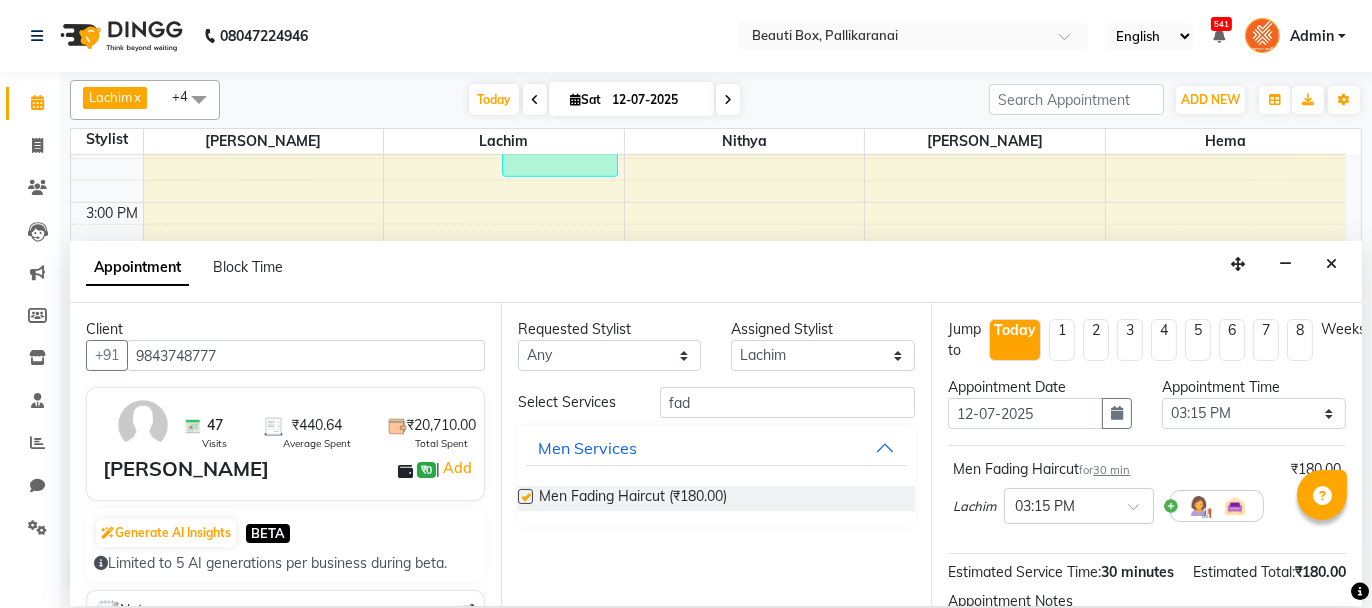 checkbox on "false" 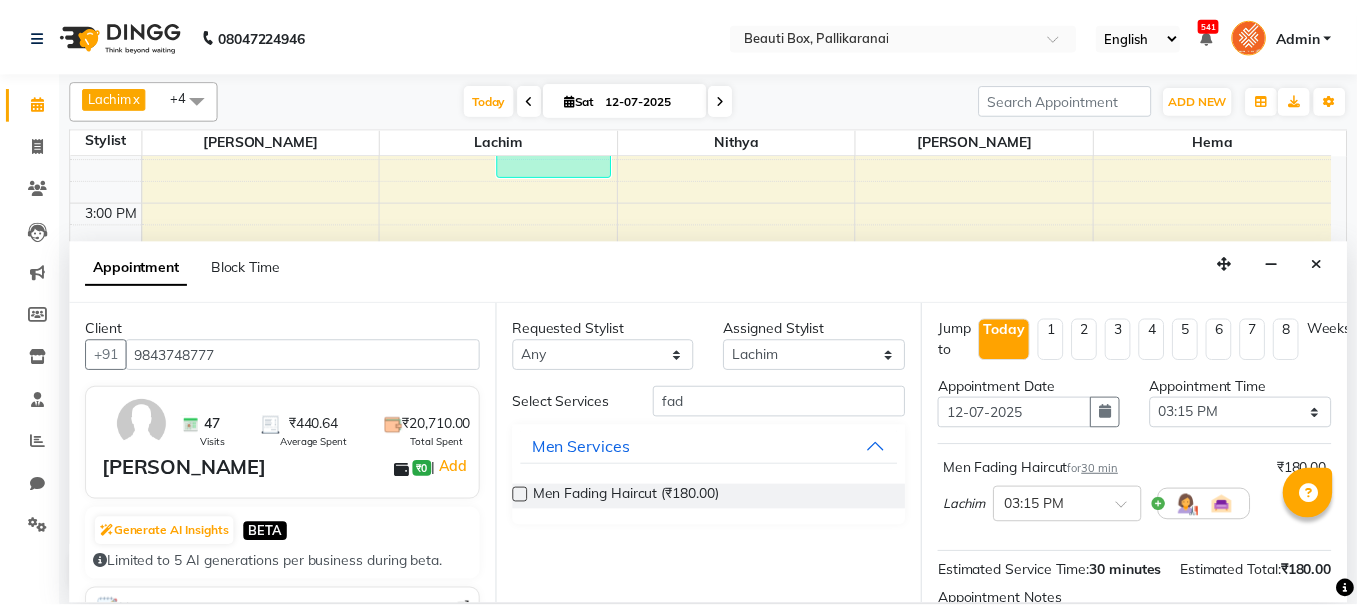 scroll, scrollTop: 242, scrollLeft: 0, axis: vertical 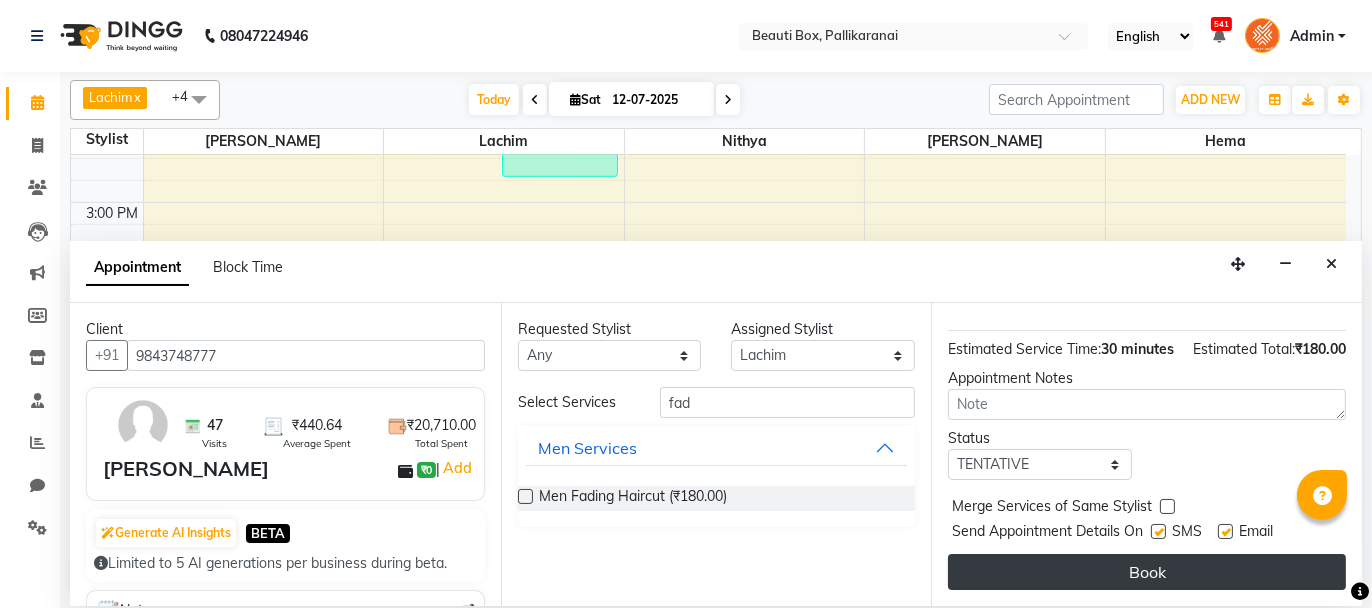 click on "Book" at bounding box center (1147, 572) 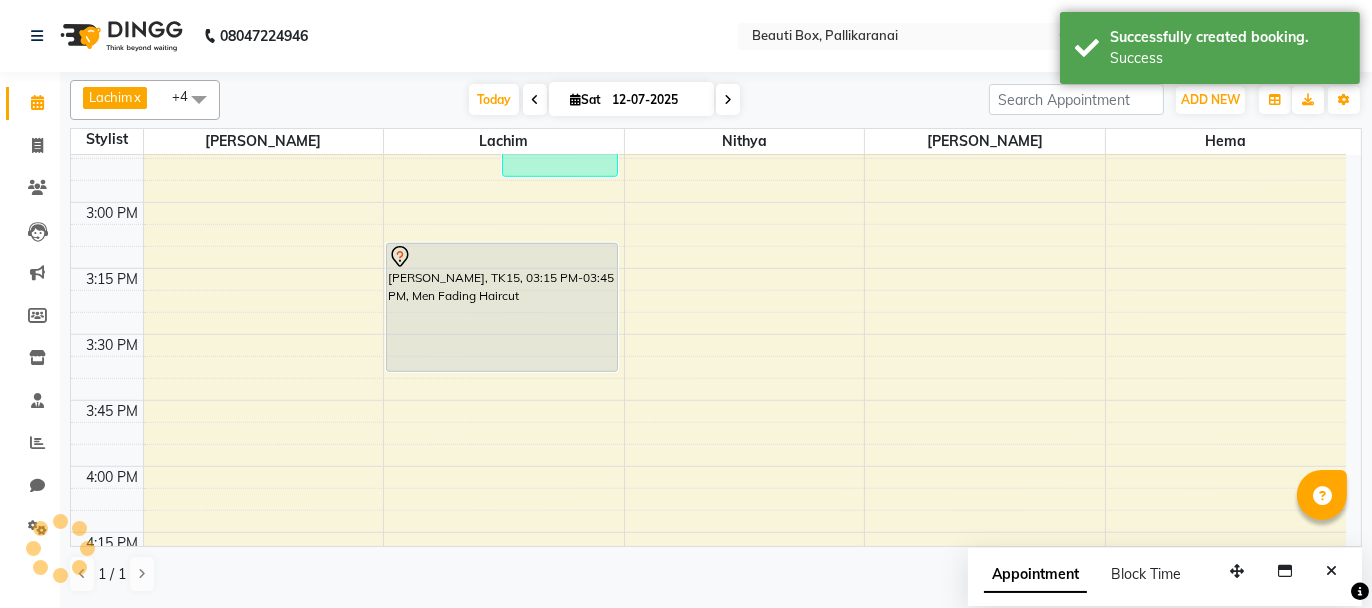click on "Appointment Block Time" at bounding box center (1094, 574) 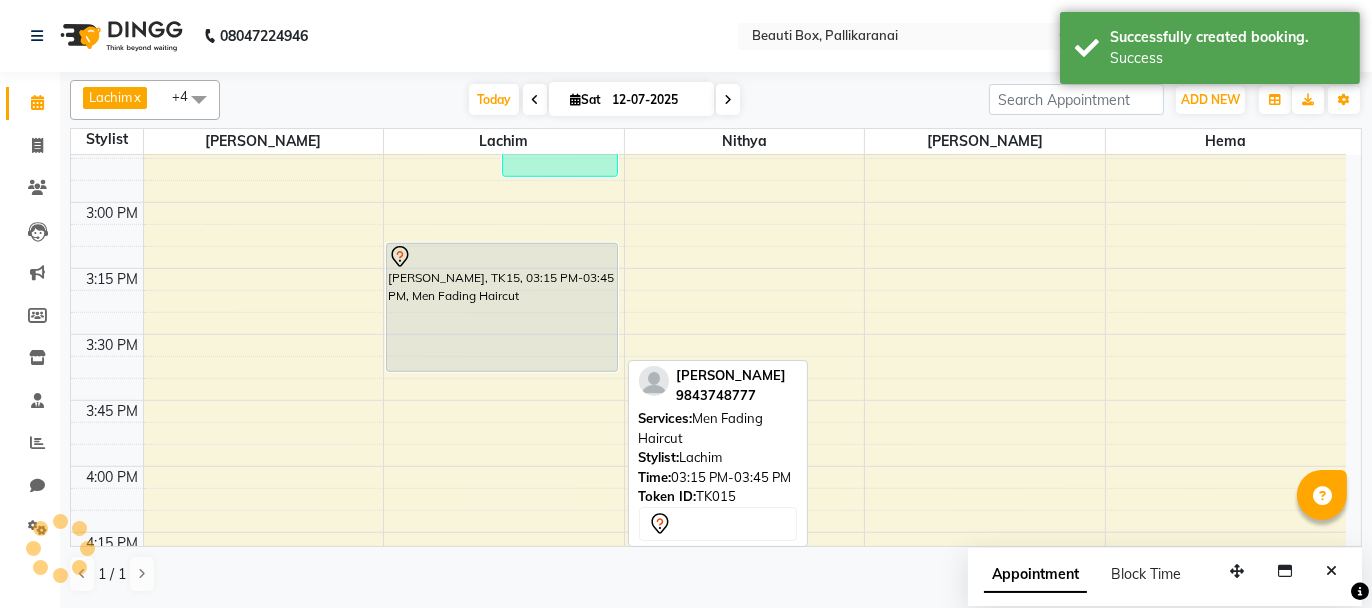 click on "[PERSON_NAME], TK15, 03:15 PM-03:45 PM, Men Fading Haircut" at bounding box center [502, 307] 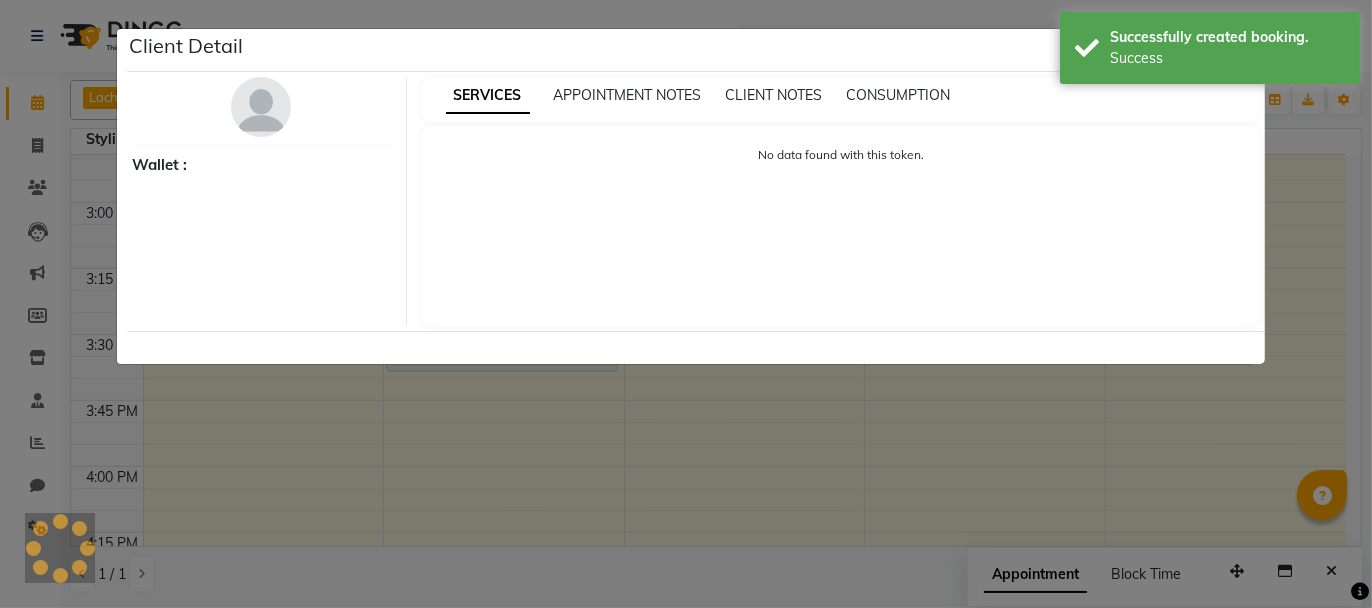 select on "7" 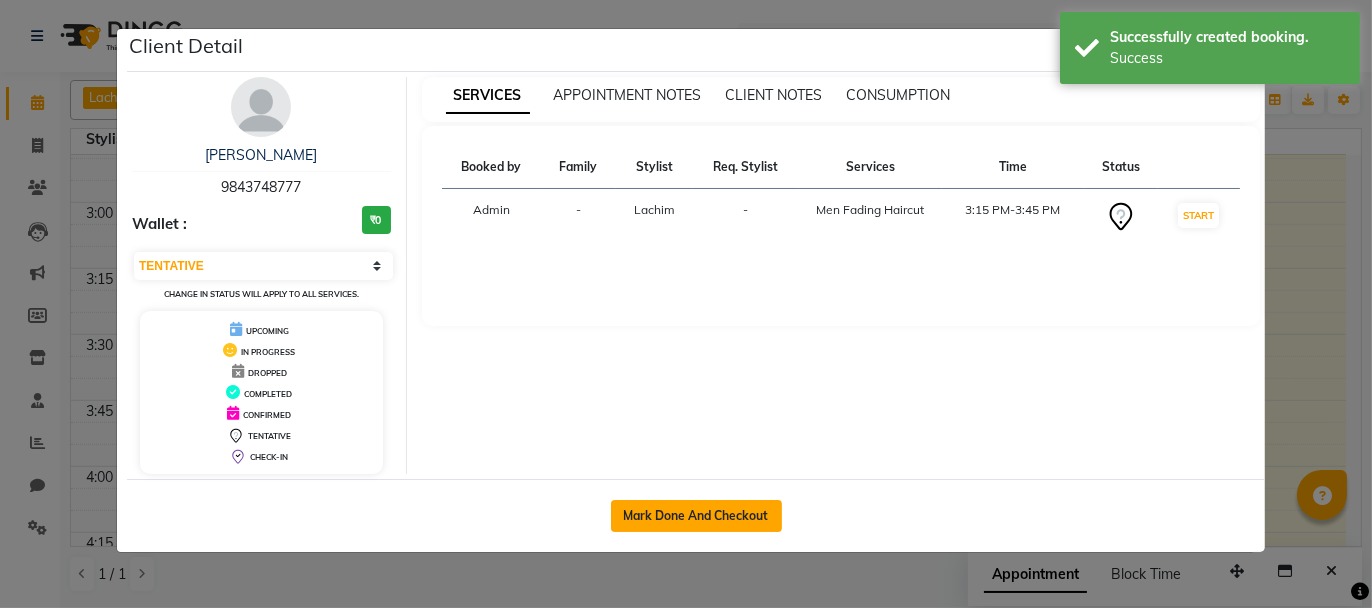 click on "Mark Done And Checkout" 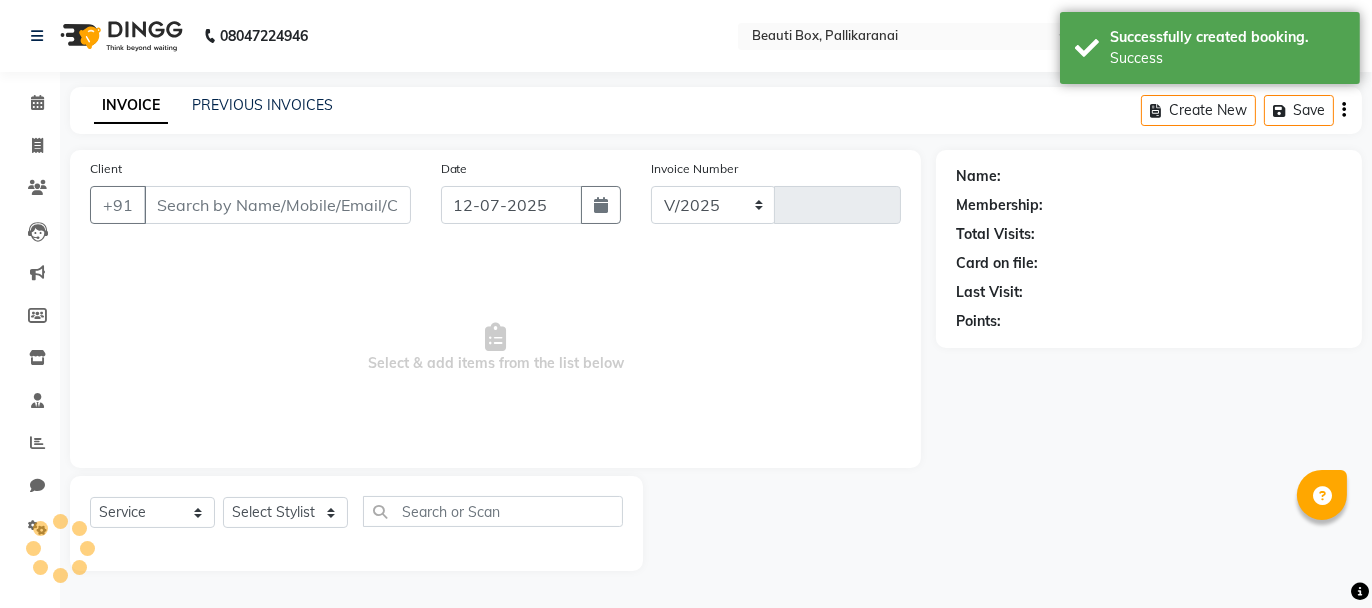 select on "11" 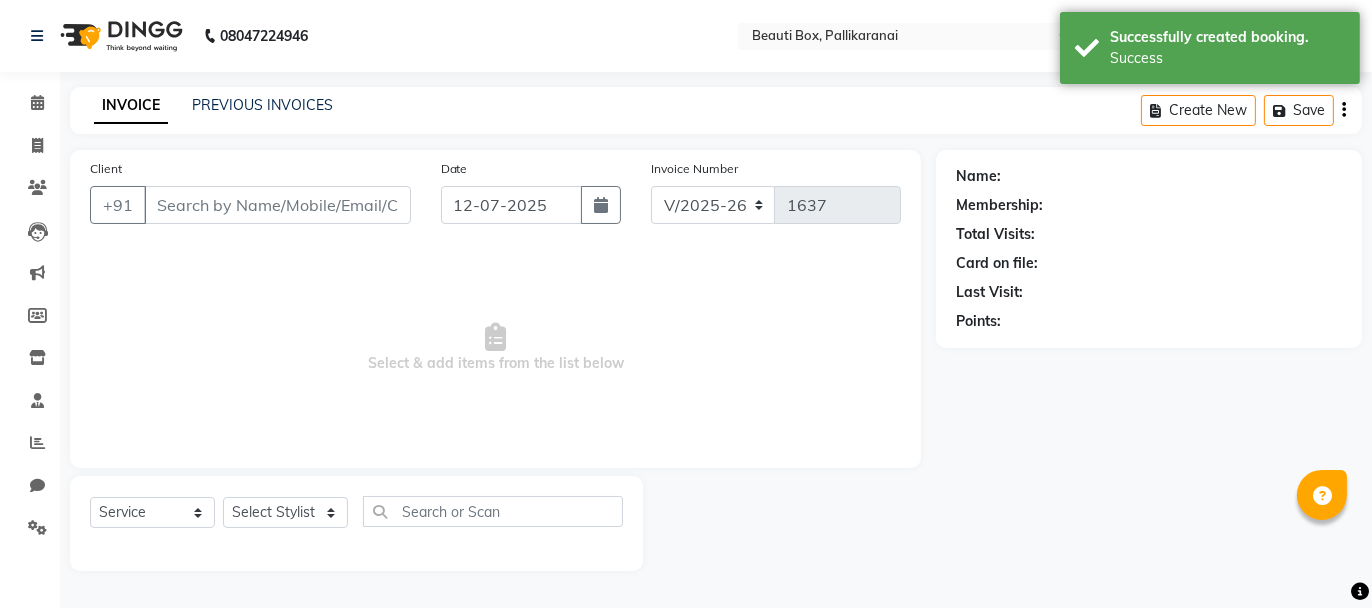 type on "9843748777" 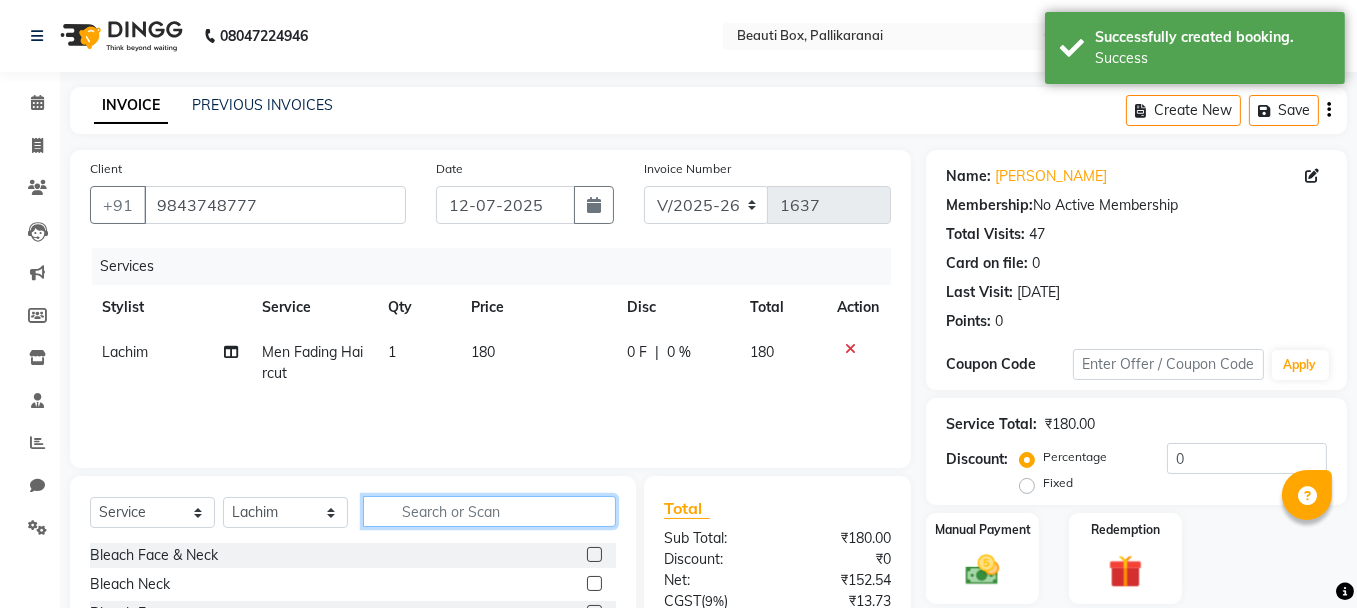 click 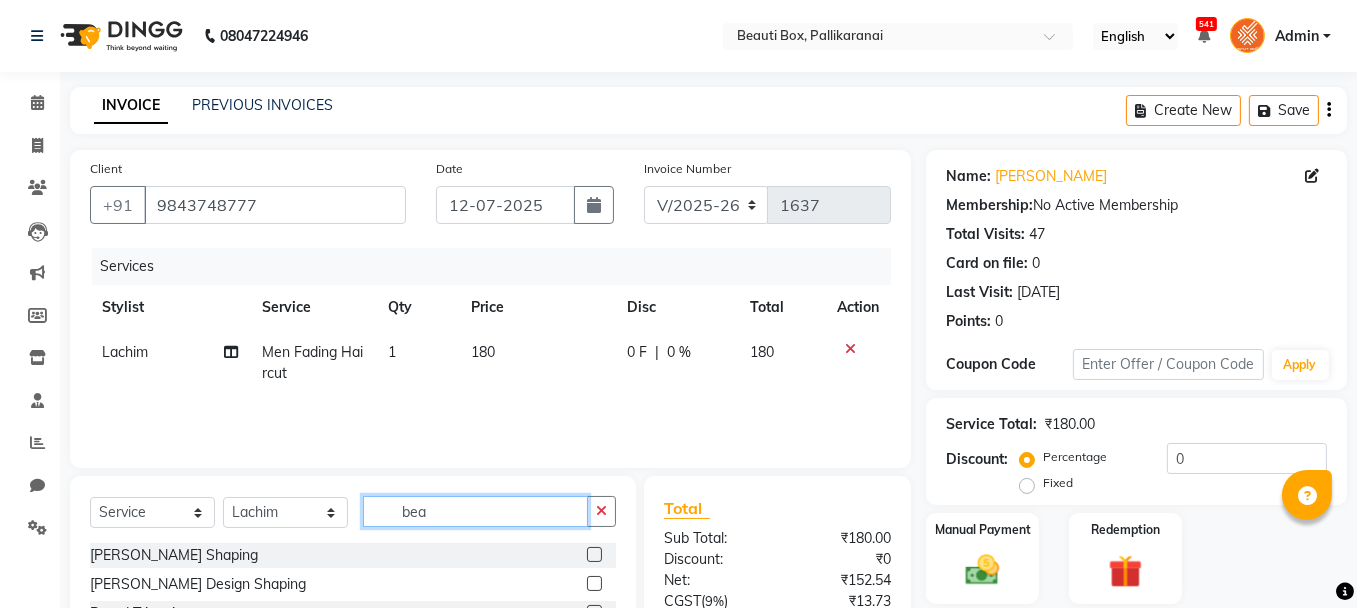 type on "bea" 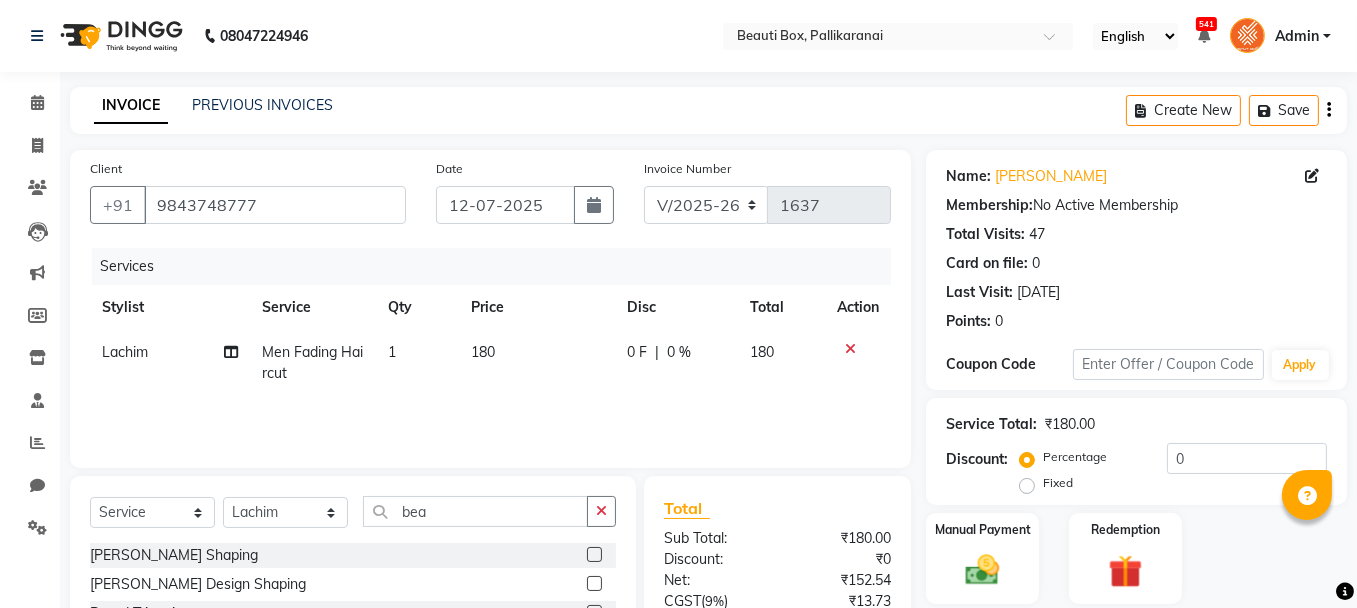 click 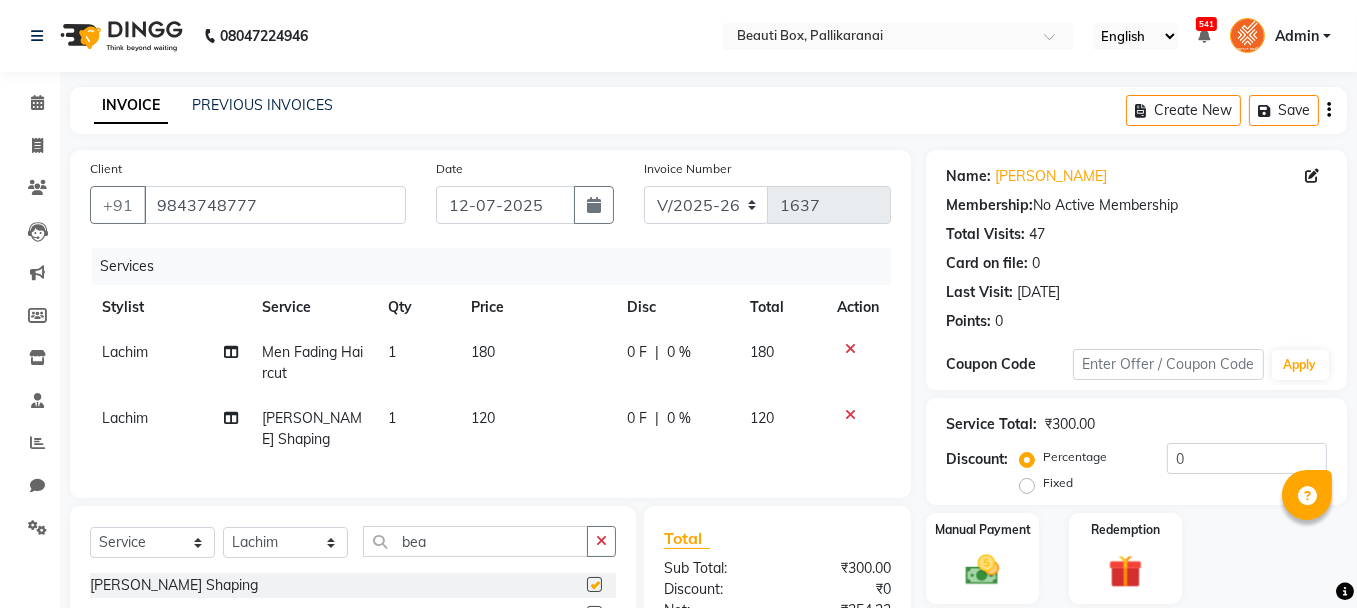 checkbox on "false" 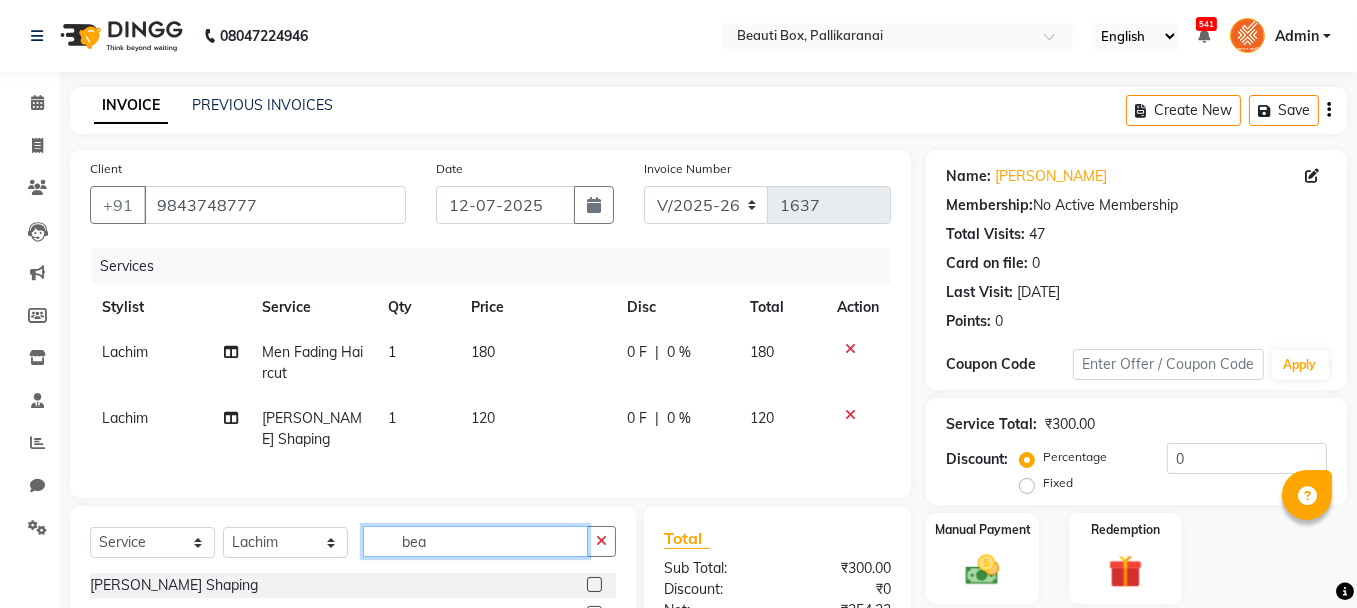 click on "bea" 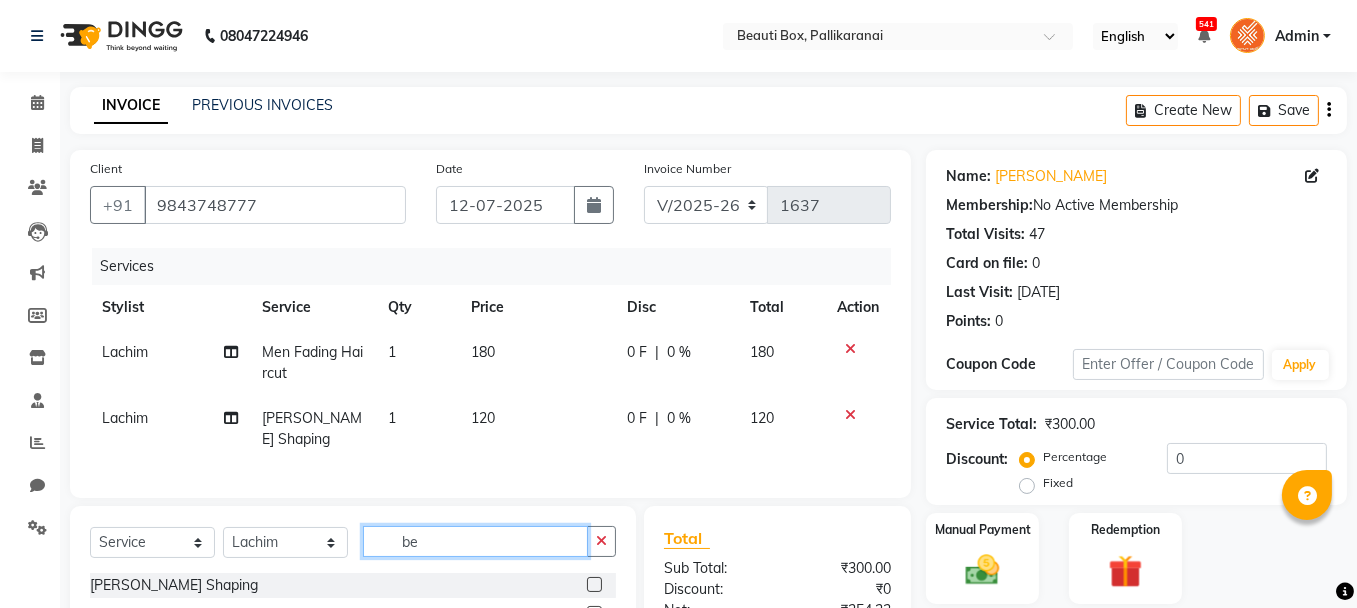 type on "b" 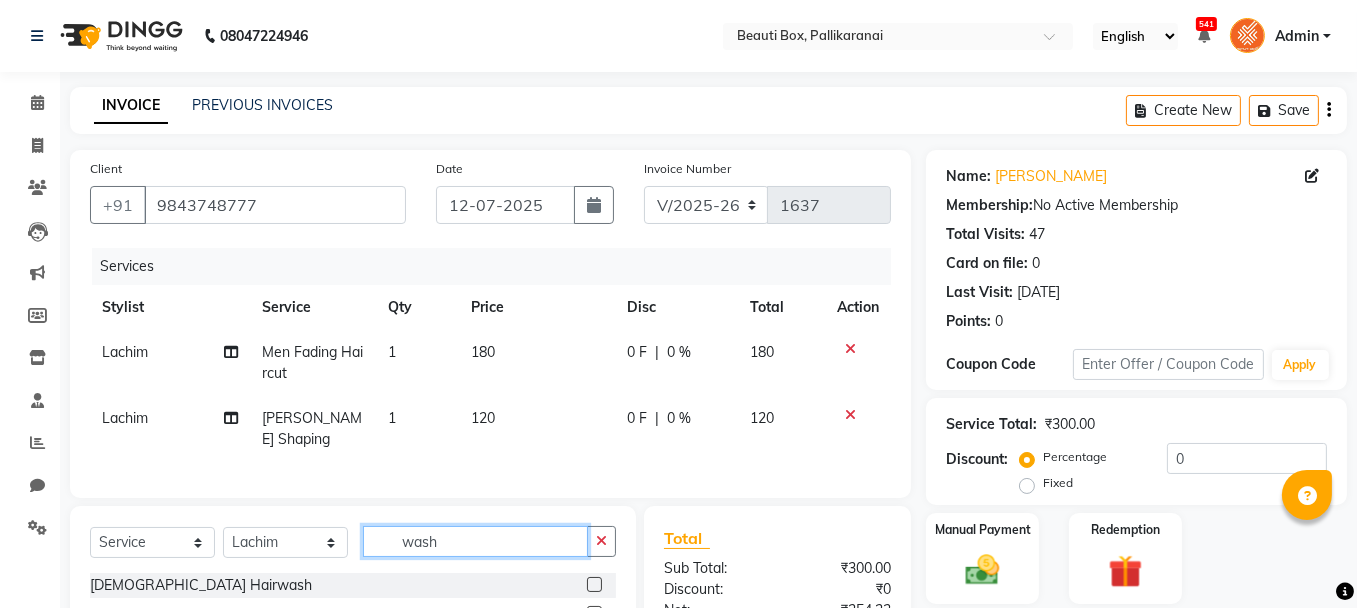 type on "wash" 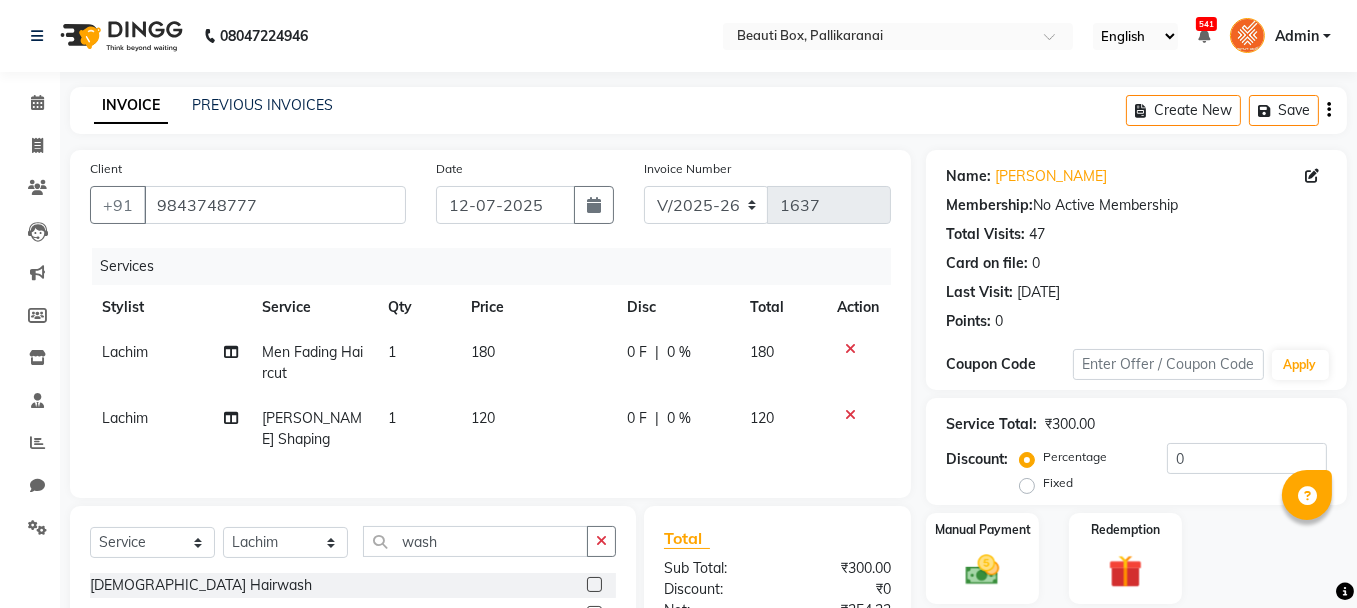 click 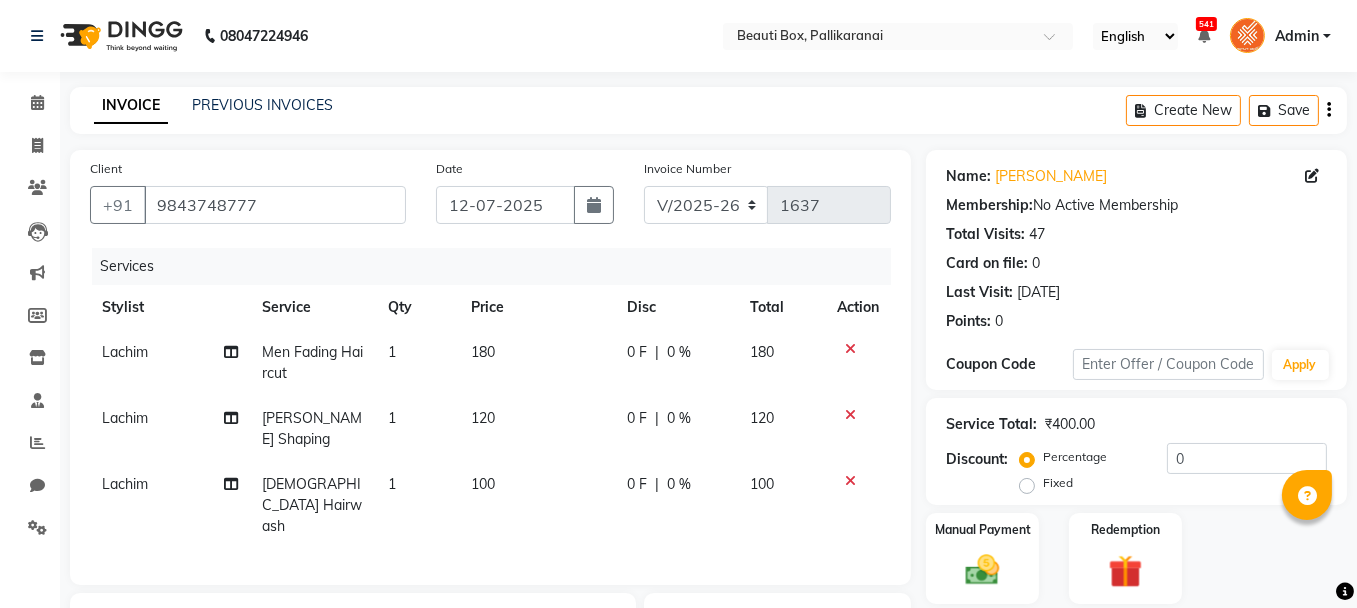 checkbox on "false" 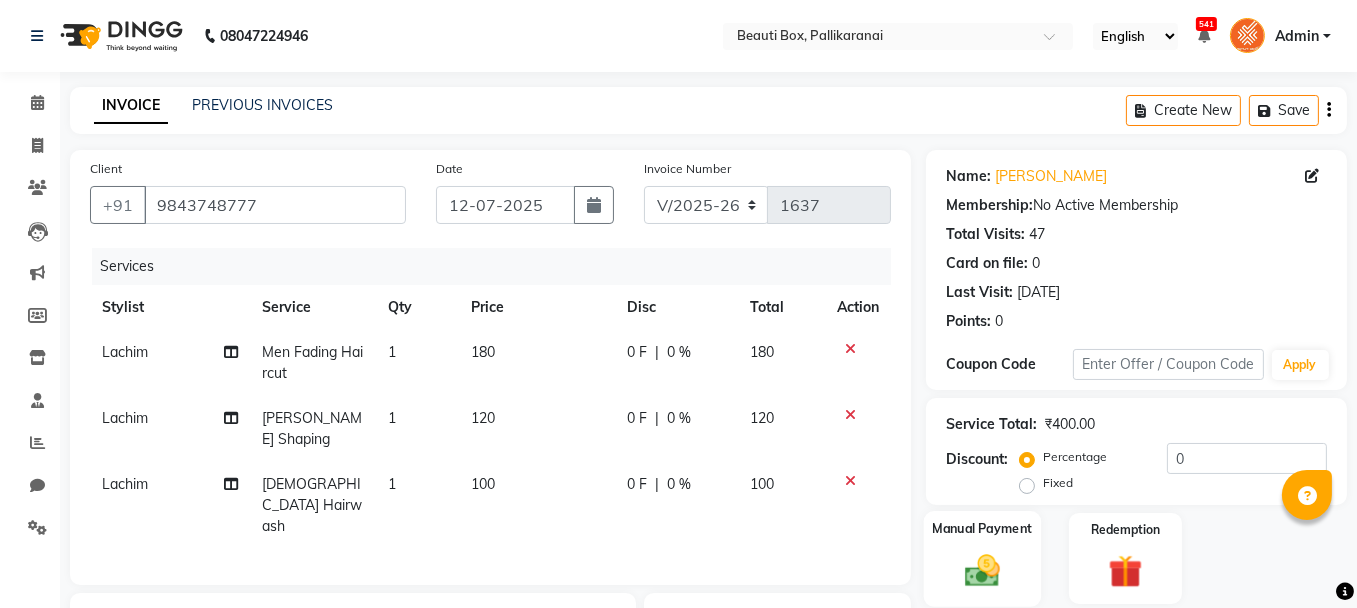 click 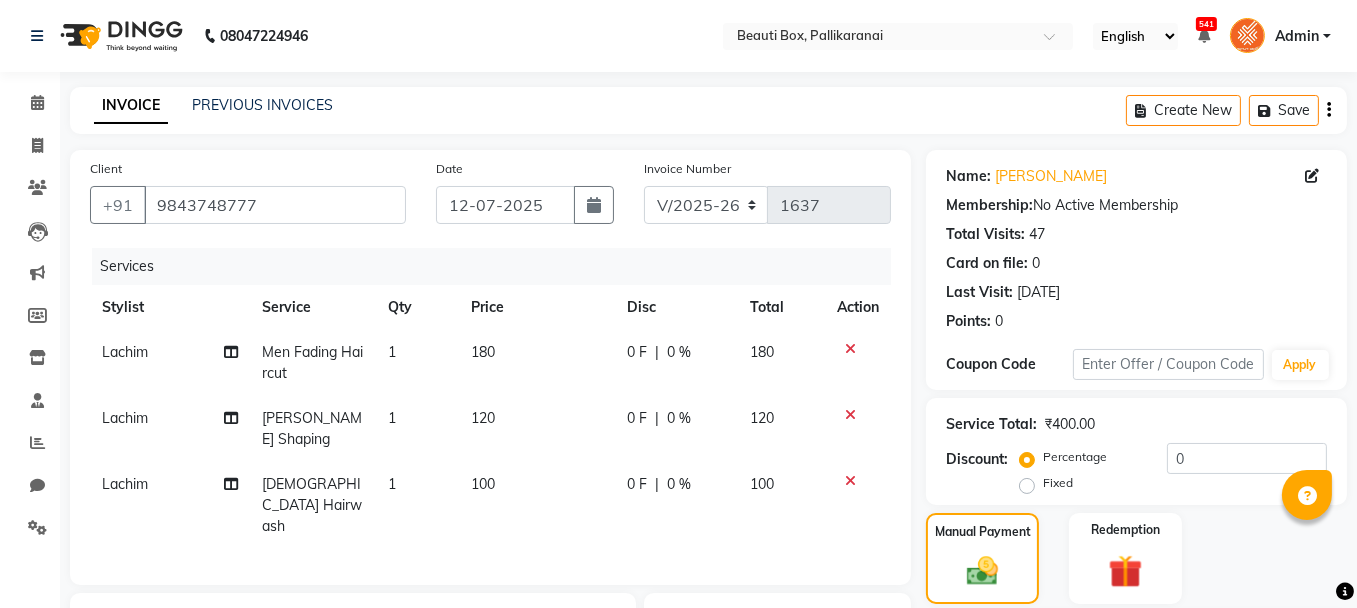 scroll, scrollTop: 260, scrollLeft: 0, axis: vertical 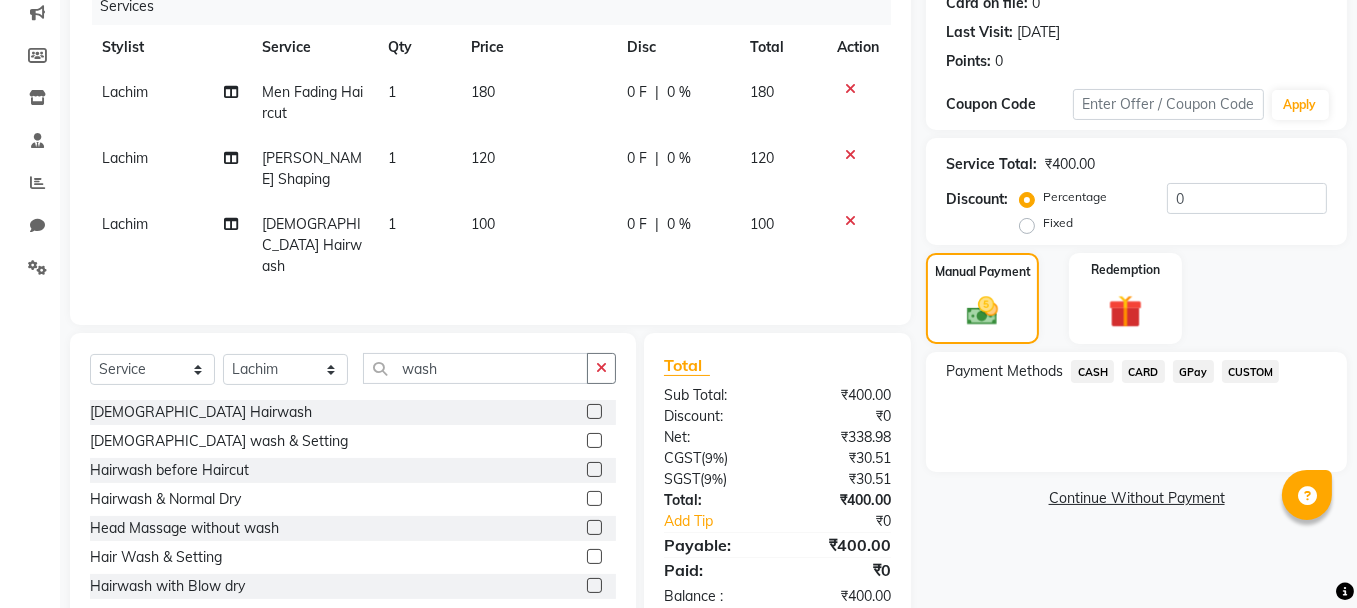 click on "GPay" 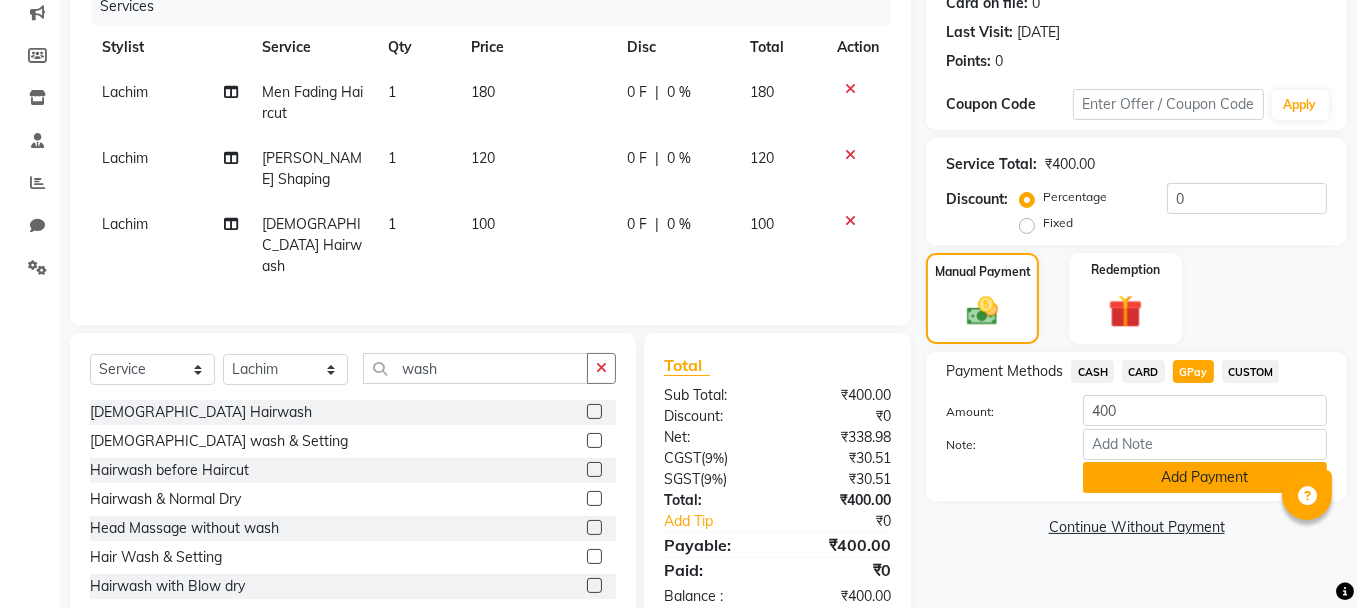 click on "Add Payment" 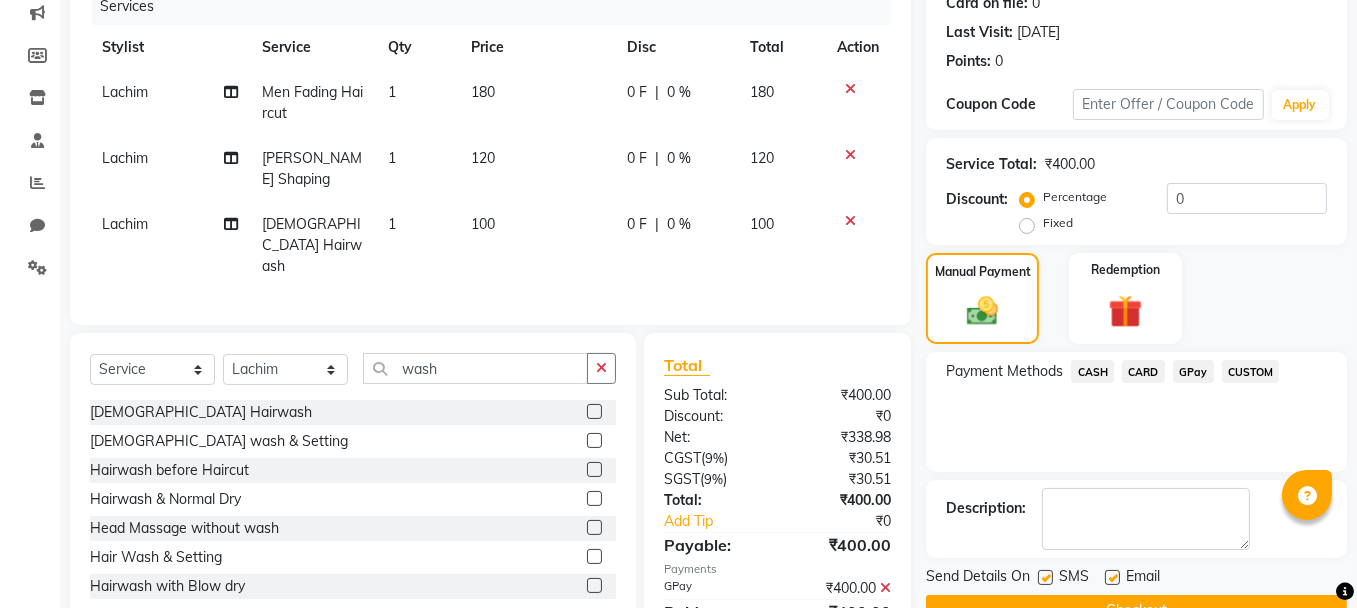 scroll, scrollTop: 305, scrollLeft: 0, axis: vertical 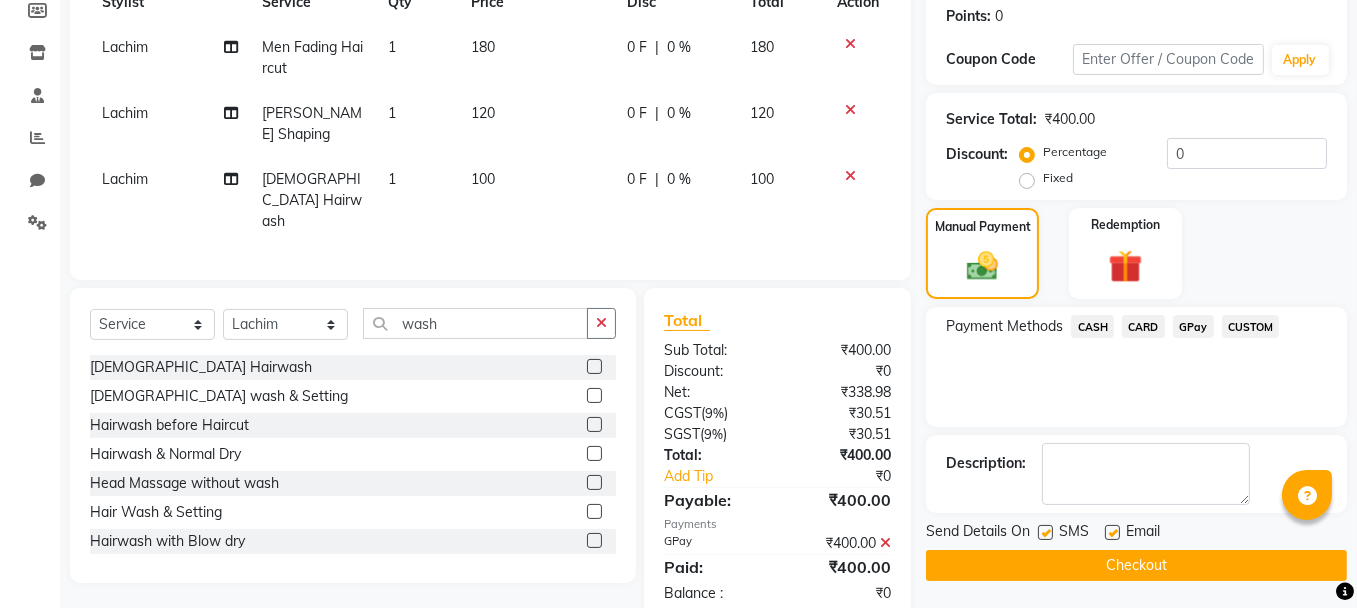 click on "Checkout" 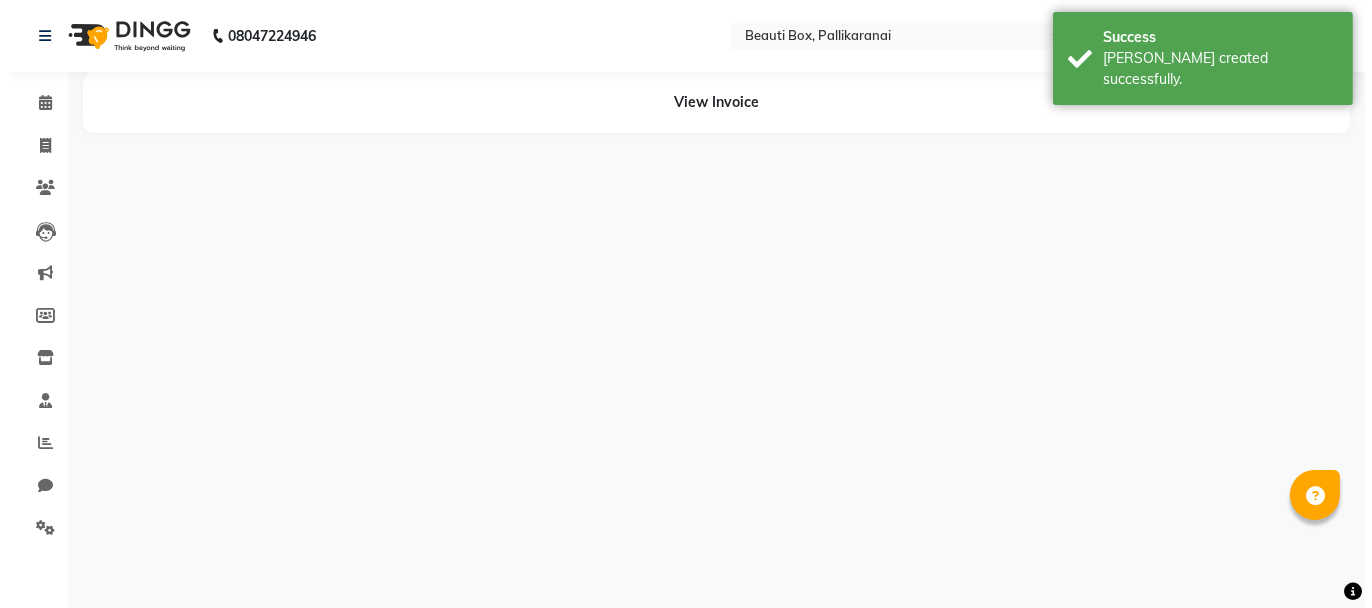 scroll, scrollTop: 0, scrollLeft: 0, axis: both 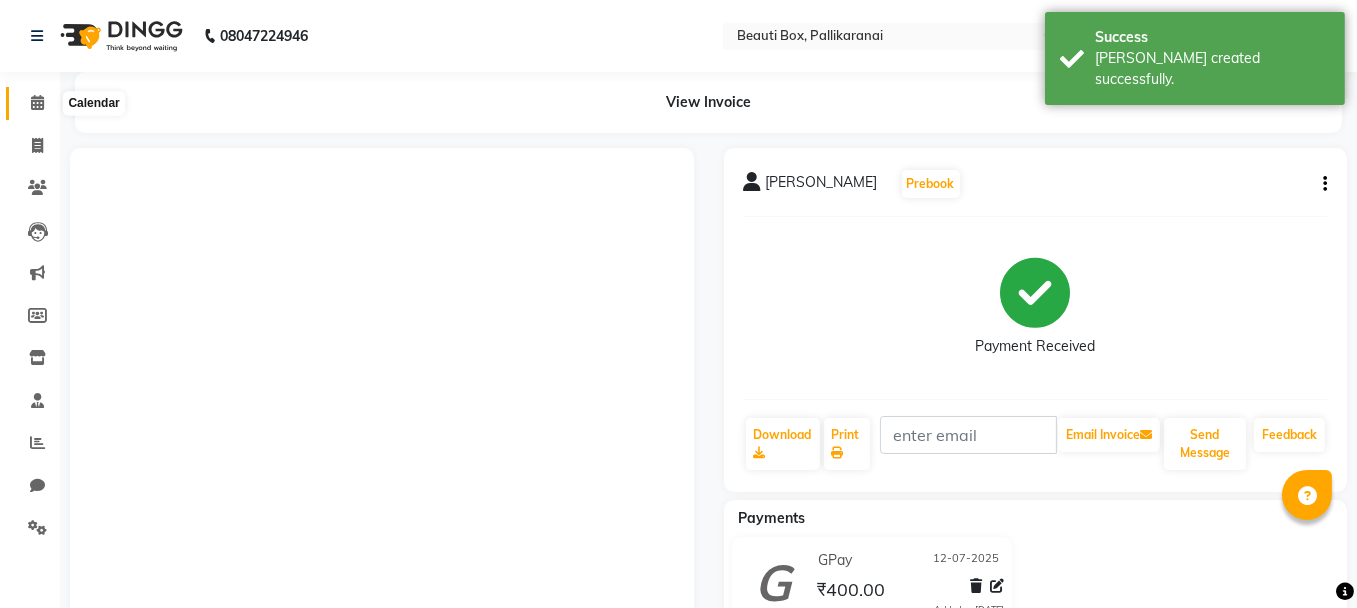 click 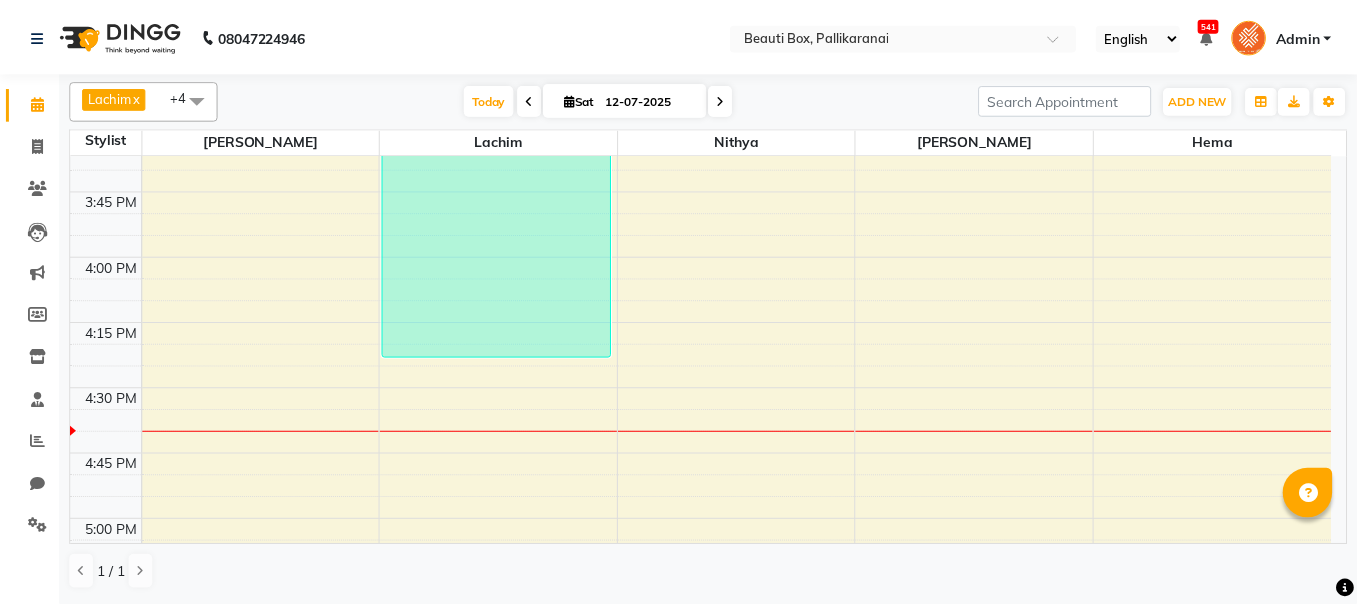 scroll, scrollTop: 2000, scrollLeft: 0, axis: vertical 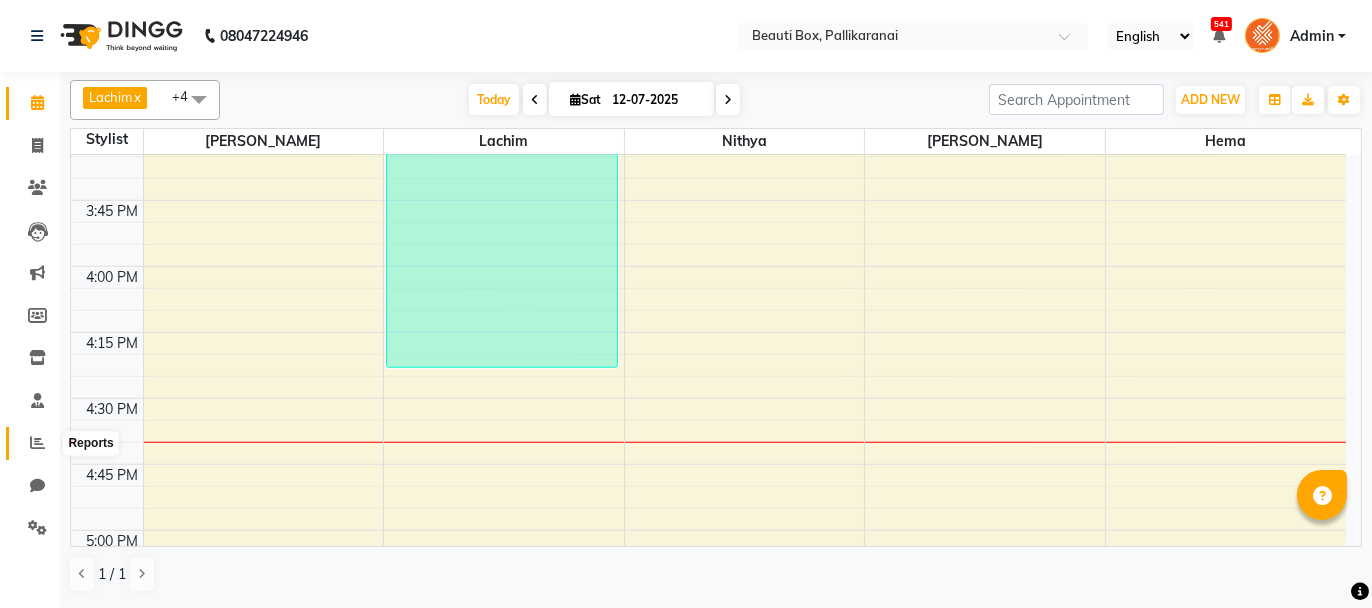 click 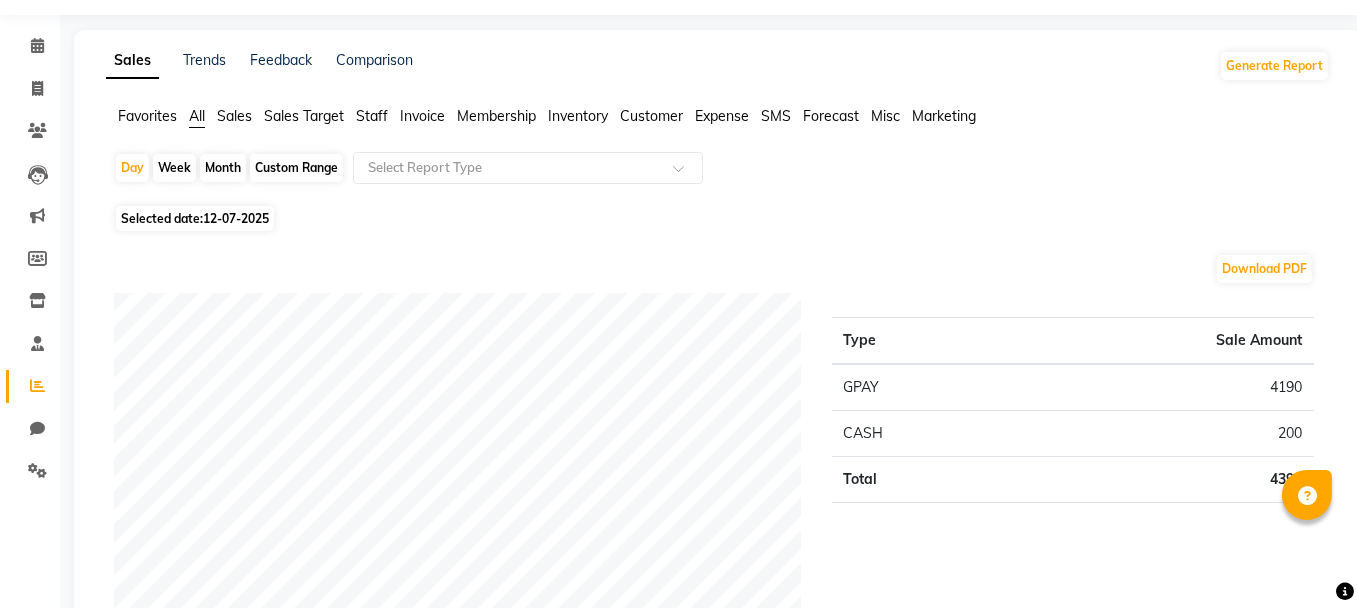 scroll, scrollTop: 100, scrollLeft: 0, axis: vertical 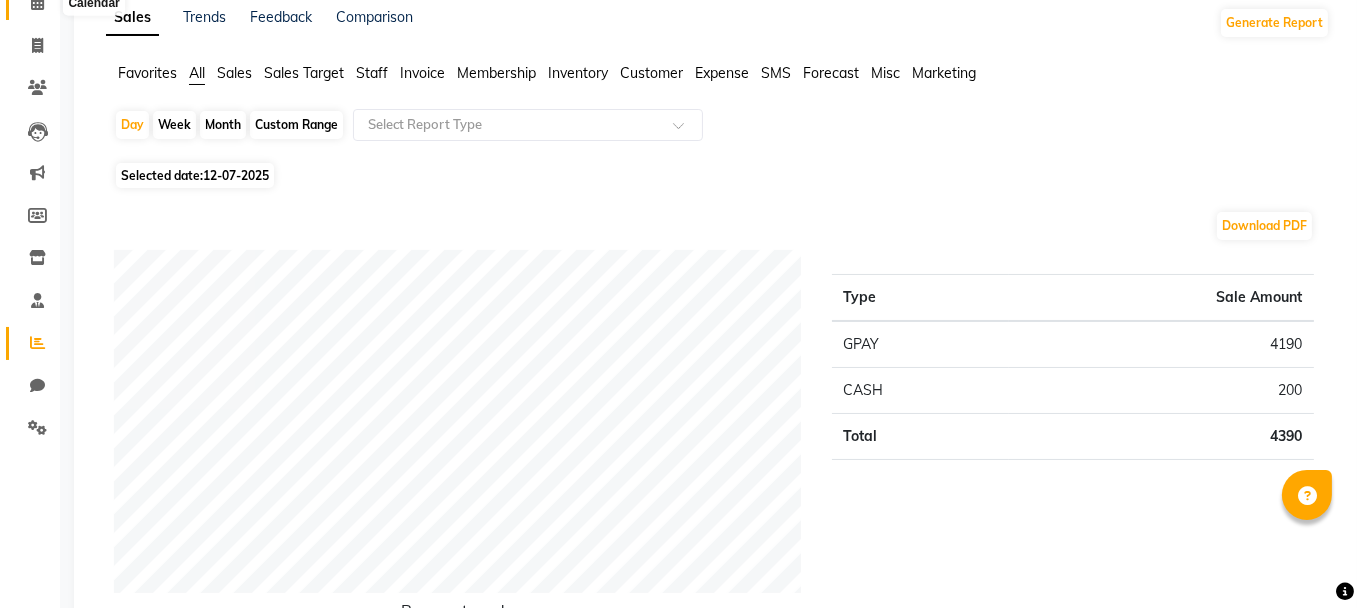 click 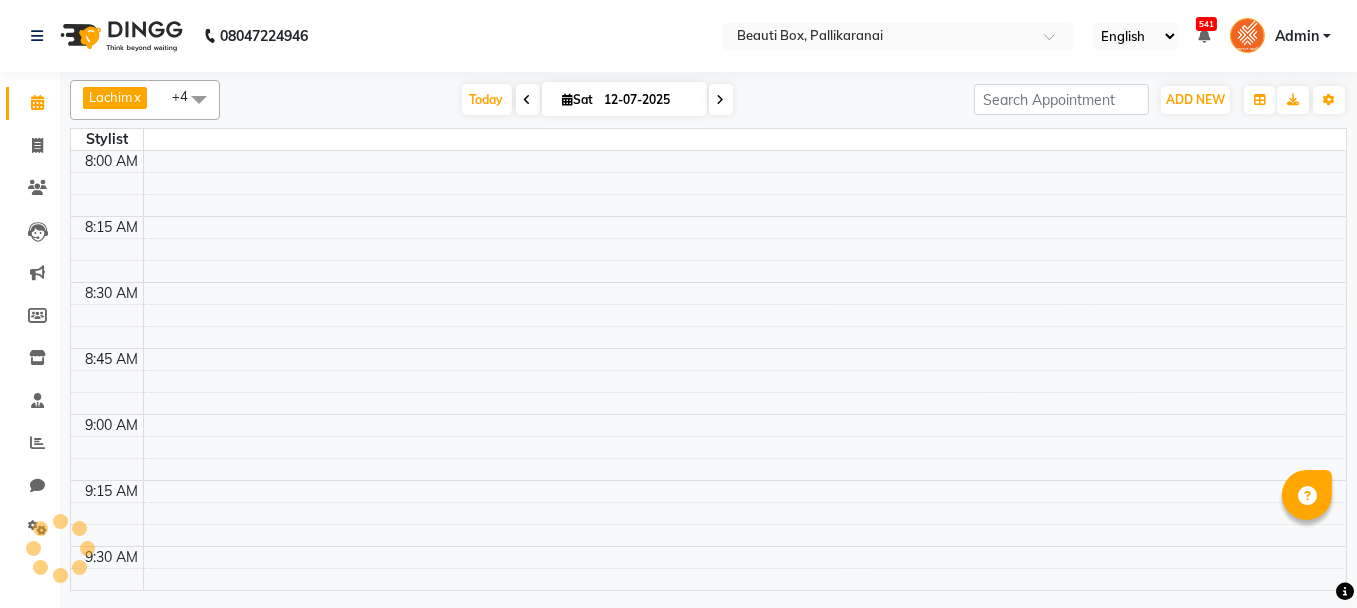 scroll, scrollTop: 0, scrollLeft: 0, axis: both 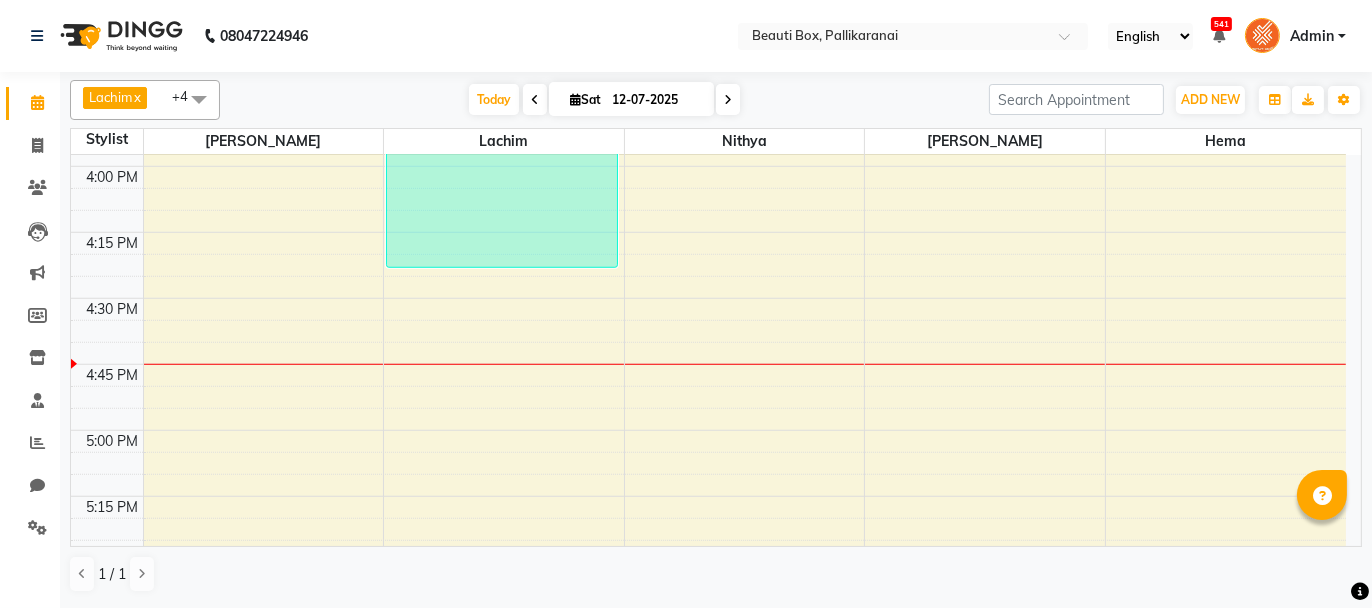 click on "8:00 AM 8:15 AM 8:30 AM 8:45 AM 9:00 AM 9:15 AM 9:30 AM 9:45 AM 10:00 AM 10:15 AM 10:30 AM 10:45 AM 11:00 AM 11:15 AM 11:30 AM 11:45 AM 12:00 PM 12:15 PM 12:30 PM 12:45 PM 1:00 PM 1:15 PM 1:30 PM 1:45 PM 2:00 PM 2:15 PM 2:30 PM 2:45 PM 3:00 PM 3:15 PM 3:30 PM 3:45 PM 4:00 PM 4:15 PM 4:30 PM 4:45 PM 5:00 PM 5:15 PM 5:30 PM 5:45 PM 6:00 PM 6:15 PM 6:30 PM 6:45 PM 7:00 PM 7:15 PM 7:30 PM 7:45 PM 8:00 PM 8:15 PM 8:30 PM 8:45 PM 9:00 PM 9:15 PM 9:30 PM 9:45 PM     [PERSON_NAME] P, TK04, 10:20 AM-11:05 AM, Men's Dry Hair Cut ,[PERSON_NAME] Trimming      [PERSON_NAME], TK05, 10:25 AM-11:10 AM, Men's Dry Hair Cut ,[PERSON_NAME] Trimming      Rahul, TK06, 11:10 AM-11:50 AM, [DEMOGRAPHIC_DATA] Child Haircut Basic ,Men's Dry Hair Cut      Kumar, TK07, 11:25 AM-11:55 AM, Men's Dry Hair Cut      Siddharth, TK11, 12:45 PM-01:45 PM, Men's Dry Hair Cut ,[PERSON_NAME] Shaping      [PERSON_NAME], TK12, 01:15 PM-02:15 PM, [DEMOGRAPHIC_DATA] Child Haircut Basic ,U/ Straight Hair cut ,Hairwash before Haircut      Dummy Customer, TK14, 01:45 PM-02:45 PM, [PERSON_NAME] Shaping ,Men's Dry Hair Cut" at bounding box center (708, -98) 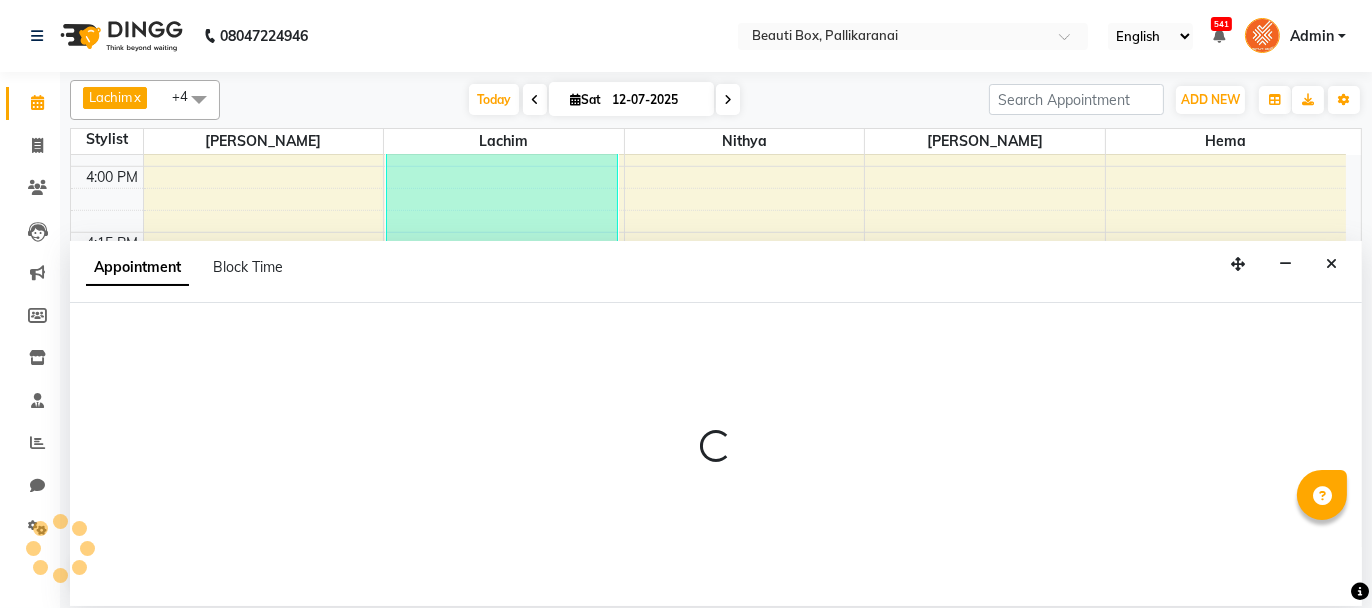 select on "9763" 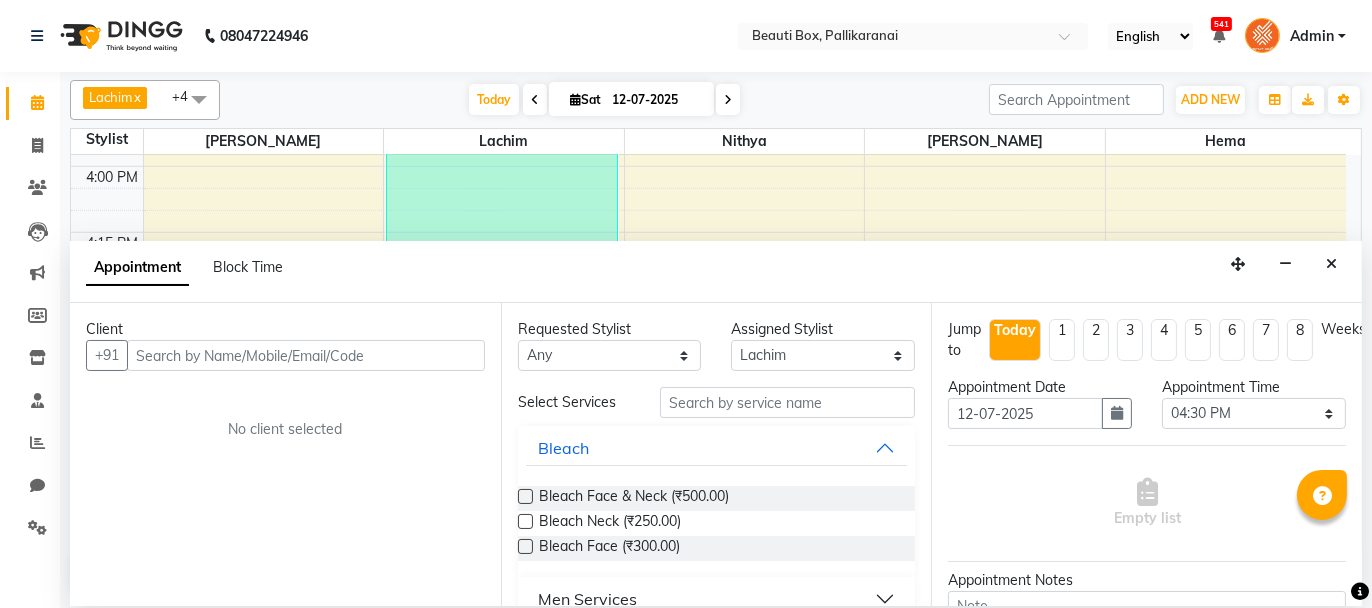 click at bounding box center [306, 355] 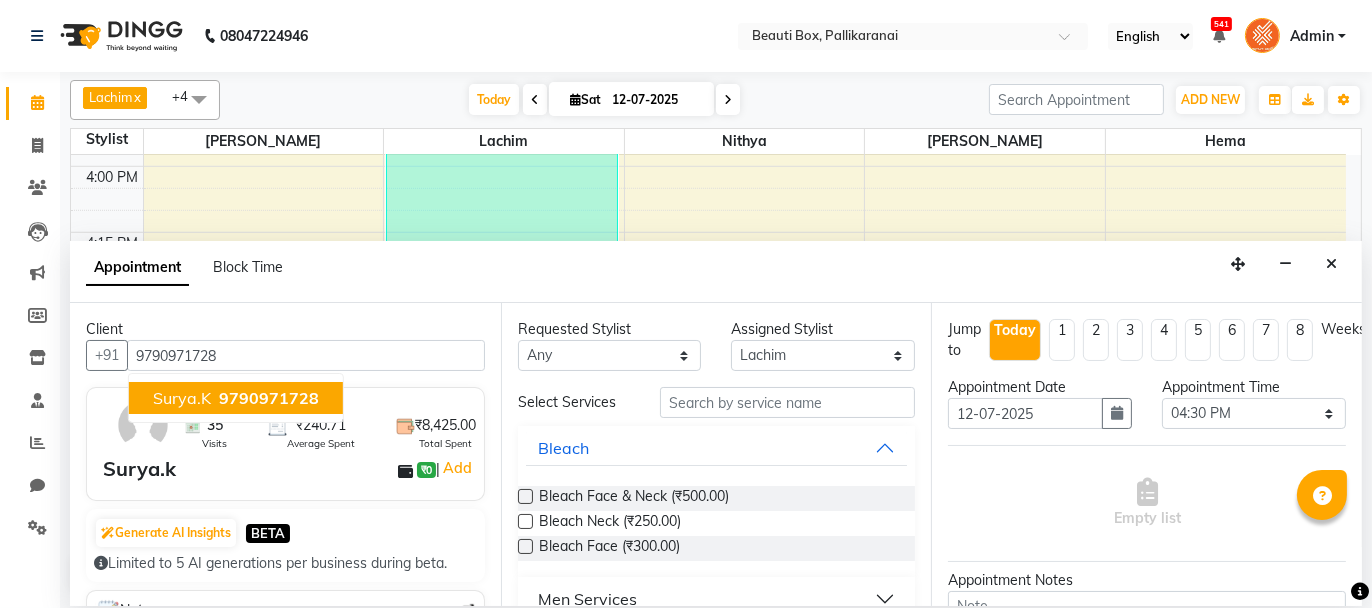 click on "9790971728" at bounding box center (269, 398) 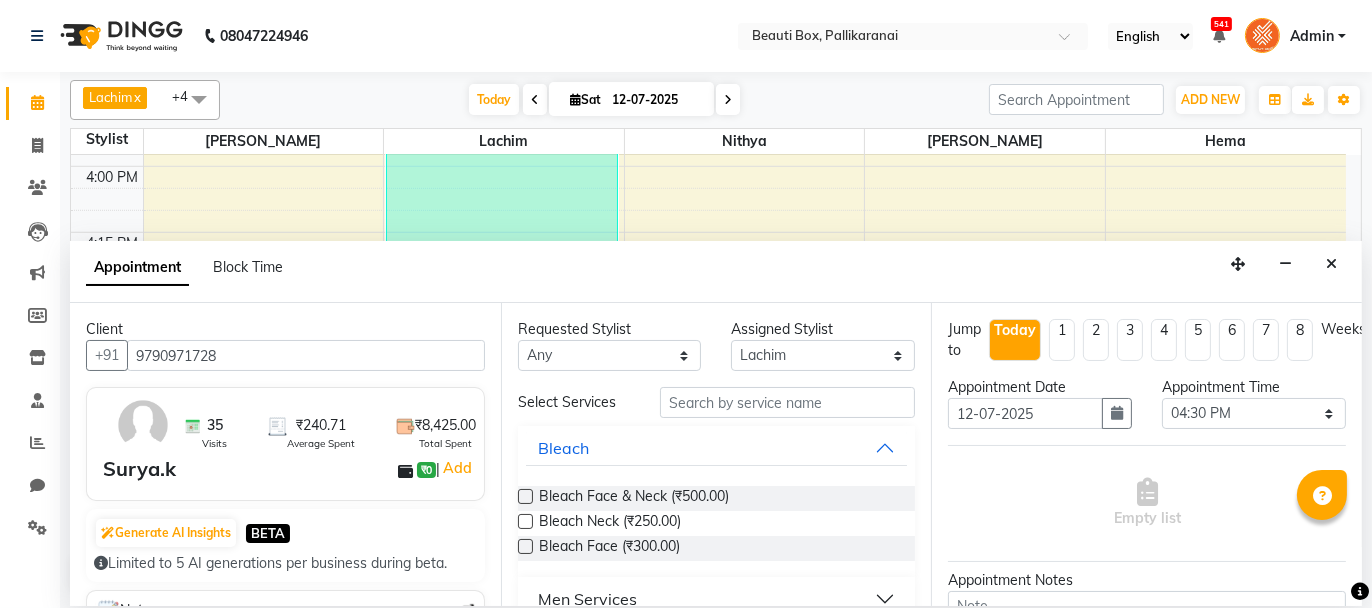 type on "9790971728" 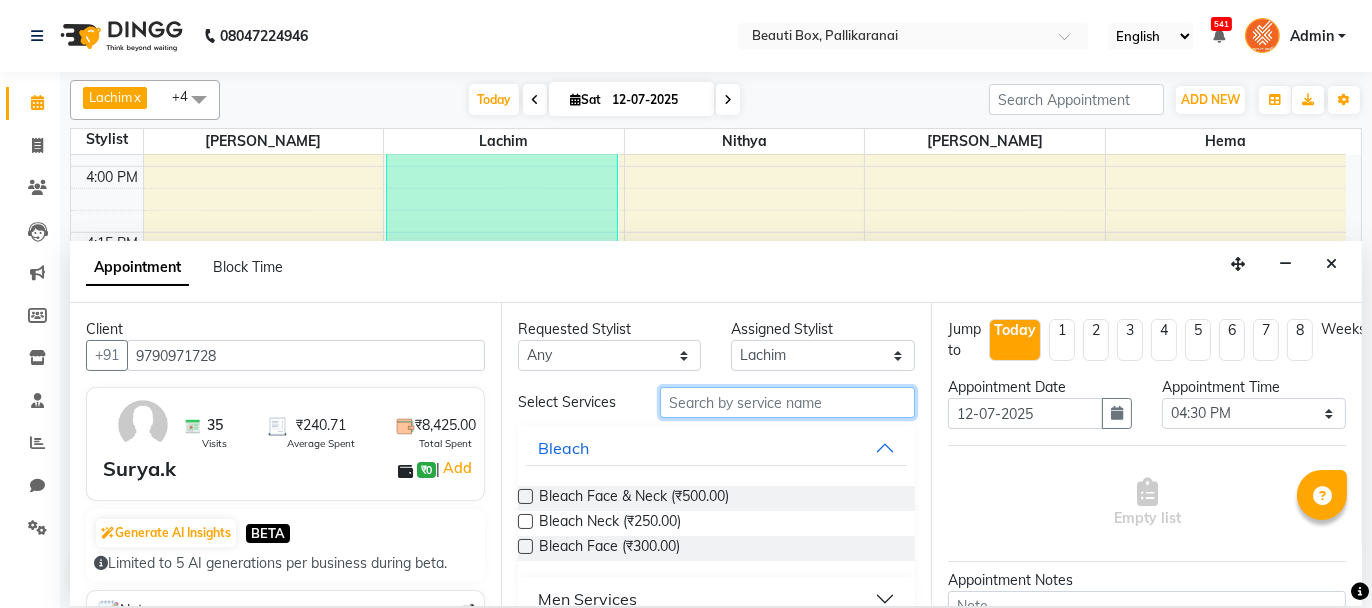 click at bounding box center [787, 402] 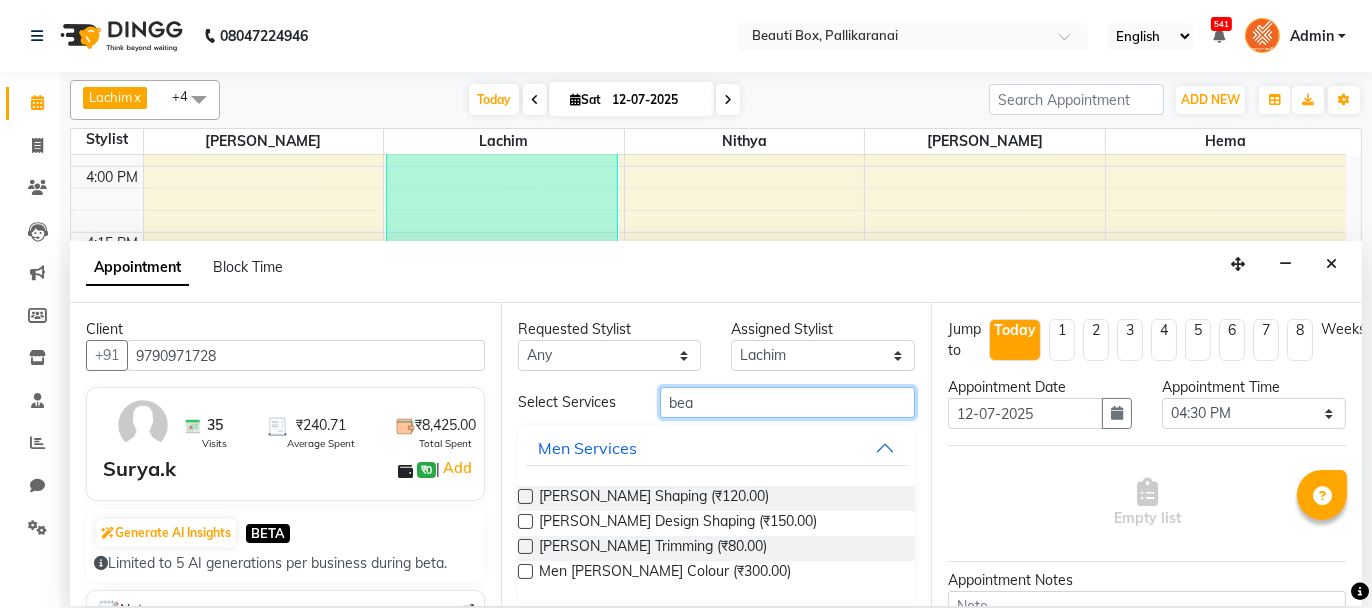 type on "bea" 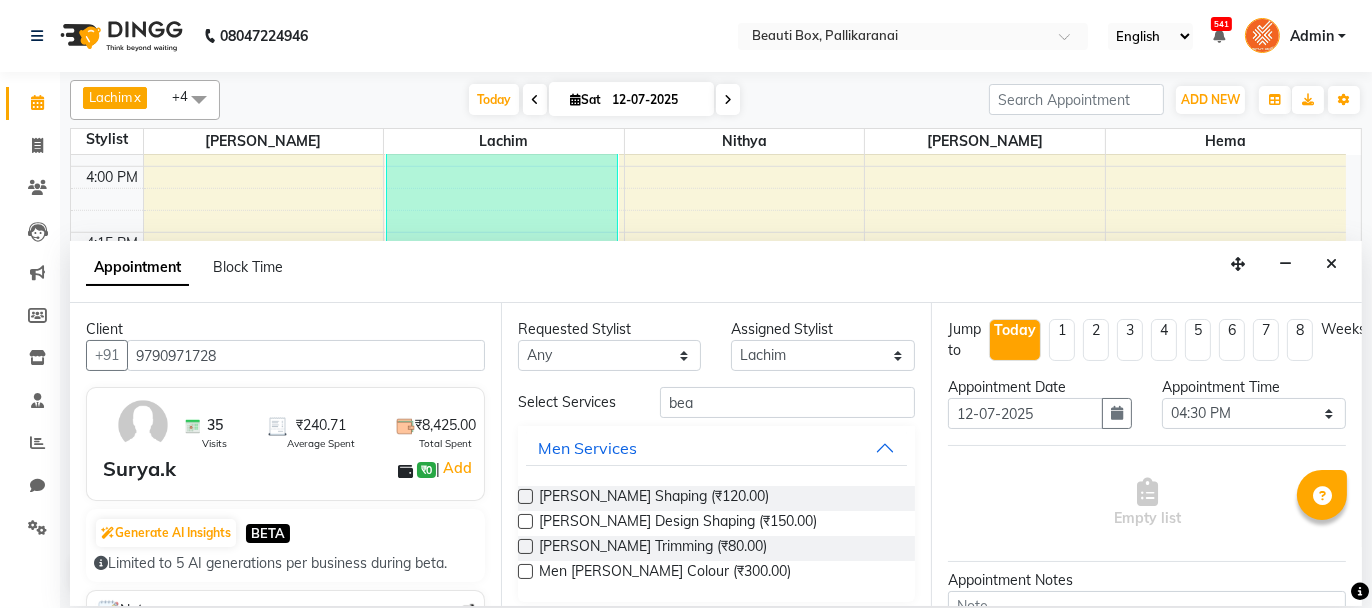 click at bounding box center [525, 496] 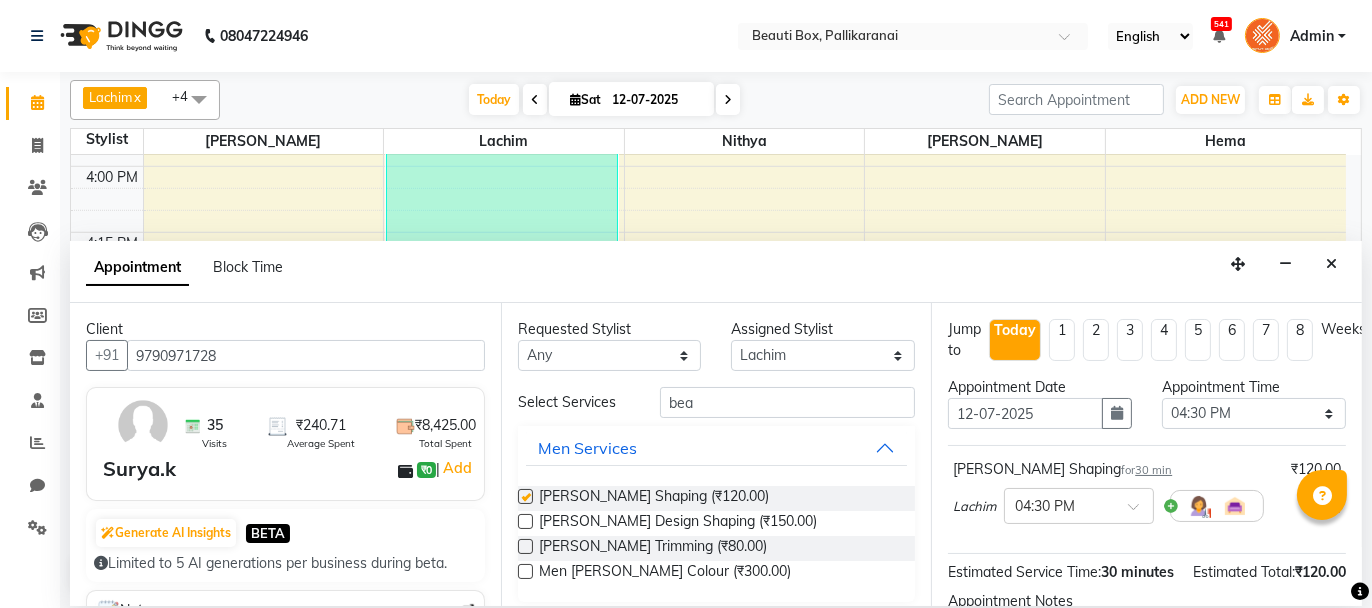 checkbox on "false" 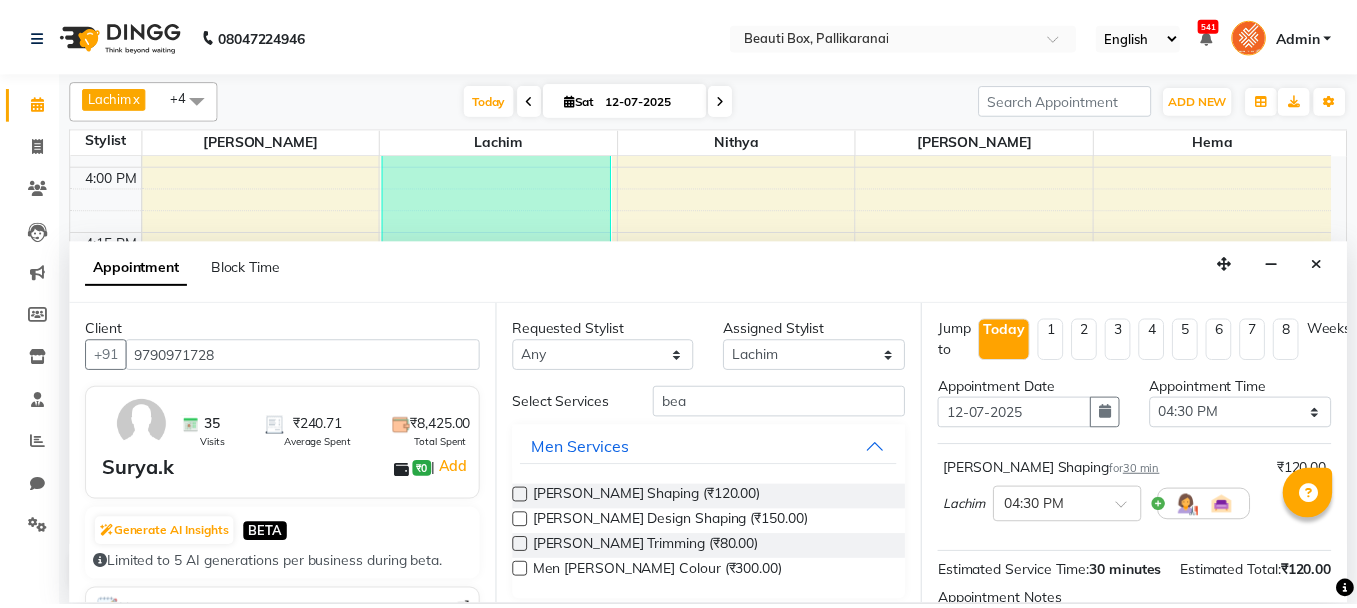 scroll, scrollTop: 242, scrollLeft: 0, axis: vertical 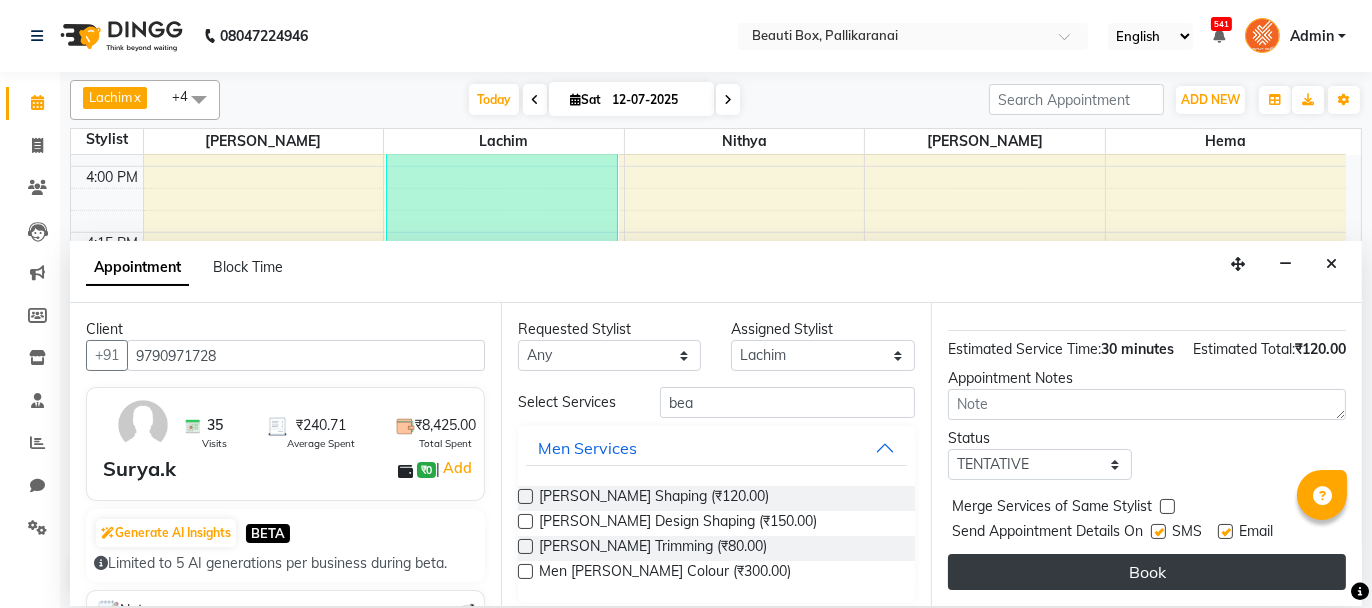 click on "Book" at bounding box center (1147, 572) 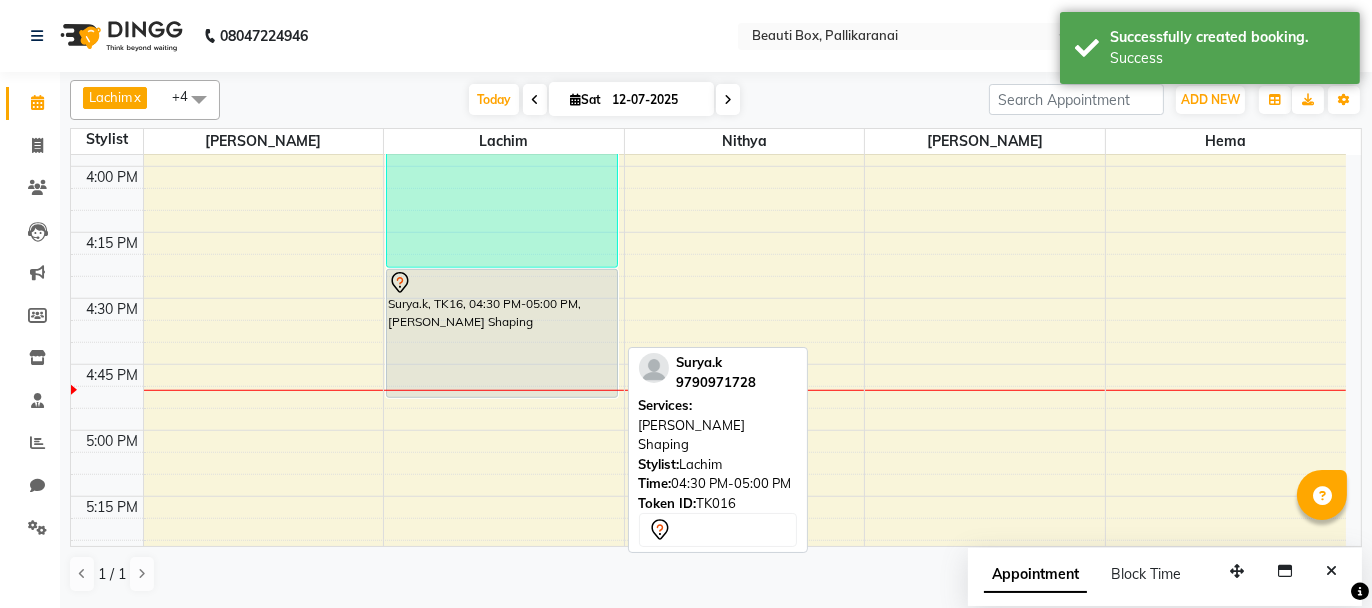 click on "Surya.k, TK16, 04:30 PM-05:00 PM, [PERSON_NAME] Shaping" at bounding box center (502, 333) 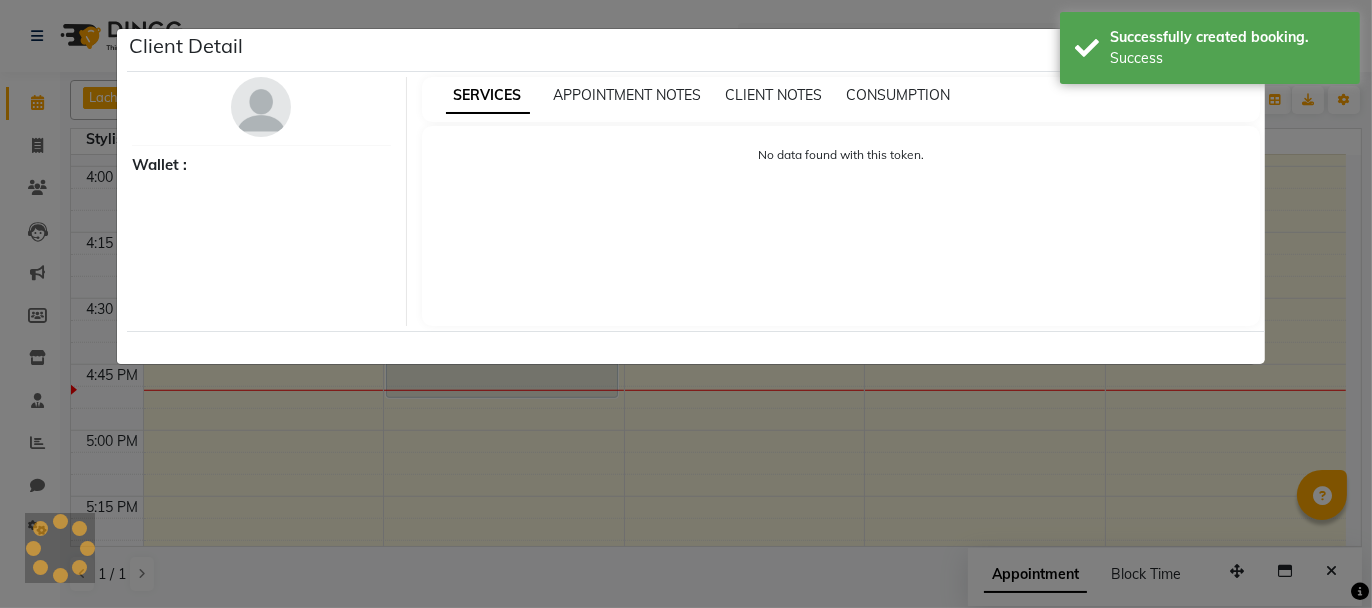 select on "7" 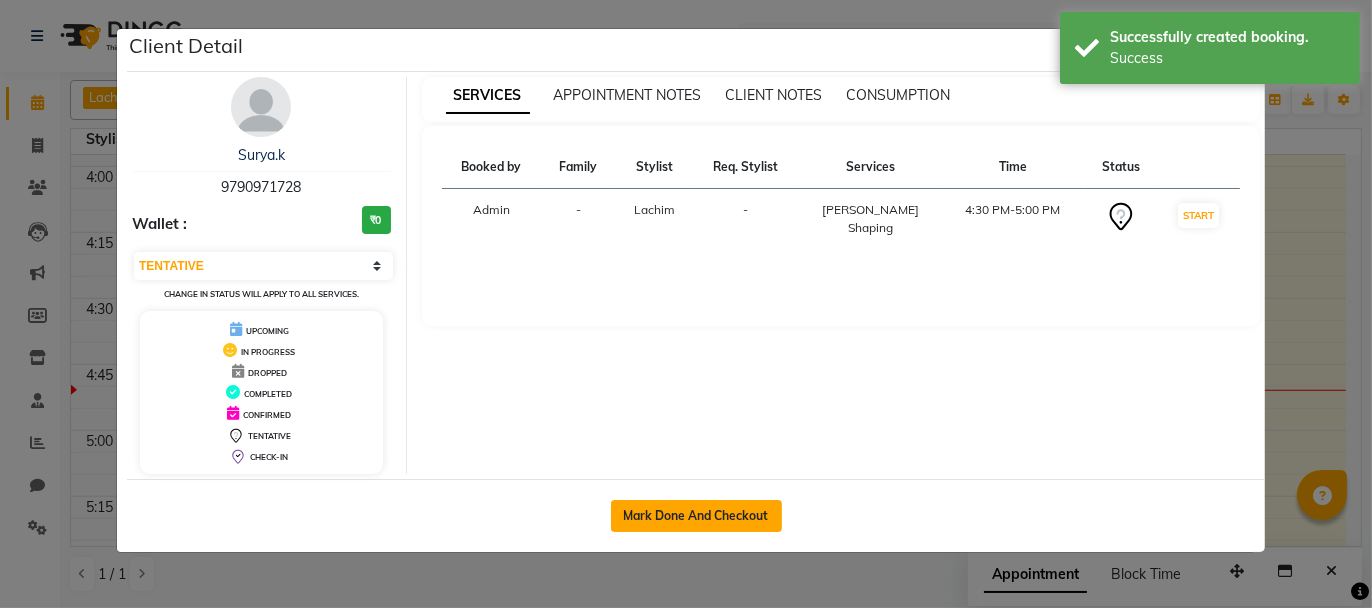 click on "Mark Done And Checkout" 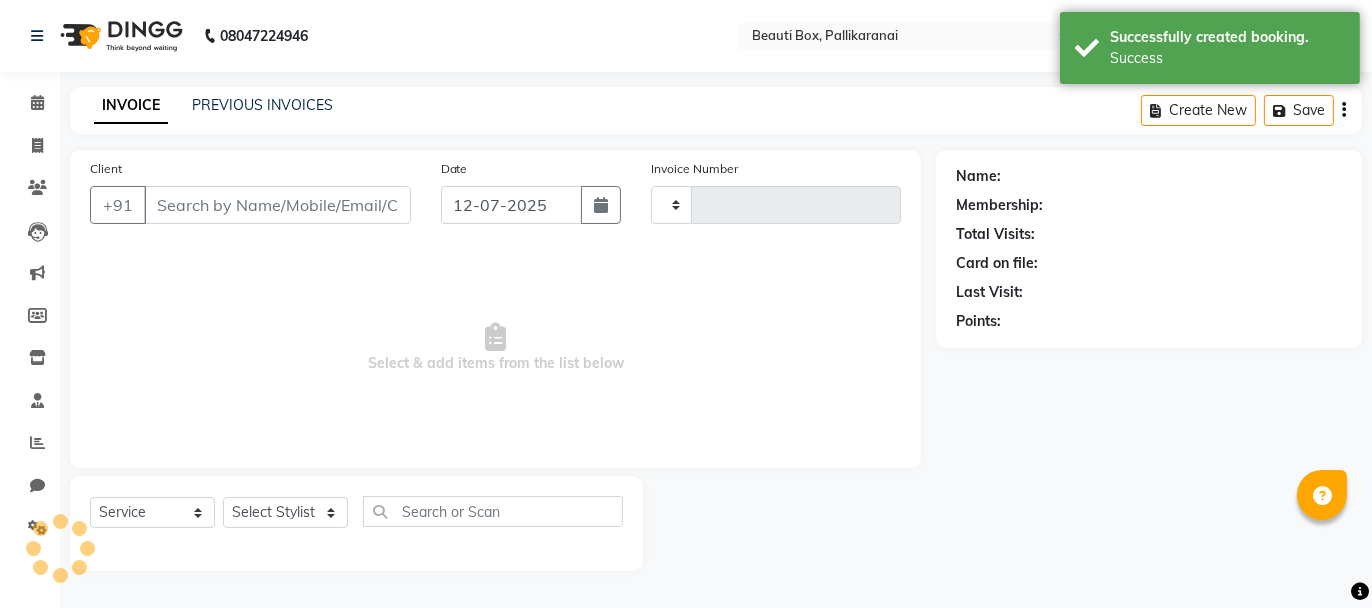 type on "1638" 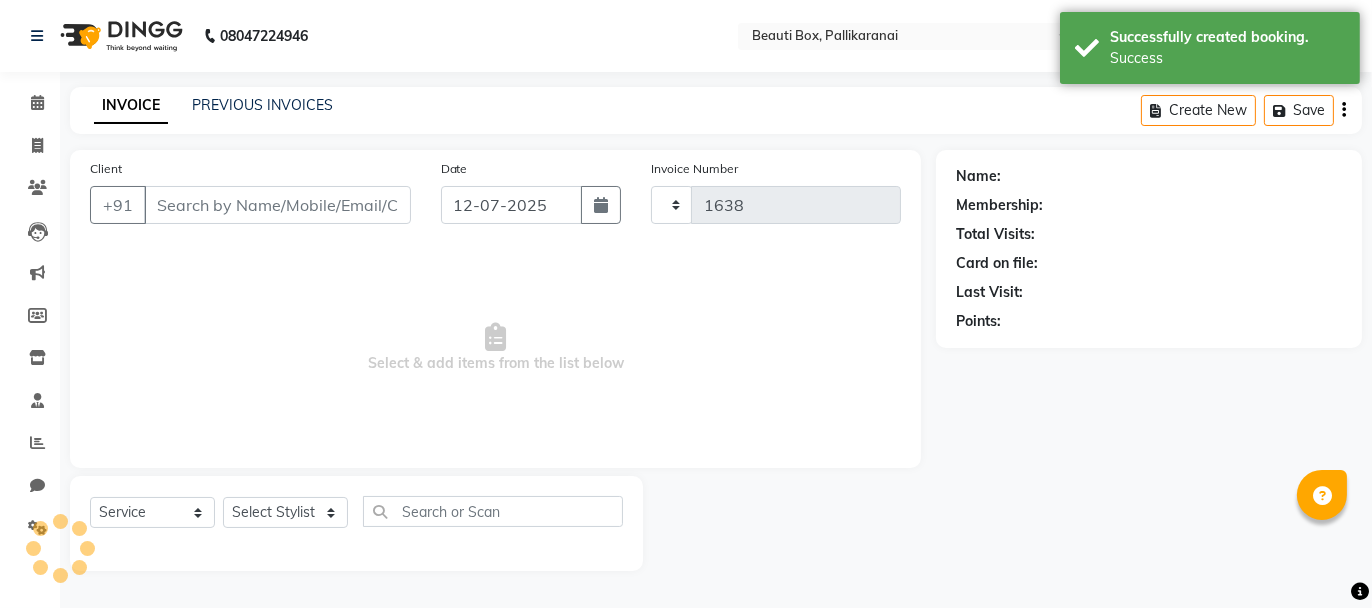 select on "11" 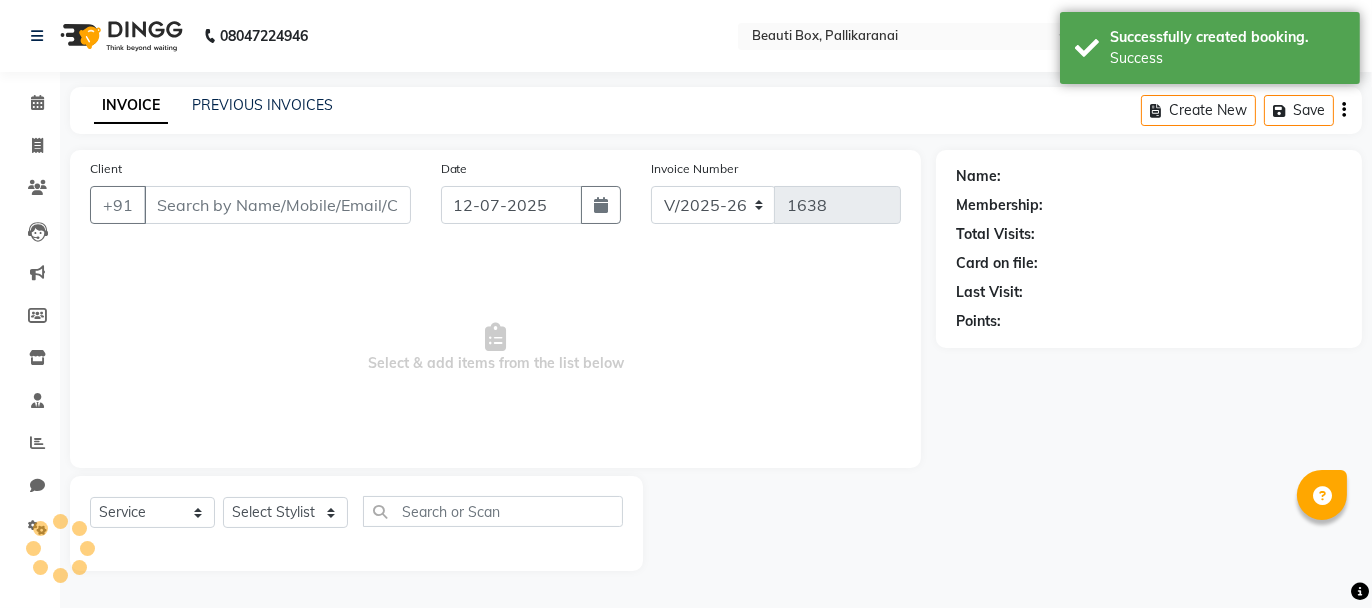 type on "9790971728" 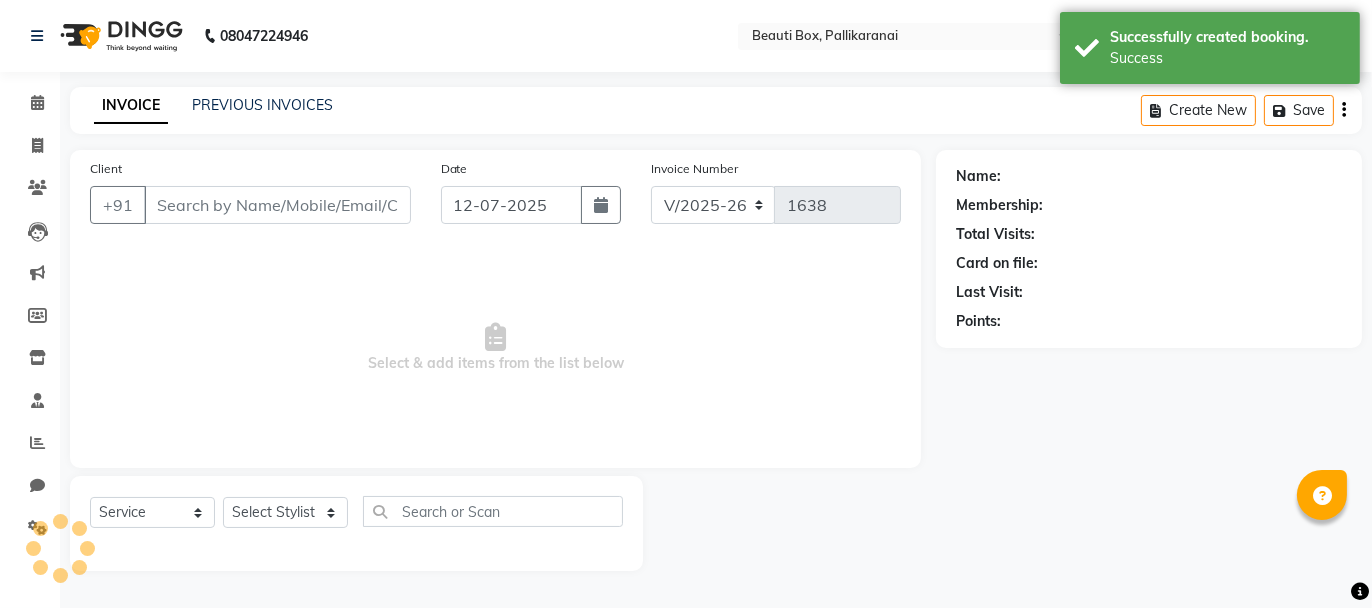 select on "9763" 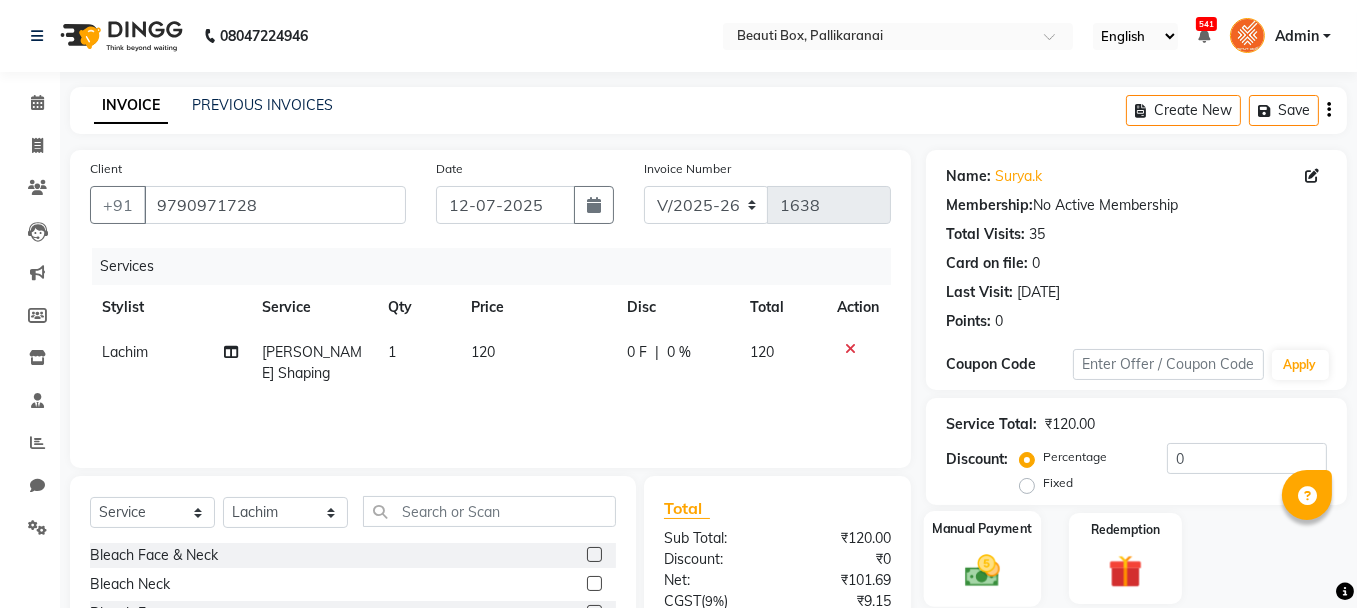 click 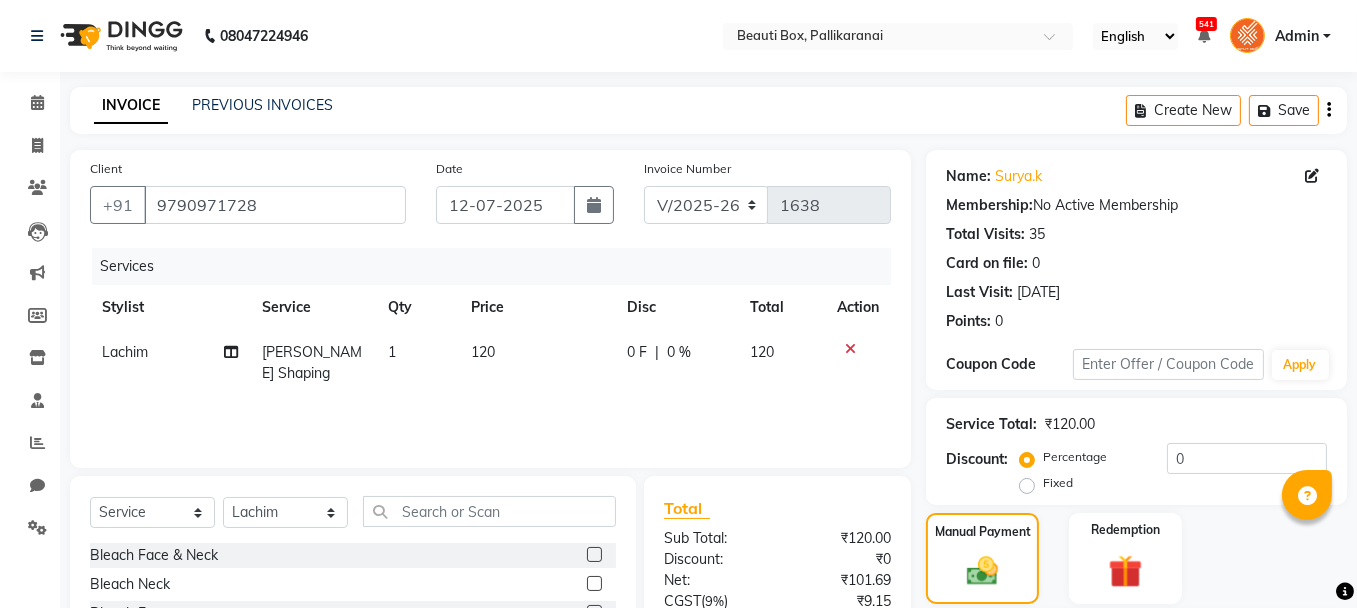 scroll, scrollTop: 194, scrollLeft: 0, axis: vertical 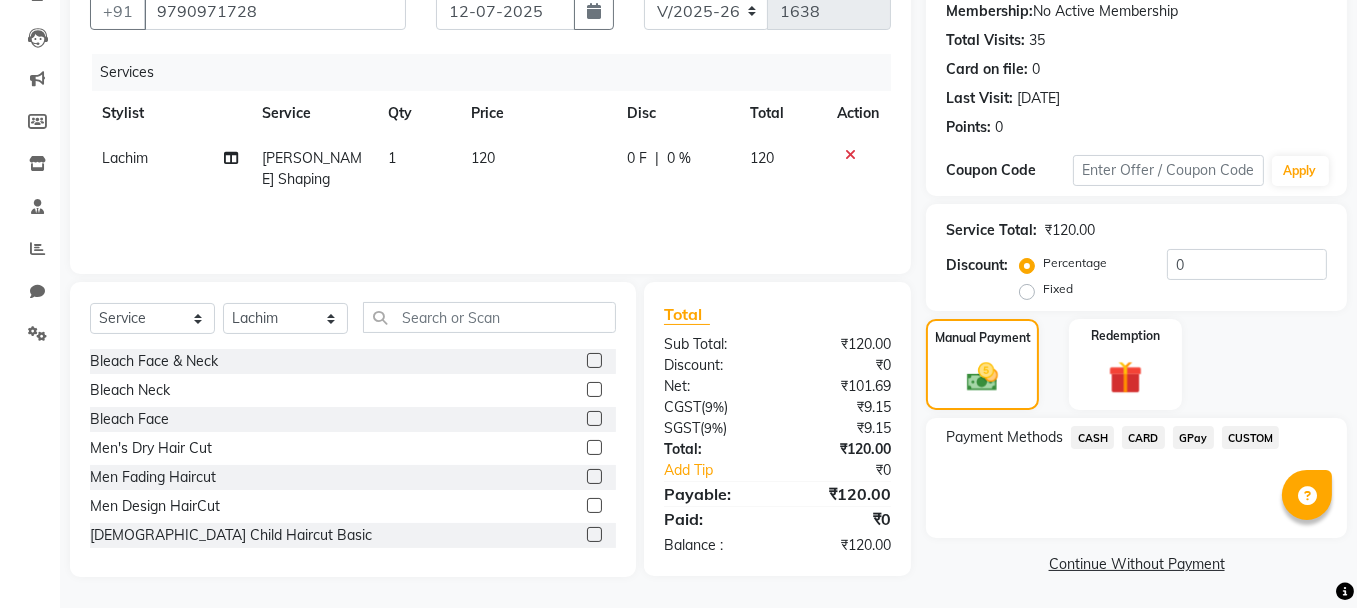 click on "GPay" 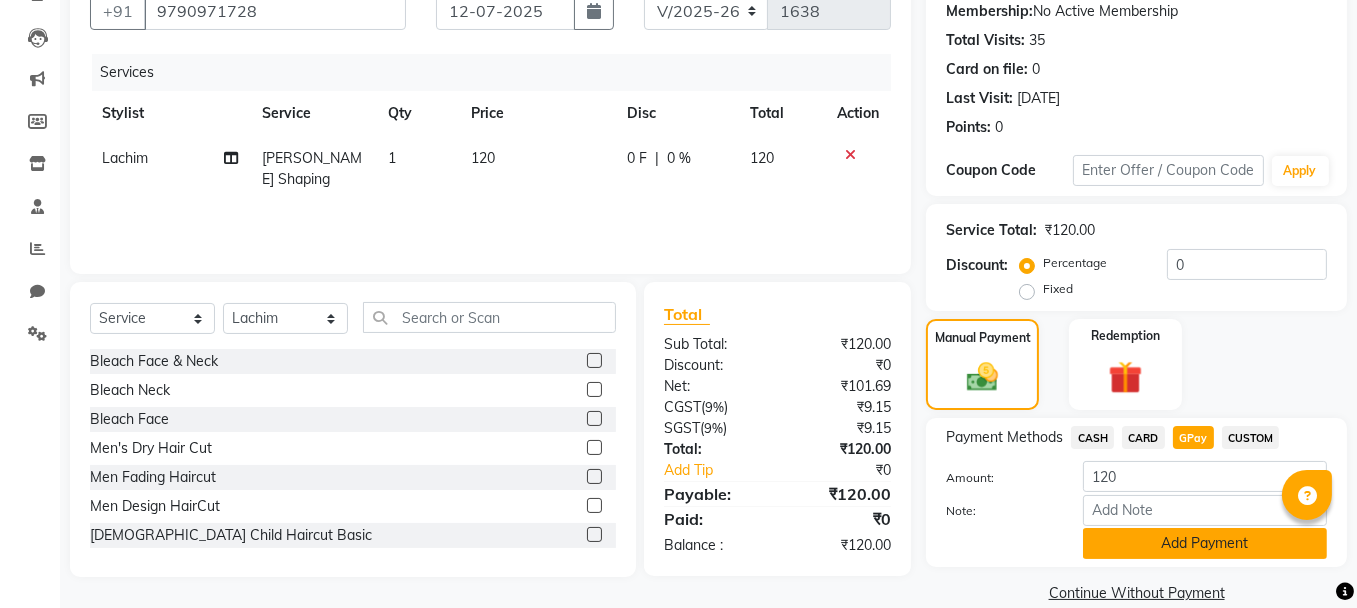 click on "Add Payment" 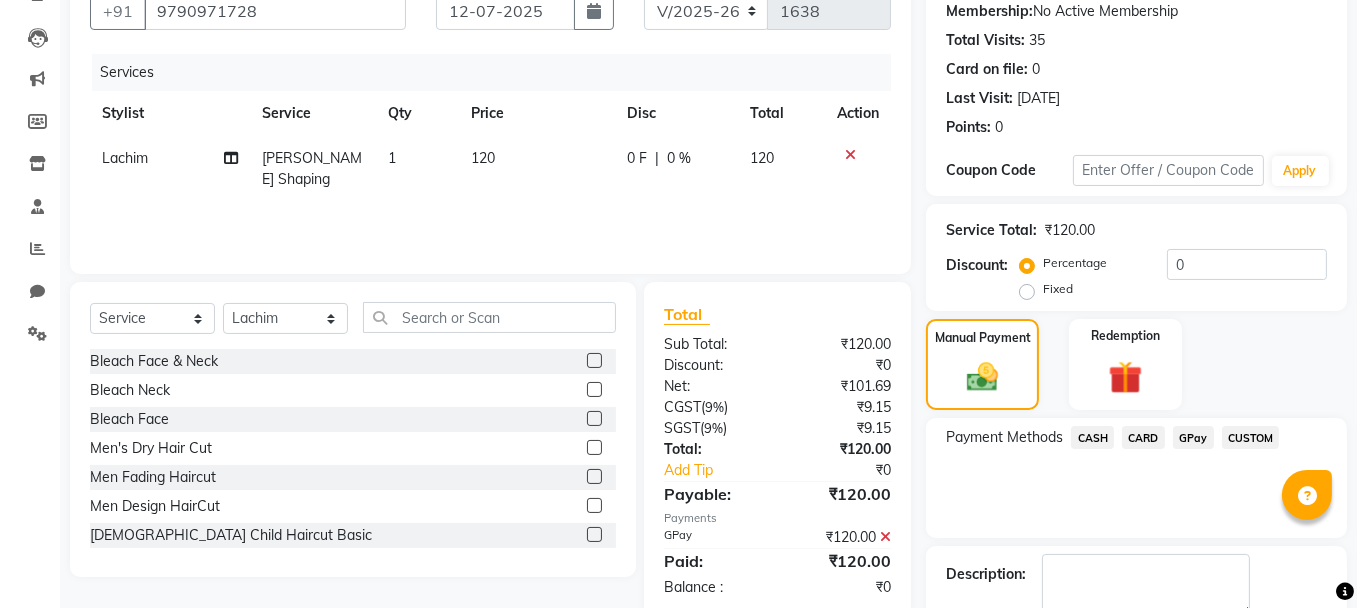 scroll, scrollTop: 305, scrollLeft: 0, axis: vertical 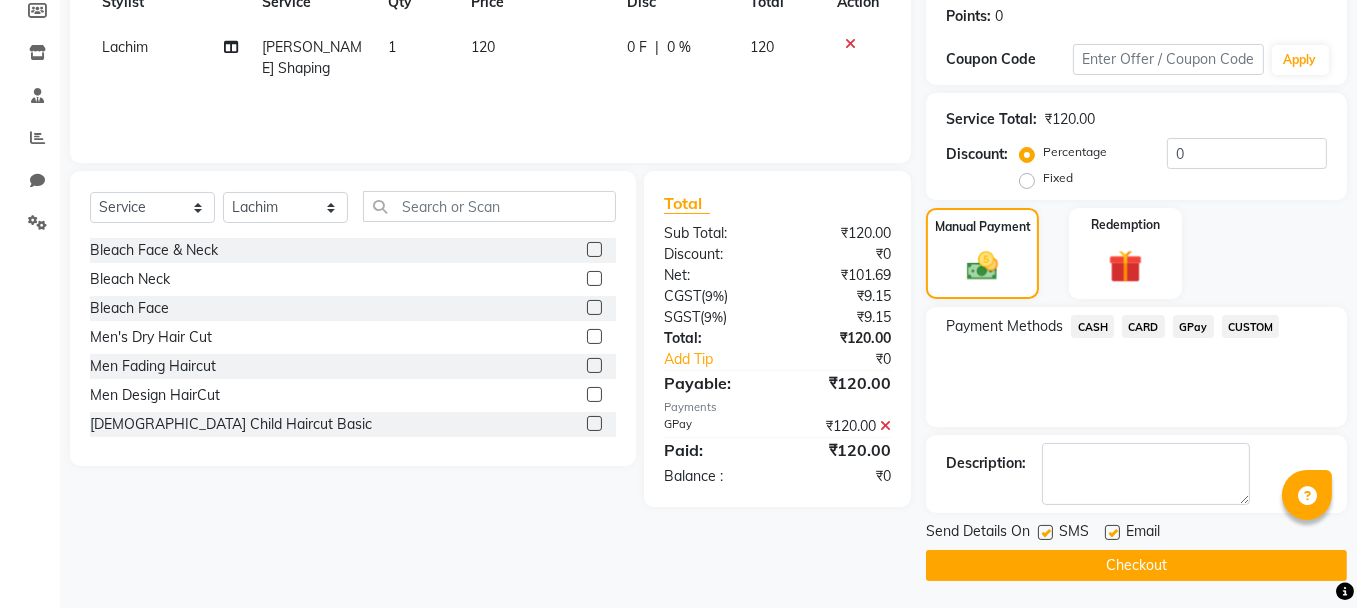 click on "Checkout" 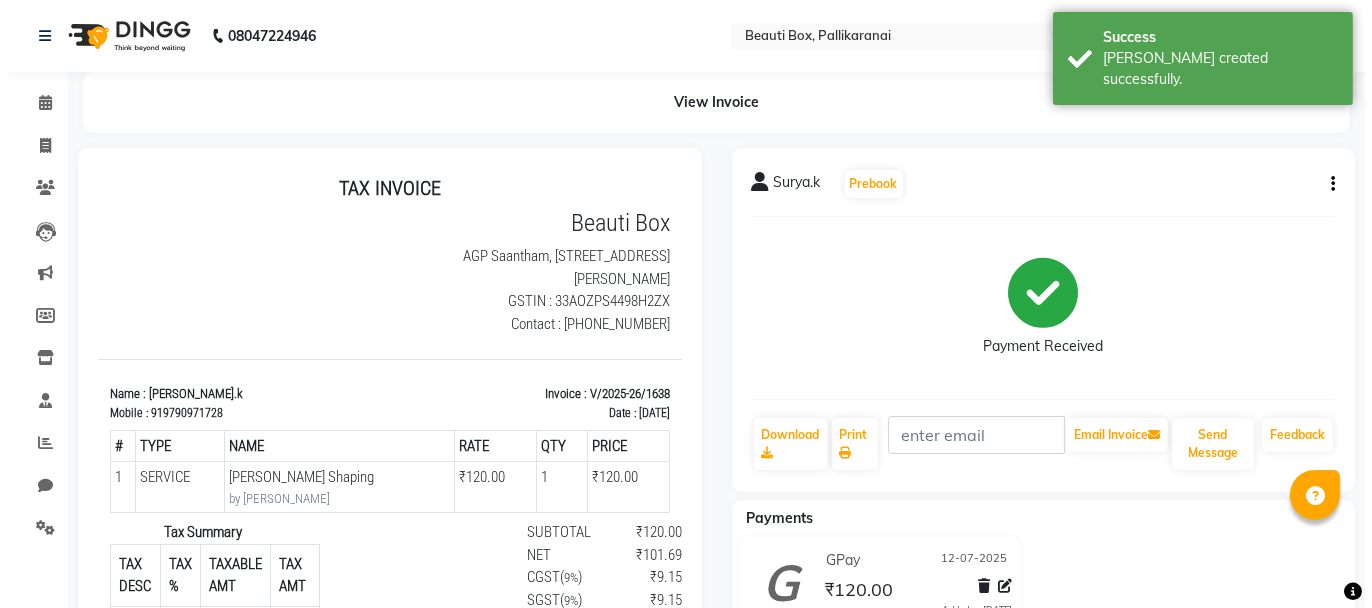 scroll, scrollTop: 0, scrollLeft: 0, axis: both 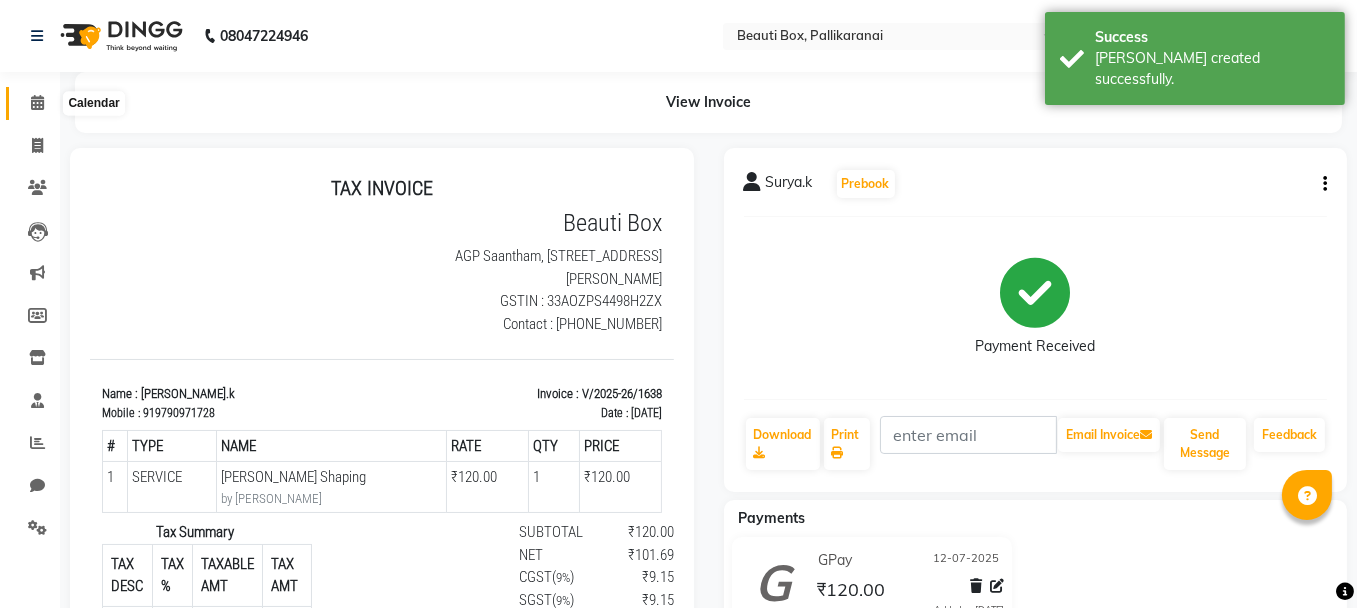 click 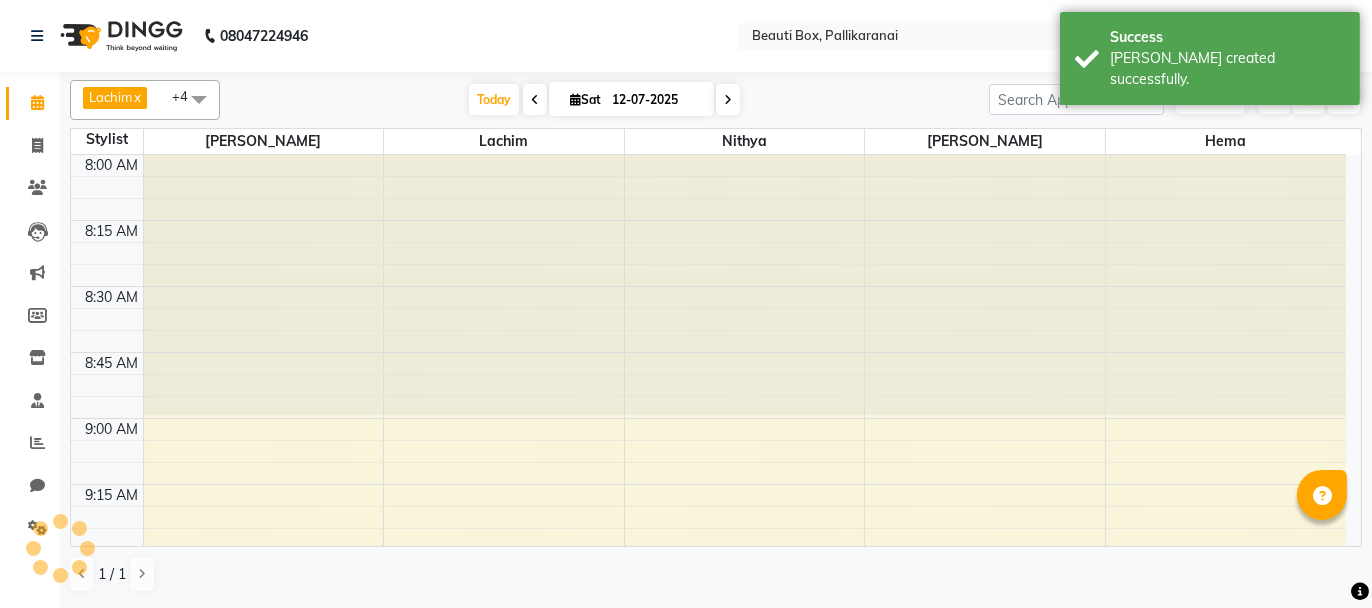 scroll, scrollTop: 2085, scrollLeft: 0, axis: vertical 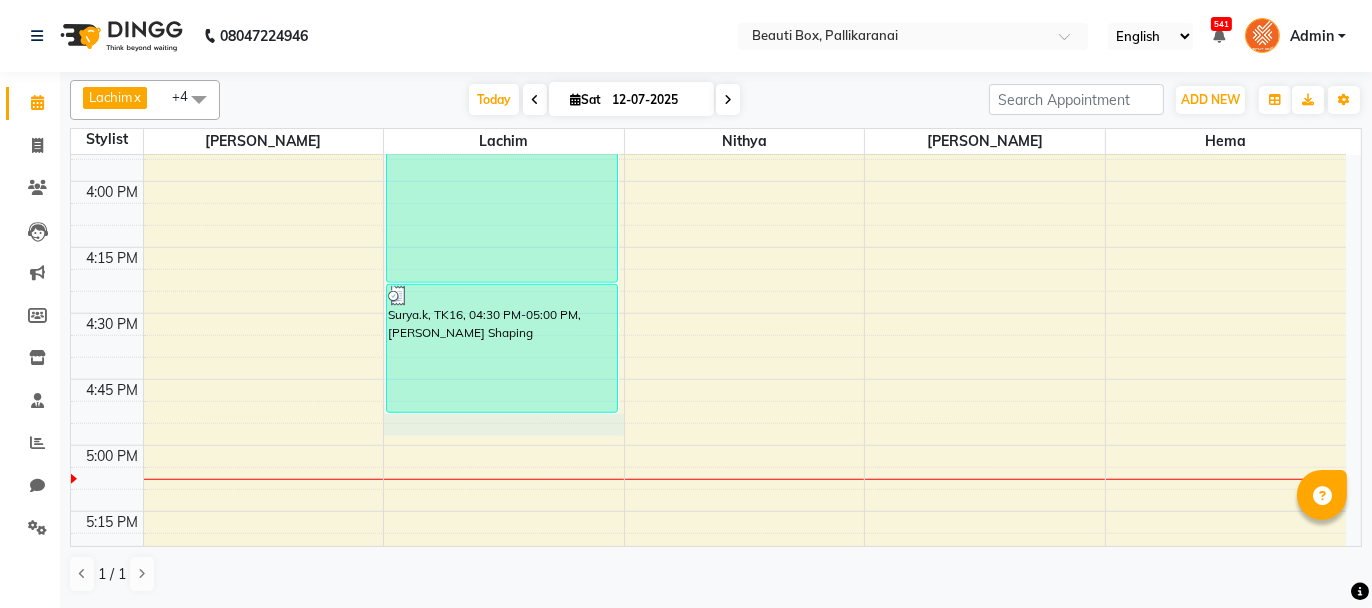 click on "8:00 AM 8:15 AM 8:30 AM 8:45 AM 9:00 AM 9:15 AM 9:30 AM 9:45 AM 10:00 AM 10:15 AM 10:30 AM 10:45 AM 11:00 AM 11:15 AM 11:30 AM 11:45 AM 12:00 PM 12:15 PM 12:30 PM 12:45 PM 1:00 PM 1:15 PM 1:30 PM 1:45 PM 2:00 PM 2:15 PM 2:30 PM 2:45 PM 3:00 PM 3:15 PM 3:30 PM 3:45 PM 4:00 PM 4:15 PM 4:30 PM 4:45 PM 5:00 PM 5:15 PM 5:30 PM 5:45 PM 6:00 PM 6:15 PM 6:30 PM 6:45 PM 7:00 PM 7:15 PM 7:30 PM 7:45 PM 8:00 PM 8:15 PM 8:30 PM 8:45 PM 9:00 PM 9:15 PM 9:30 PM 9:45 PM     [PERSON_NAME] P, TK04, 10:20 AM-11:05 AM, Men's Dry Hair Cut ,[PERSON_NAME] Trimming      [PERSON_NAME], TK05, 10:25 AM-11:10 AM, Men's Dry Hair Cut ,[PERSON_NAME] Trimming      Rahul, TK06, 11:10 AM-11:50 AM, [DEMOGRAPHIC_DATA] Child Haircut Basic ,Men's Dry Hair Cut      Kumar, TK07, 11:25 AM-11:55 AM, Men's Dry Hair Cut      Siddharth, TK11, 12:45 PM-01:45 PM, Men's Dry Hair Cut ,[PERSON_NAME] Shaping      [PERSON_NAME], TK12, 01:15 PM-02:15 PM, [DEMOGRAPHIC_DATA] Child Haircut Basic ,U/ Straight Hair cut ,Hairwash before Haircut      Dummy Customer, TK14, 01:45 PM-02:45 PM, [PERSON_NAME] Shaping ,Men's Dry Hair Cut" at bounding box center (708, -83) 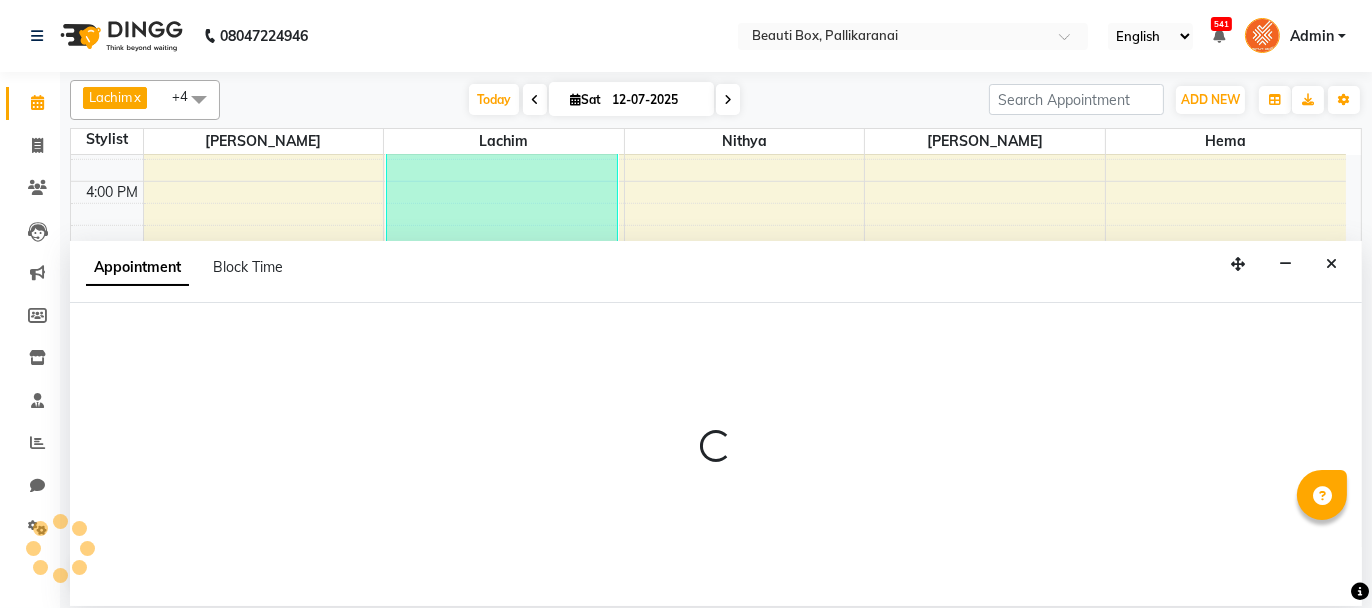 select on "9763" 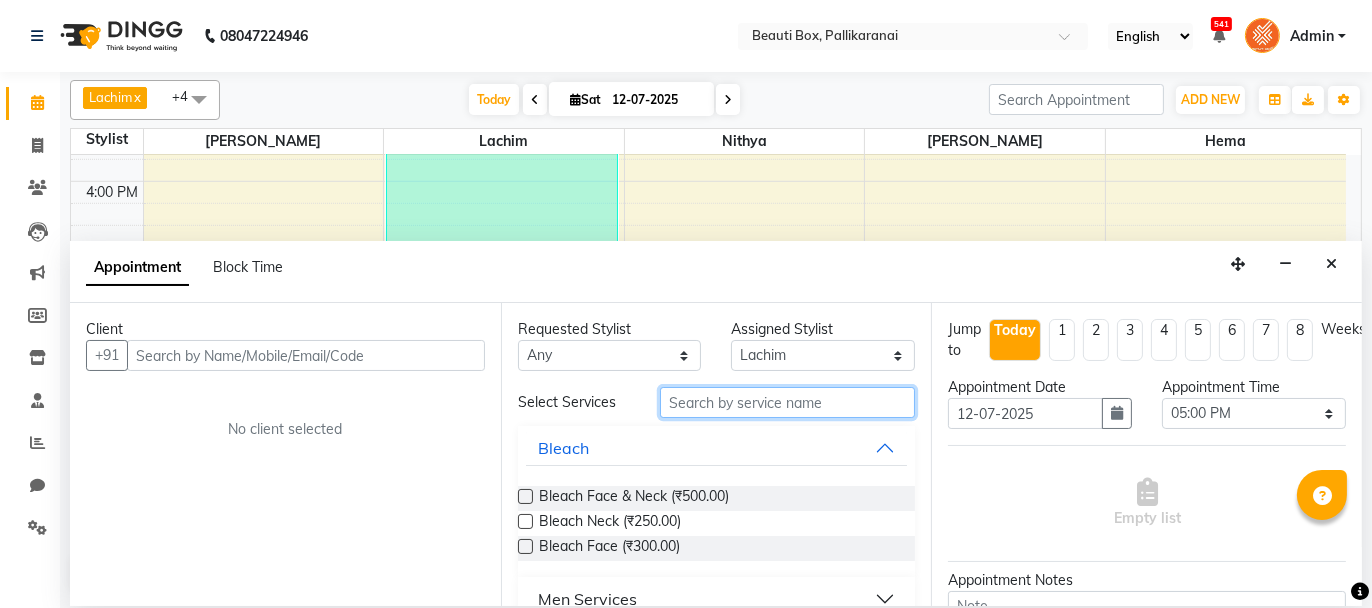 click at bounding box center [787, 402] 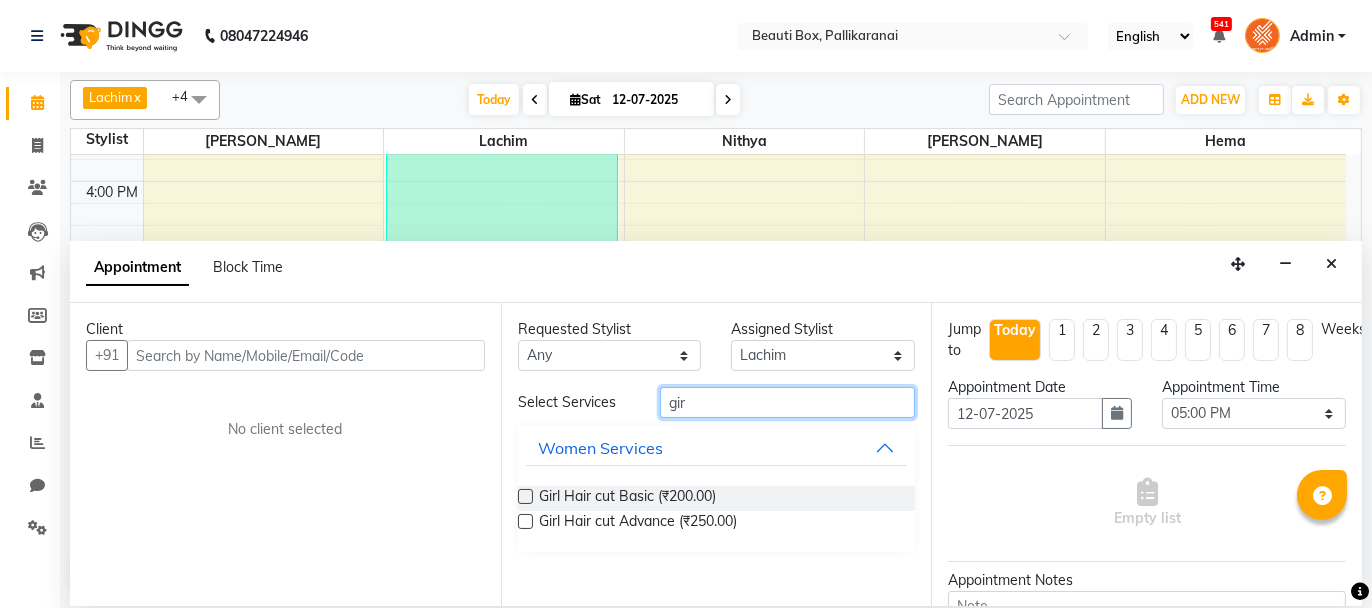 type on "gir" 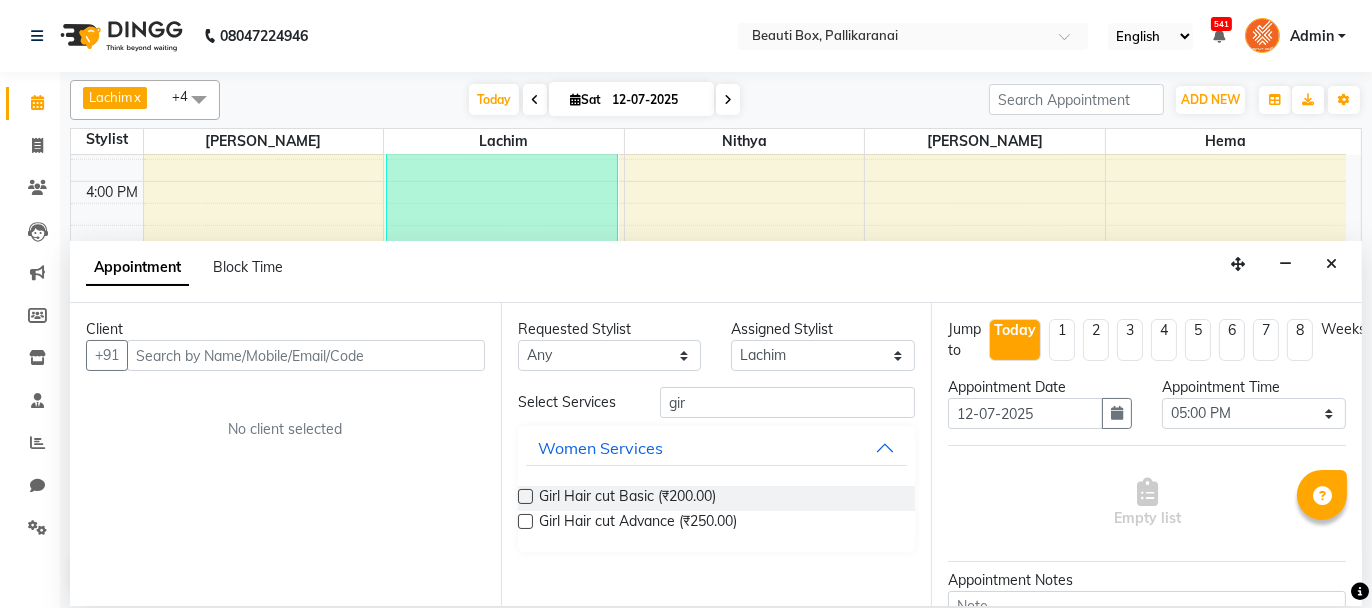 click at bounding box center [525, 496] 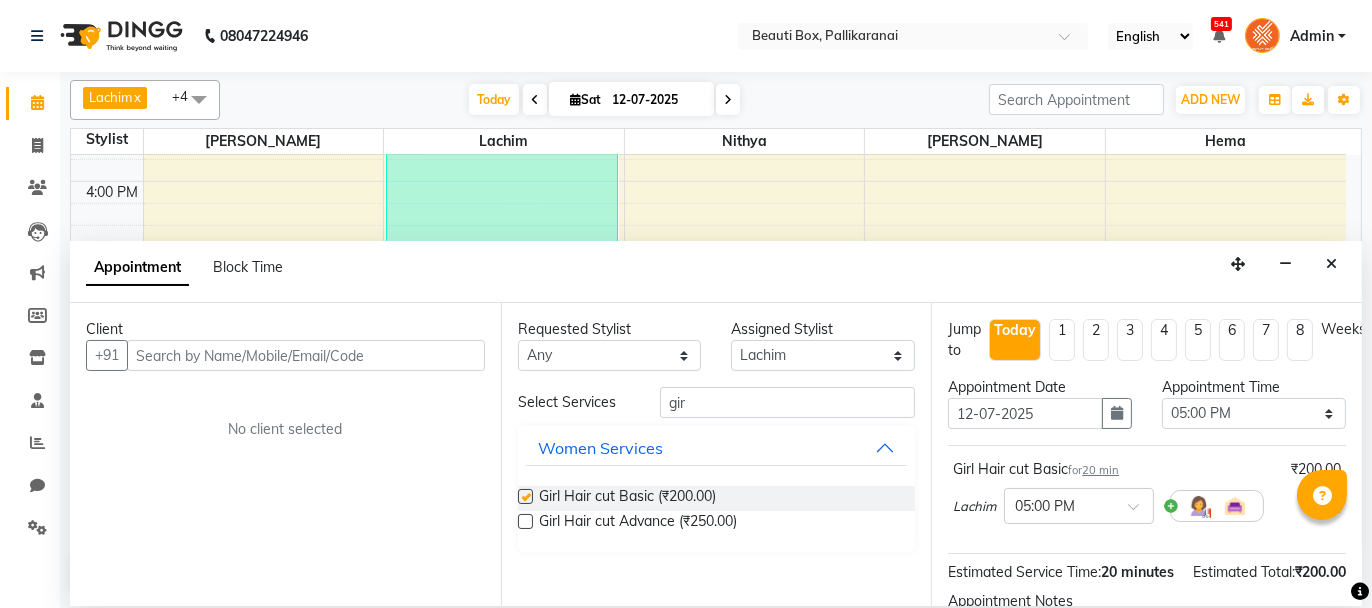 checkbox on "false" 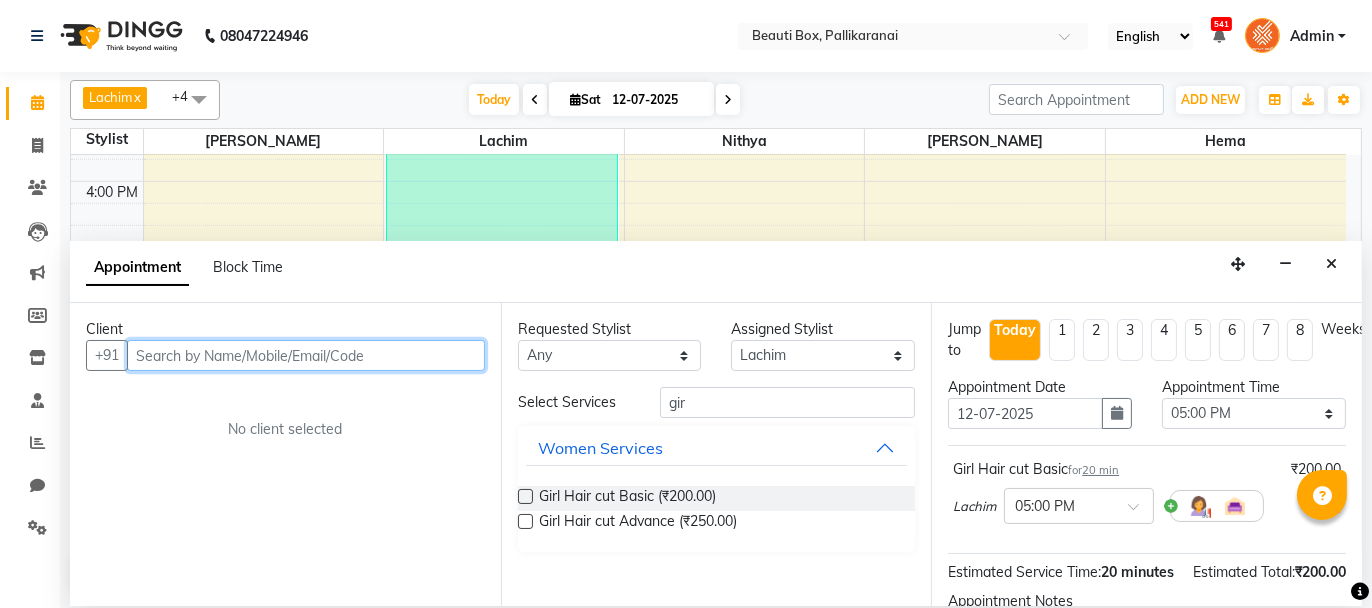 click at bounding box center [306, 355] 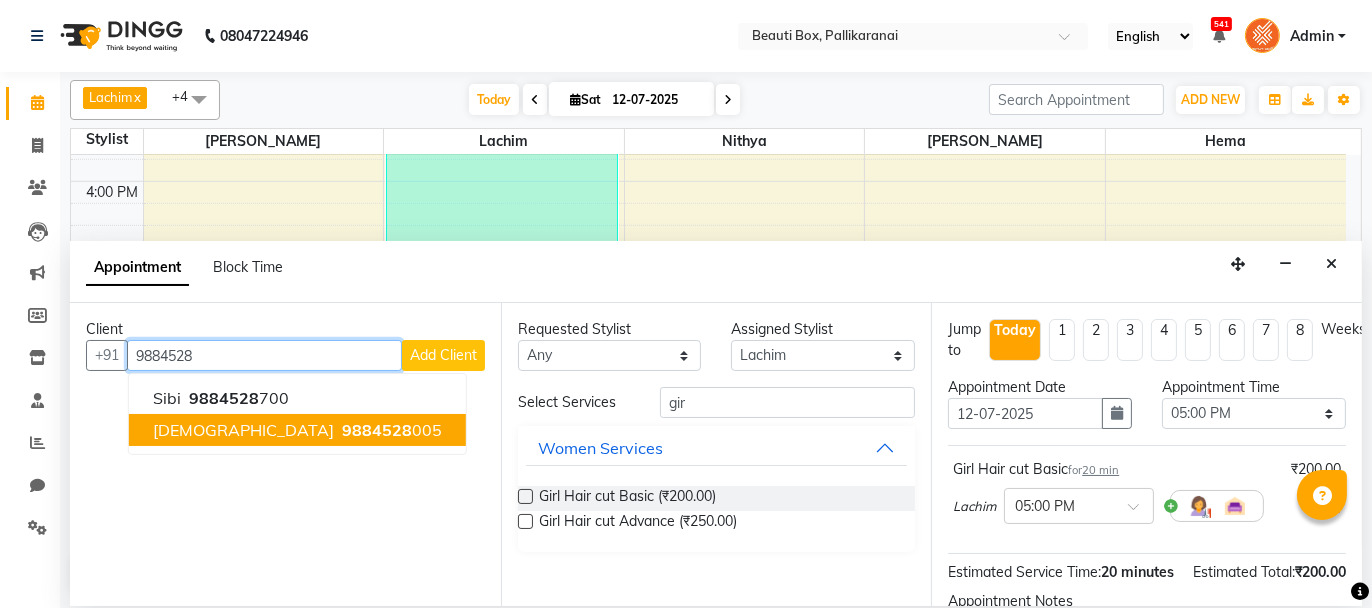click on "[PERSON_NAME]   9884528 005" at bounding box center (297, 430) 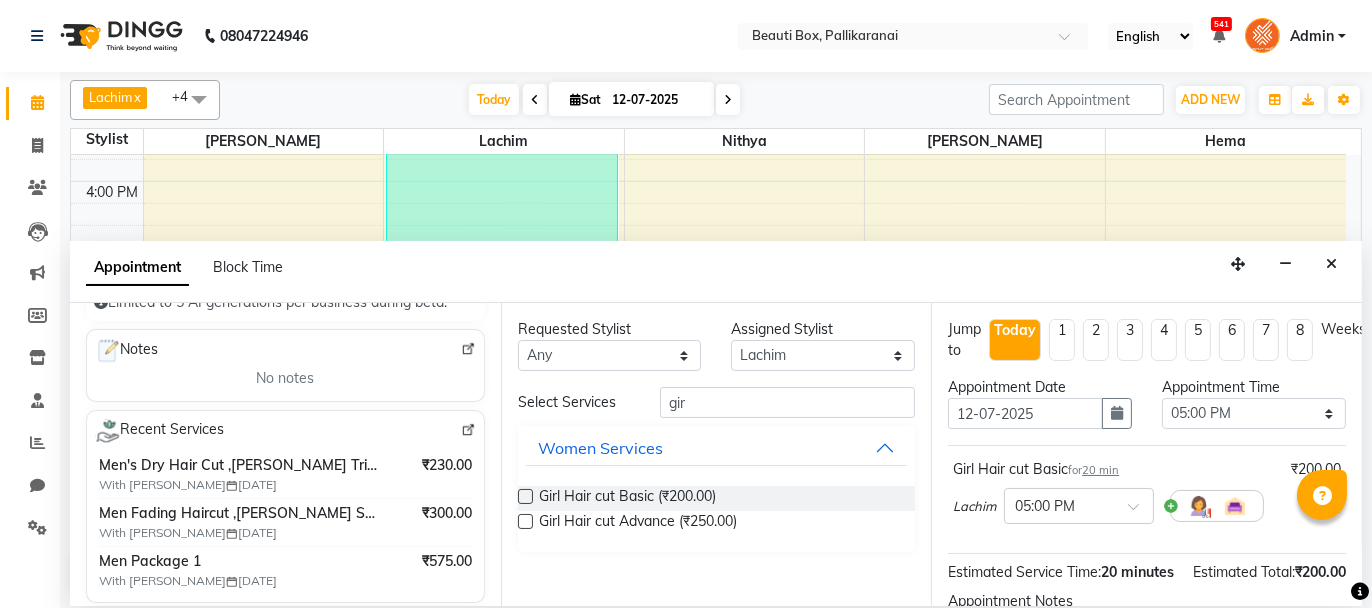 scroll, scrollTop: 300, scrollLeft: 0, axis: vertical 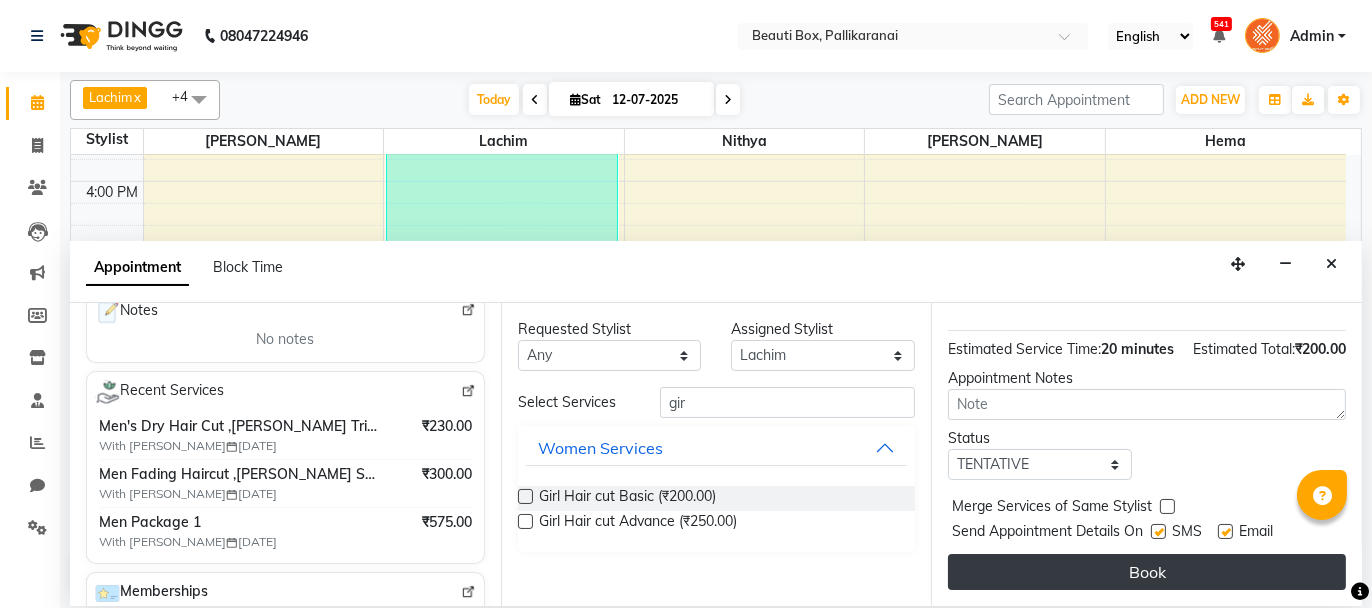 type on "9884528005" 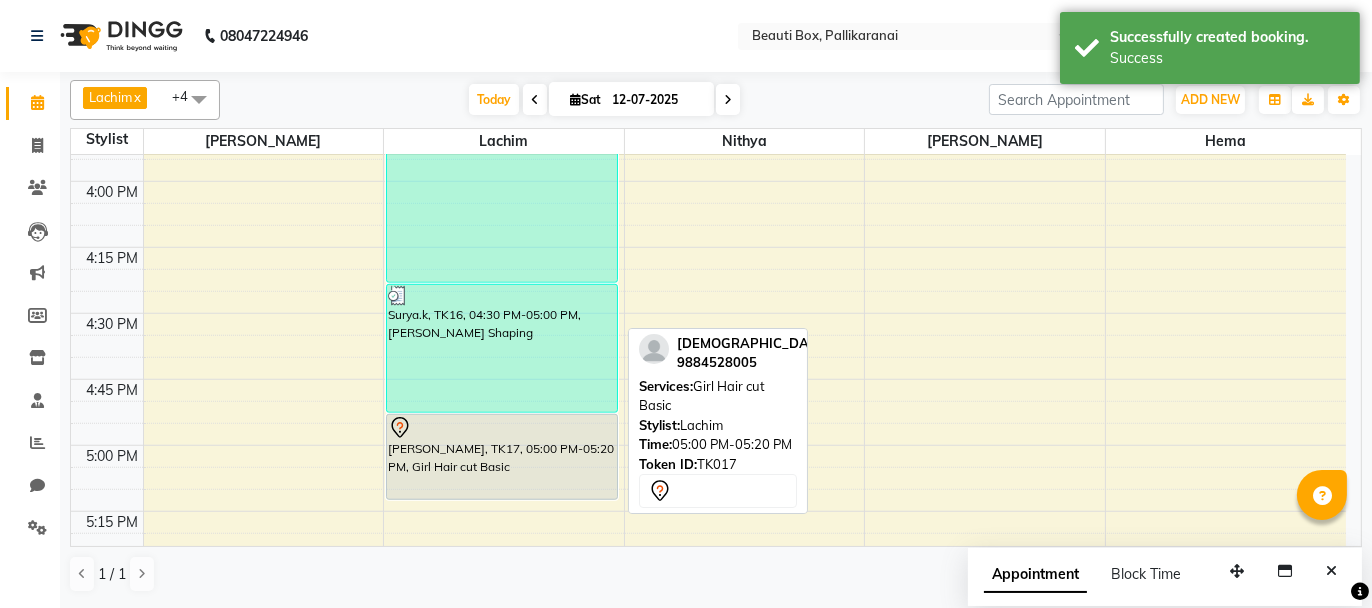 click on "[PERSON_NAME], TK17, 05:00 PM-05:20 PM,  Girl Hair cut Basic" at bounding box center [502, 457] 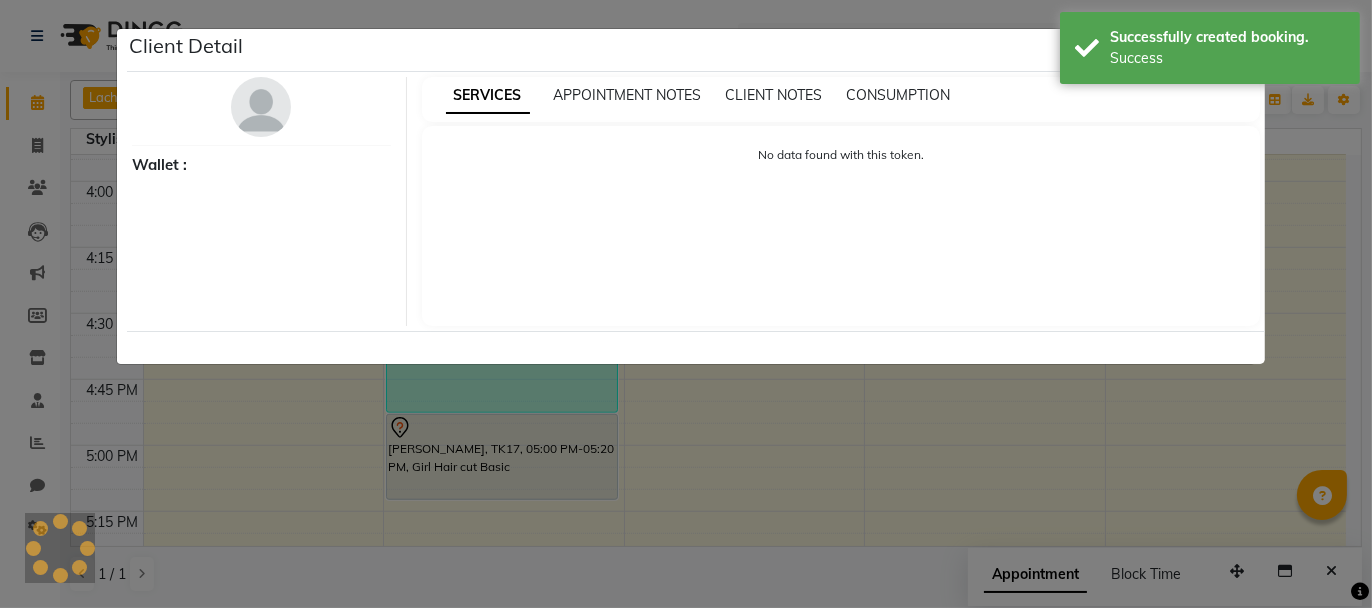 select on "7" 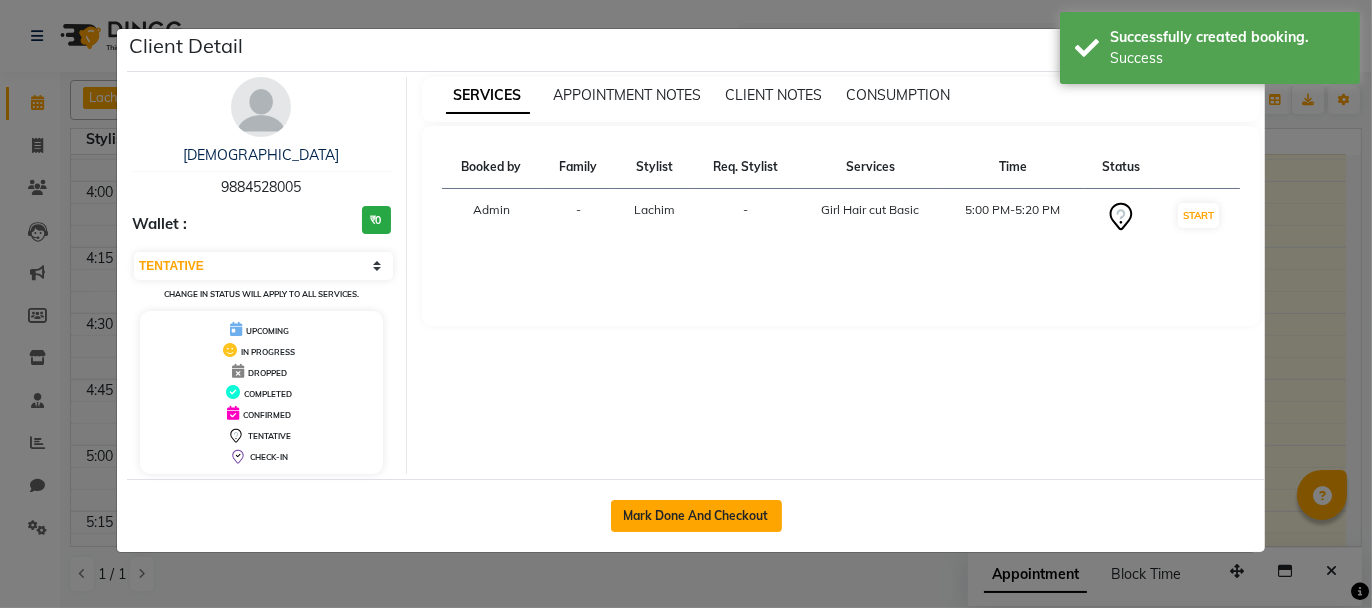 click on "Mark Done And Checkout" 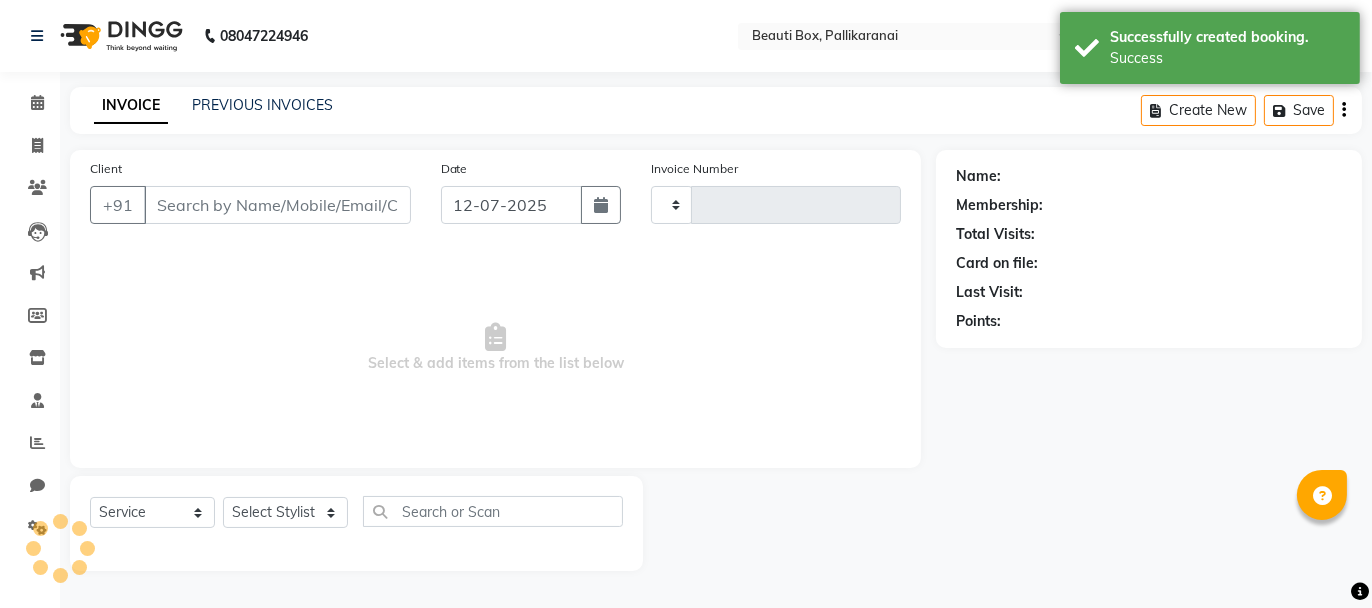 type on "1639" 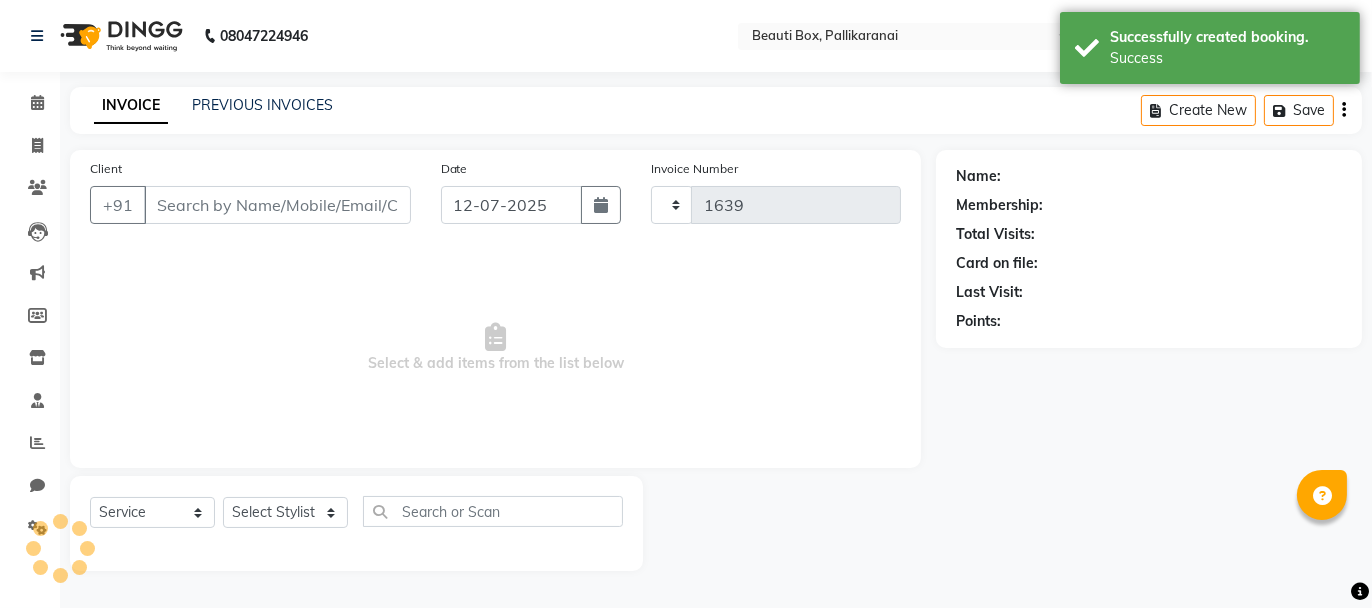 select on "11" 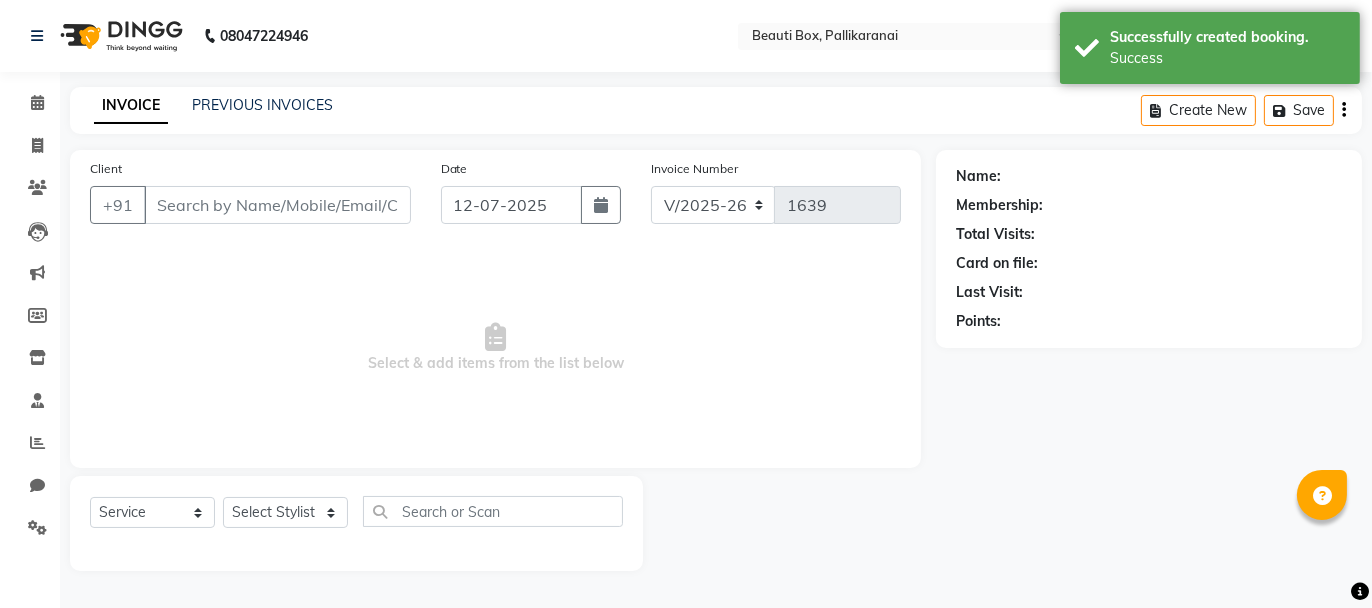 type on "9884528005" 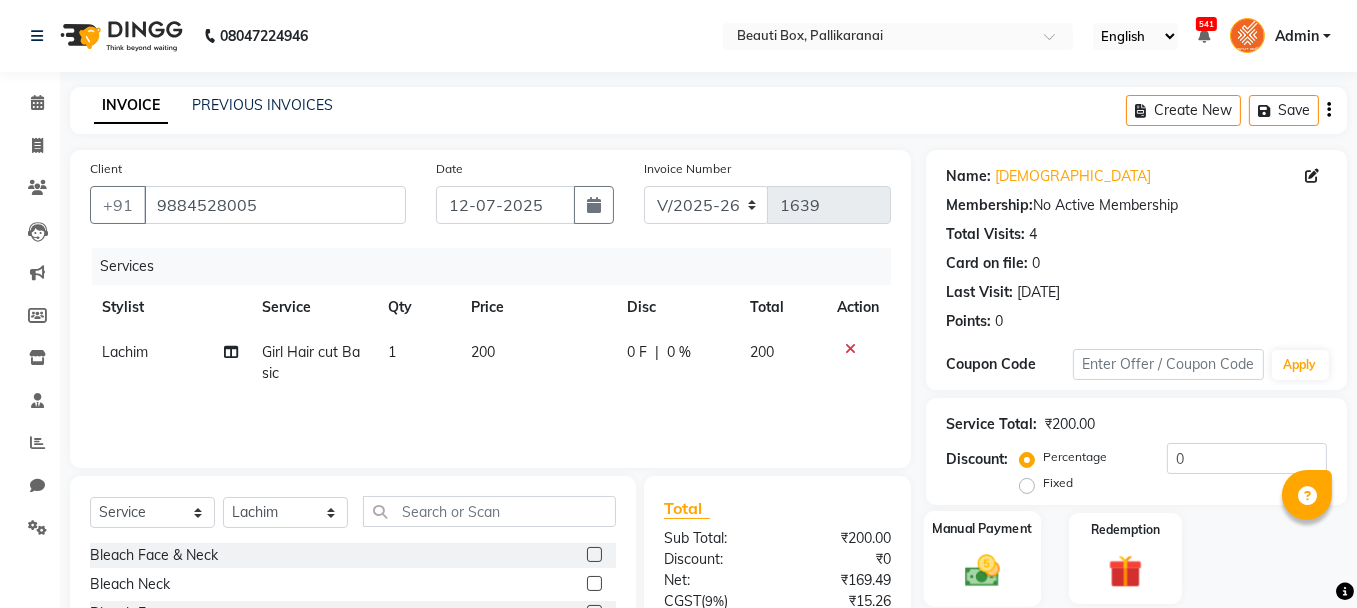 click 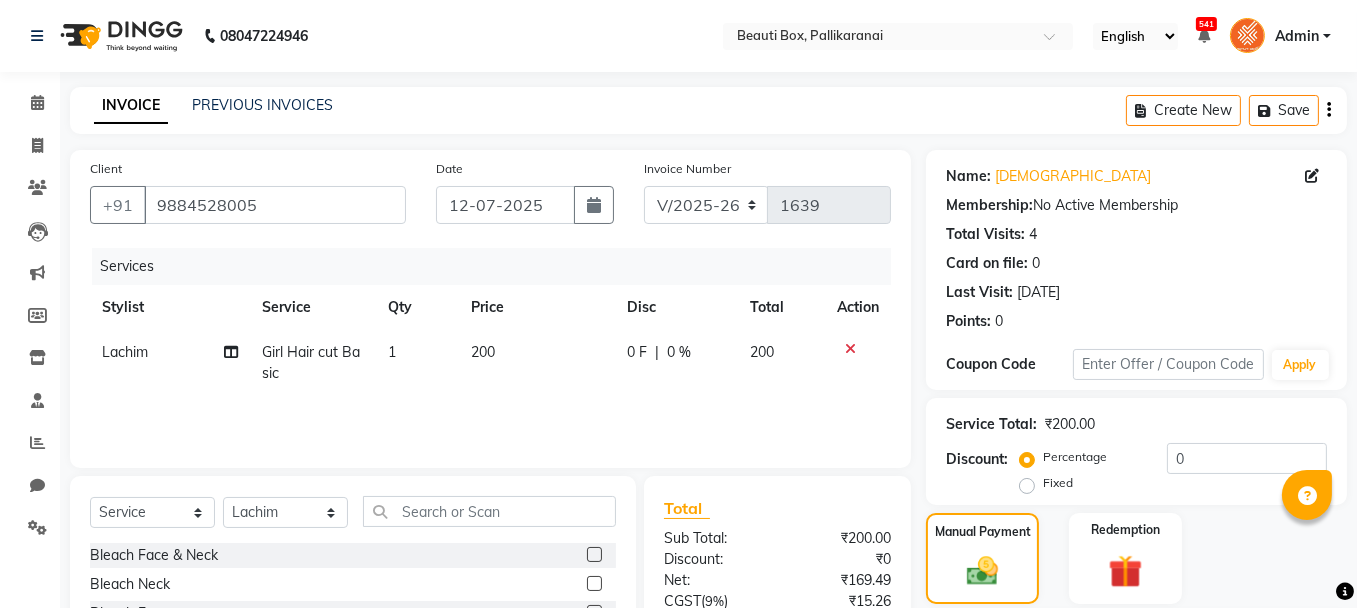 scroll, scrollTop: 194, scrollLeft: 0, axis: vertical 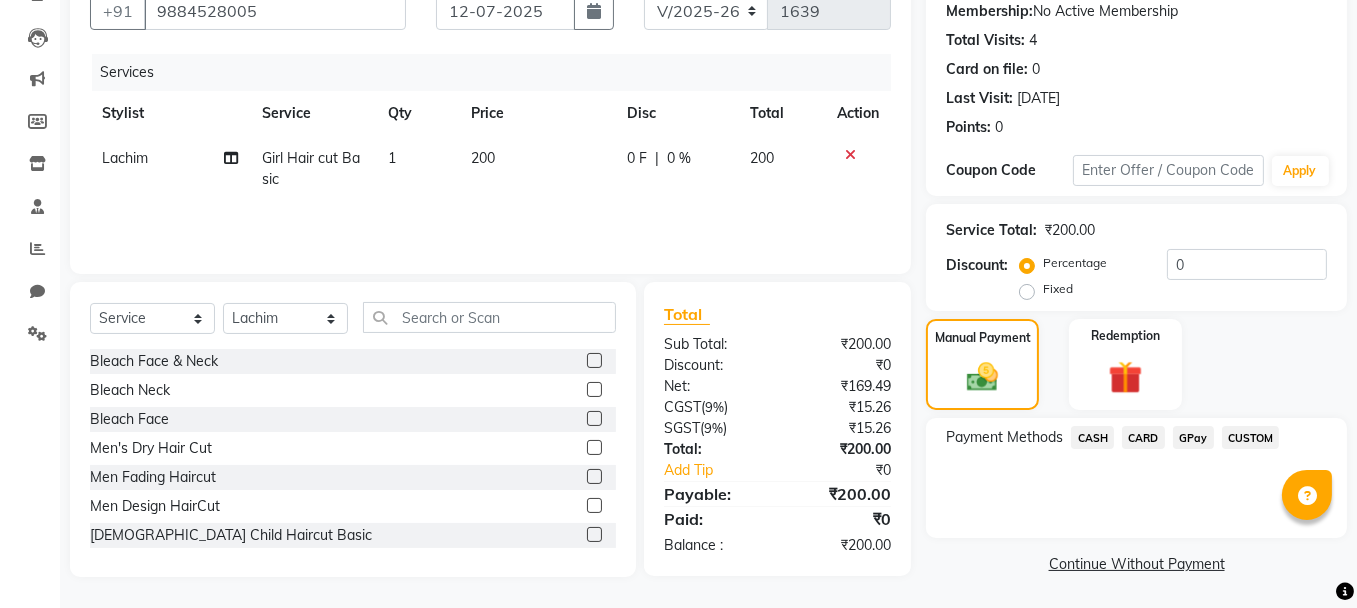 click on "200" 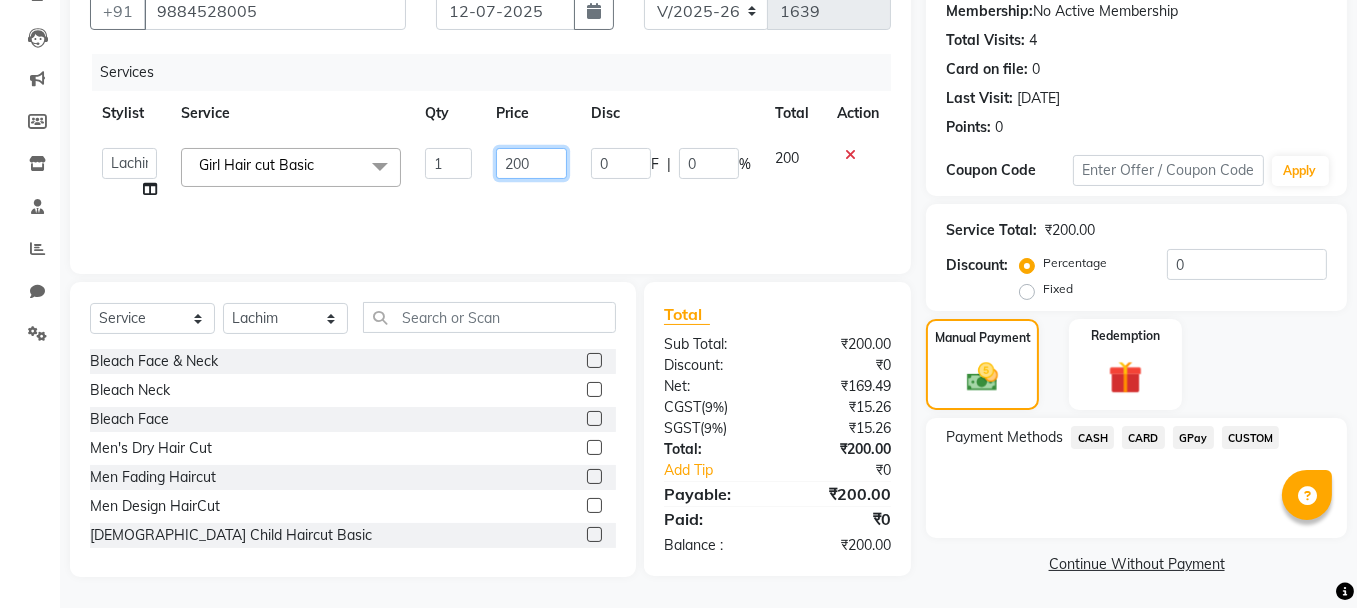 click on "200" 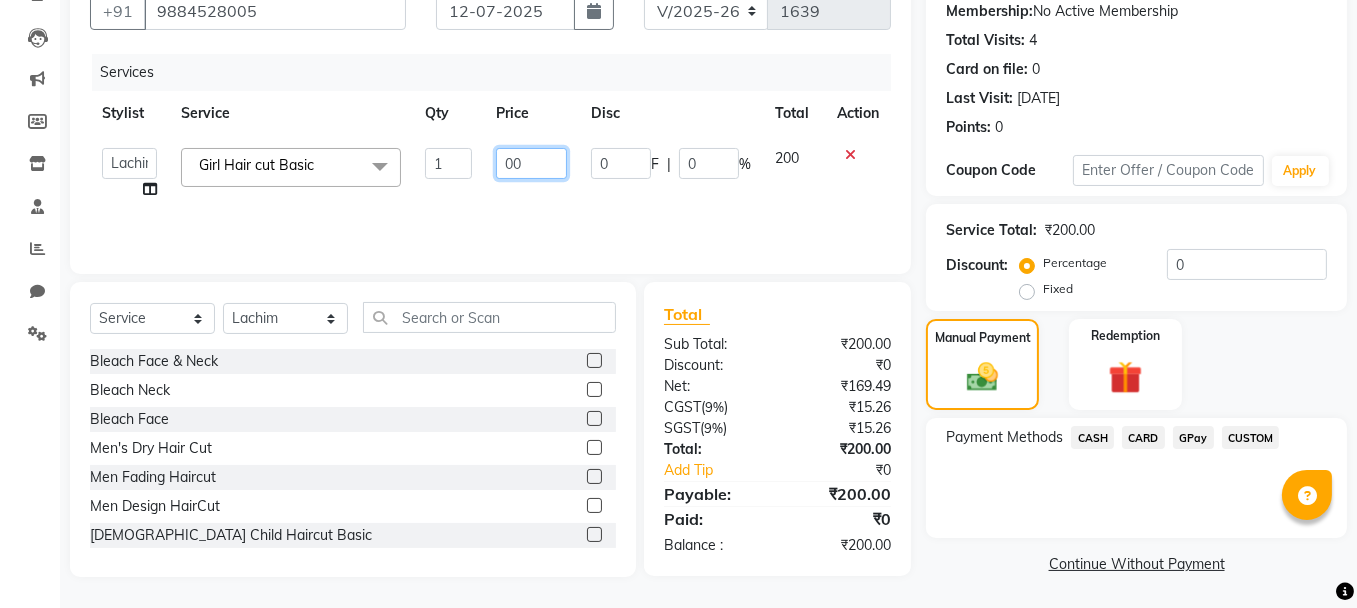 type on "400" 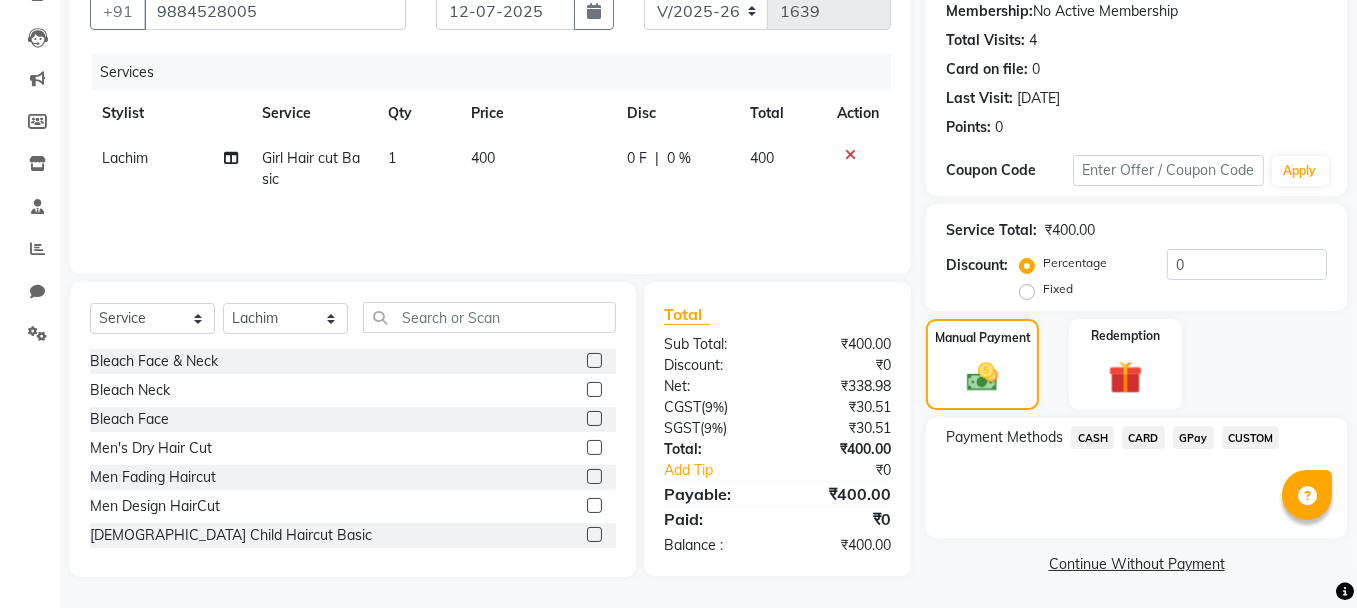 click on "400" 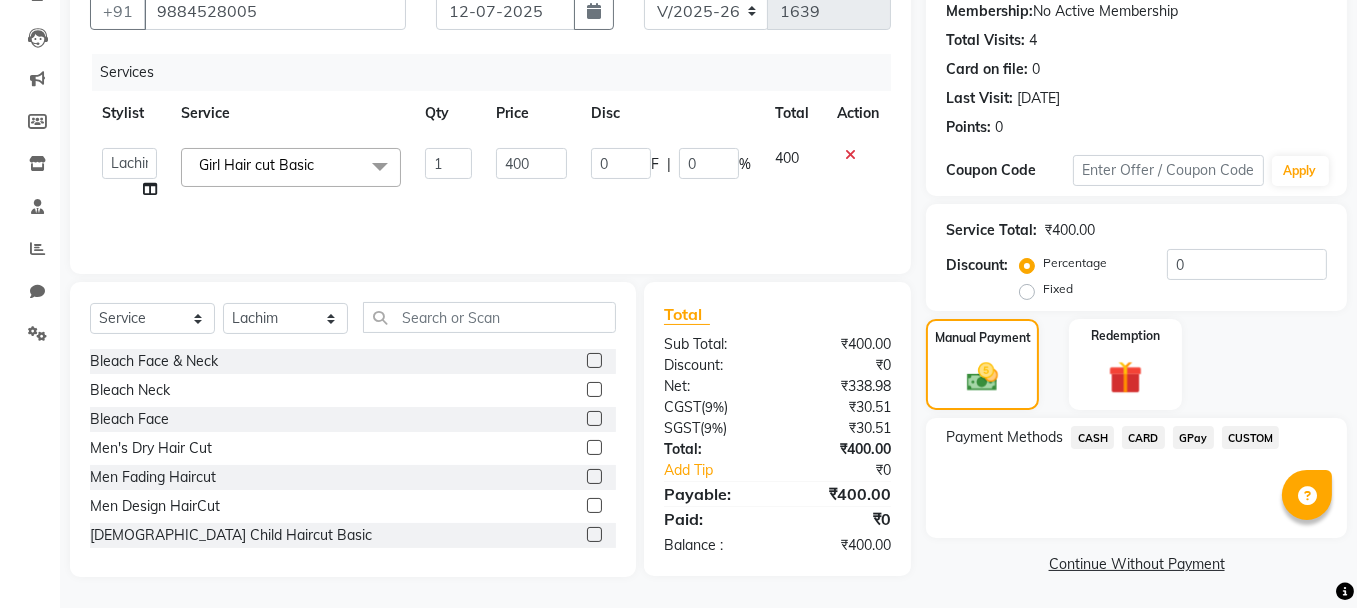 click on "GPay" 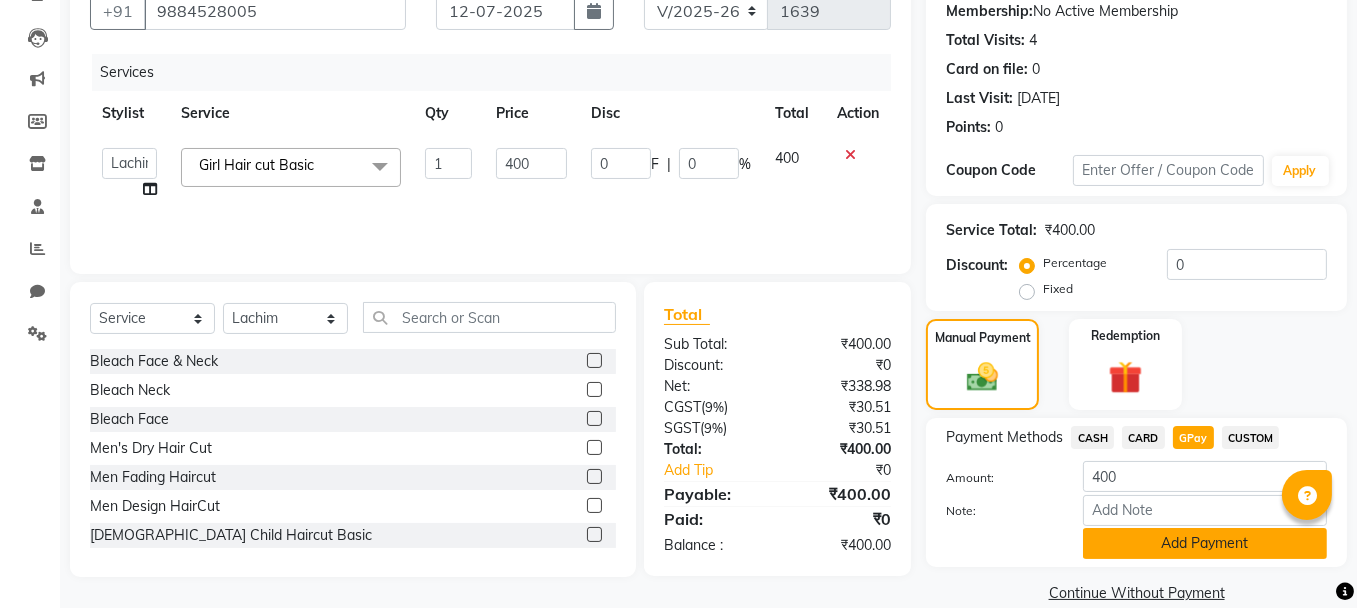 click on "Add Payment" 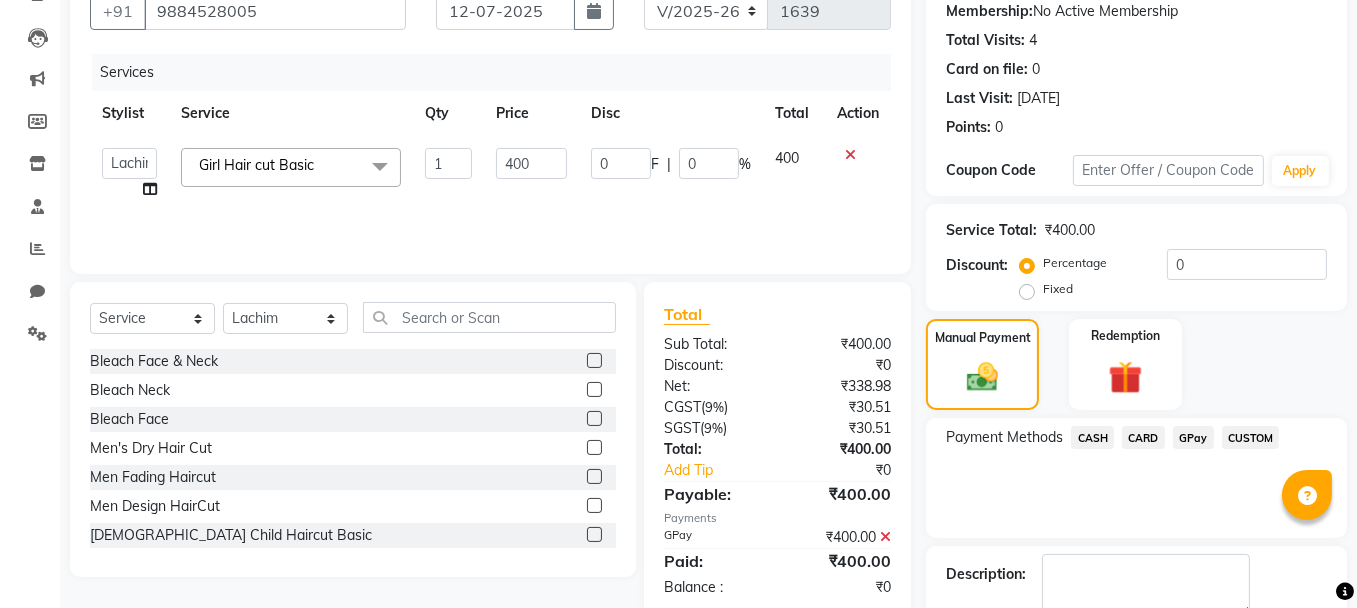 scroll, scrollTop: 305, scrollLeft: 0, axis: vertical 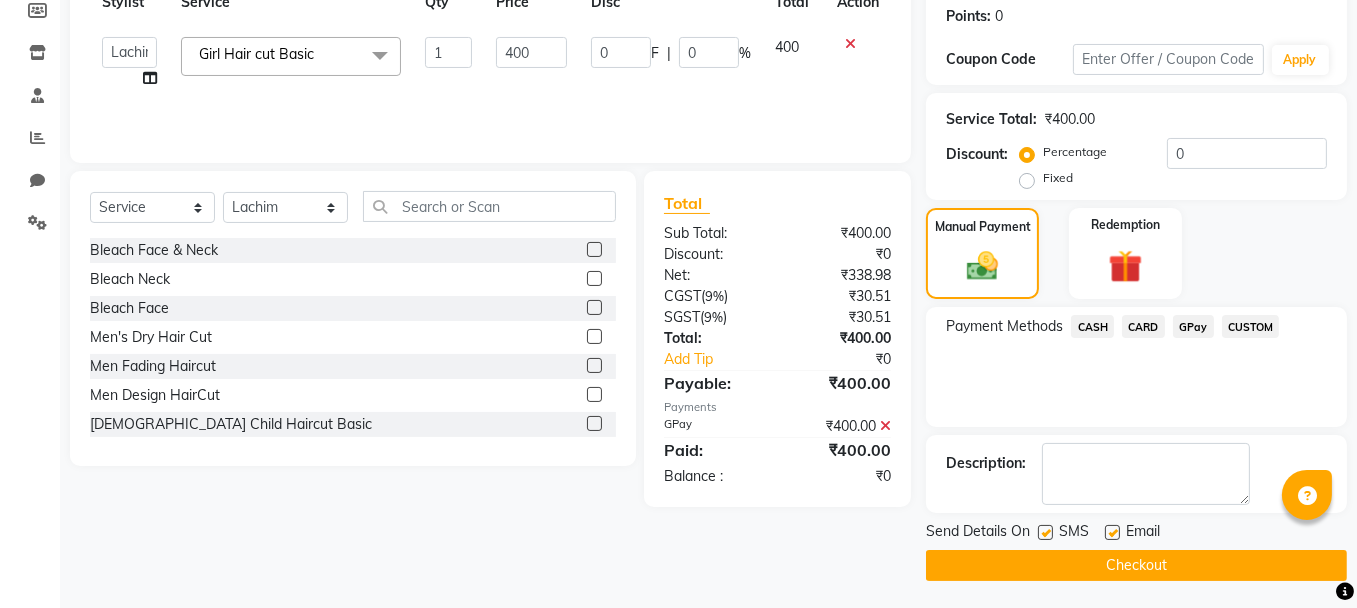 click on "Checkout" 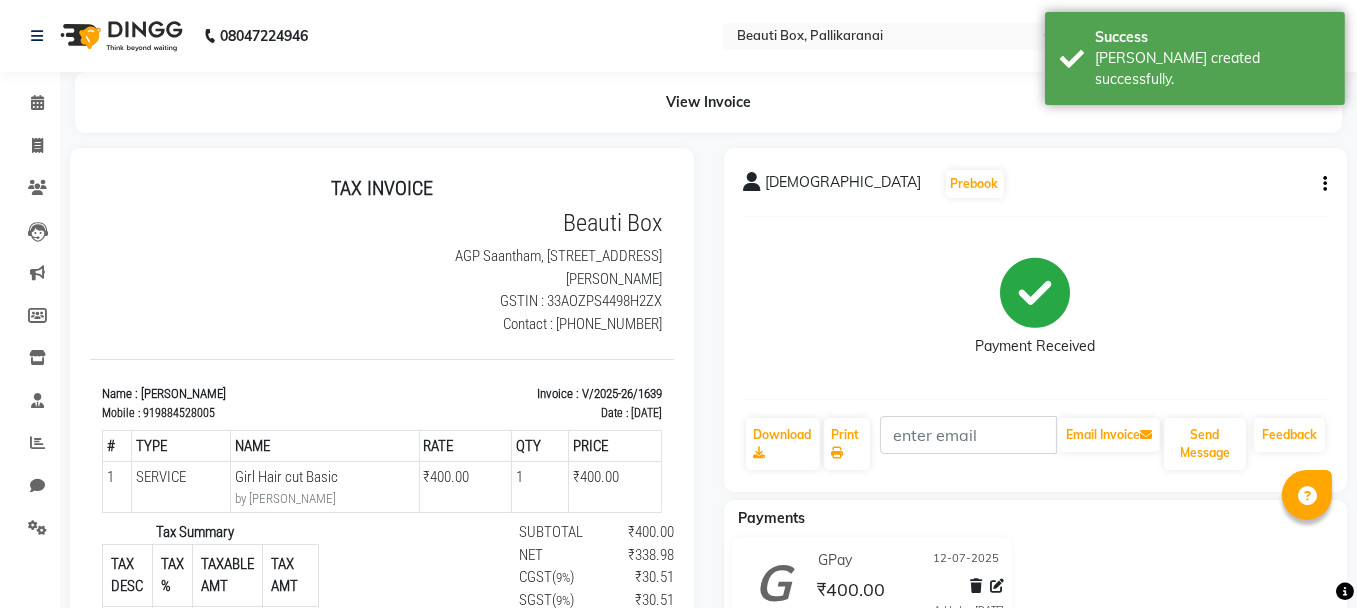 scroll, scrollTop: 0, scrollLeft: 0, axis: both 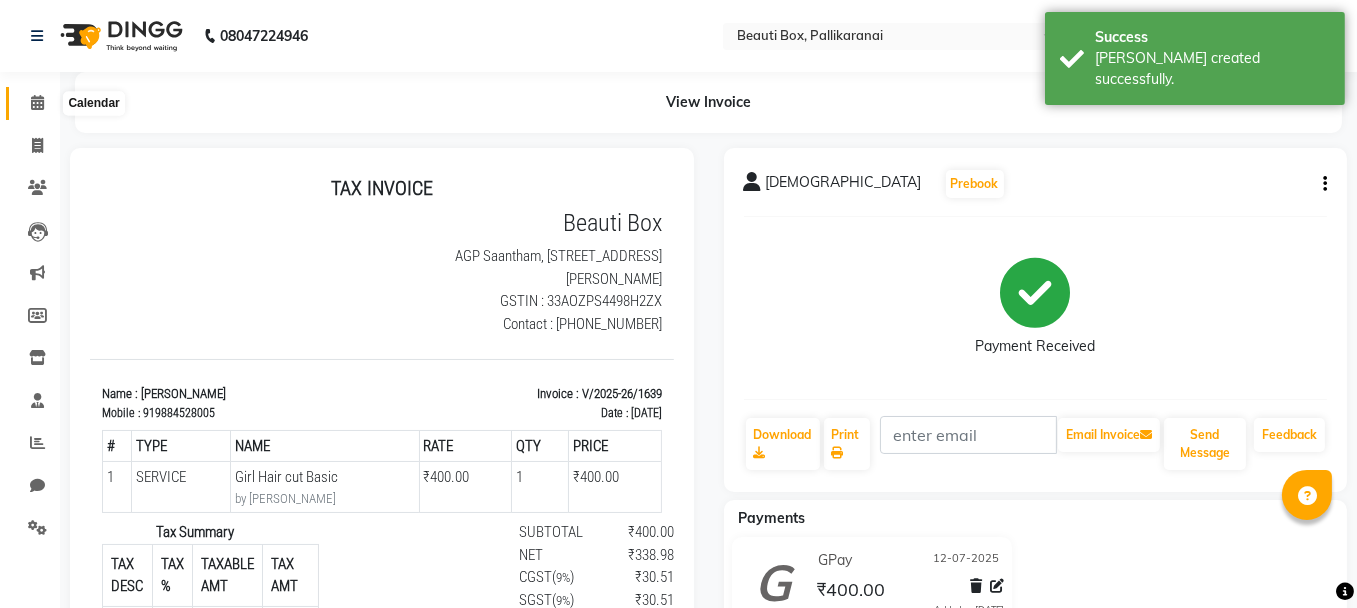 click 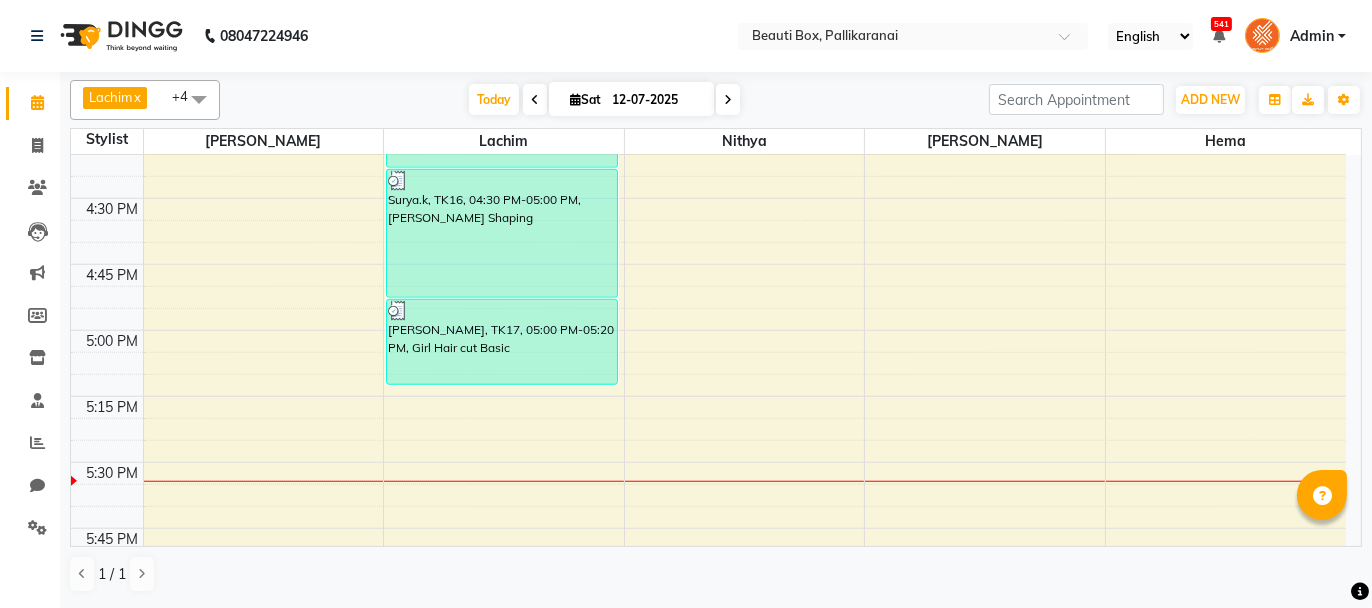 scroll, scrollTop: 2300, scrollLeft: 0, axis: vertical 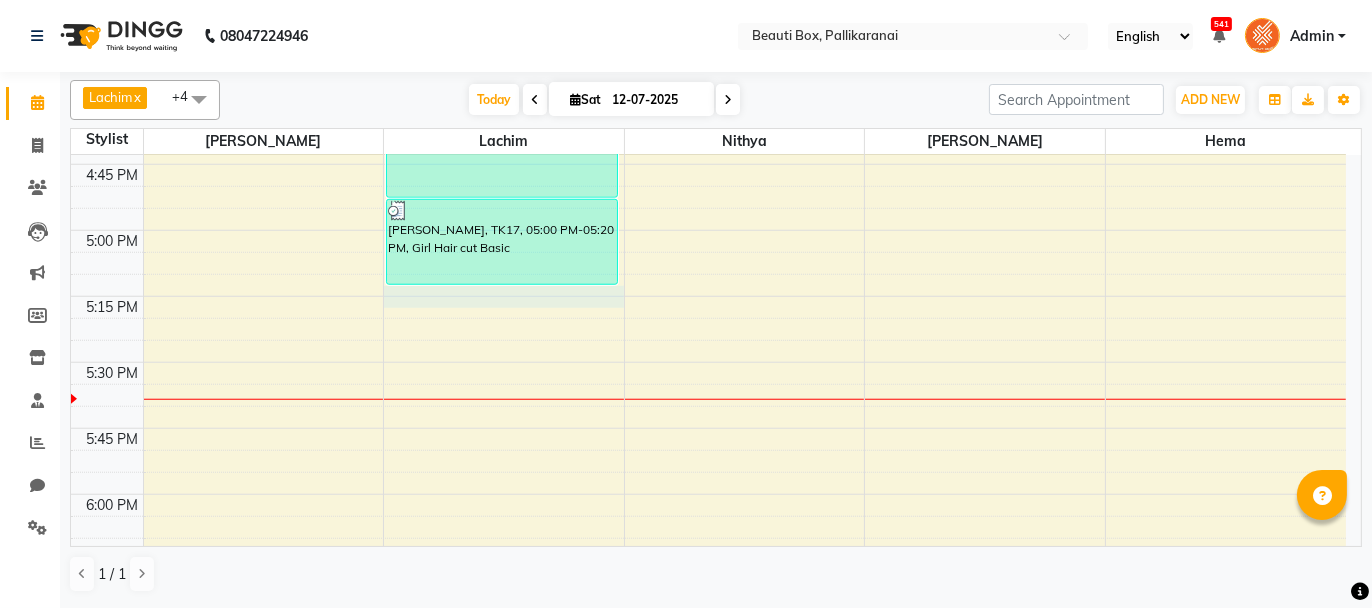 click on "8:00 AM 8:15 AM 8:30 AM 8:45 AM 9:00 AM 9:15 AM 9:30 AM 9:45 AM 10:00 AM 10:15 AM 10:30 AM 10:45 AM 11:00 AM 11:15 AM 11:30 AM 11:45 AM 12:00 PM 12:15 PM 12:30 PM 12:45 PM 1:00 PM 1:15 PM 1:30 PM 1:45 PM 2:00 PM 2:15 PM 2:30 PM 2:45 PM 3:00 PM 3:15 PM 3:30 PM 3:45 PM 4:00 PM 4:15 PM 4:30 PM 4:45 PM 5:00 PM 5:15 PM 5:30 PM 5:45 PM 6:00 PM 6:15 PM 6:30 PM 6:45 PM 7:00 PM 7:15 PM 7:30 PM 7:45 PM 8:00 PM 8:15 PM 8:30 PM 8:45 PM 9:00 PM 9:15 PM 9:30 PM 9:45 PM     [PERSON_NAME] P, TK04, 10:20 AM-11:05 AM, Men's Dry Hair Cut ,[PERSON_NAME] Trimming      [PERSON_NAME], TK05, 10:25 AM-11:10 AM, Men's Dry Hair Cut ,[PERSON_NAME] Trimming      Rahul, TK06, 11:10 AM-11:50 AM, [DEMOGRAPHIC_DATA] Child Haircut Basic ,Men's Dry Hair Cut      Kumar, TK07, 11:25 AM-11:55 AM, Men's Dry Hair Cut      Siddharth, TK11, 12:45 PM-01:45 PM, Men's Dry Hair Cut ,[PERSON_NAME] Shaping      [PERSON_NAME], TK12, 01:15 PM-02:15 PM, [DEMOGRAPHIC_DATA] Child Haircut Basic ,U/ Straight Hair cut ,Hairwash before Haircut      Dummy Customer, TK14, 01:45 PM-02:45 PM, [PERSON_NAME] Shaping ,Men's Dry Hair Cut" at bounding box center (708, -298) 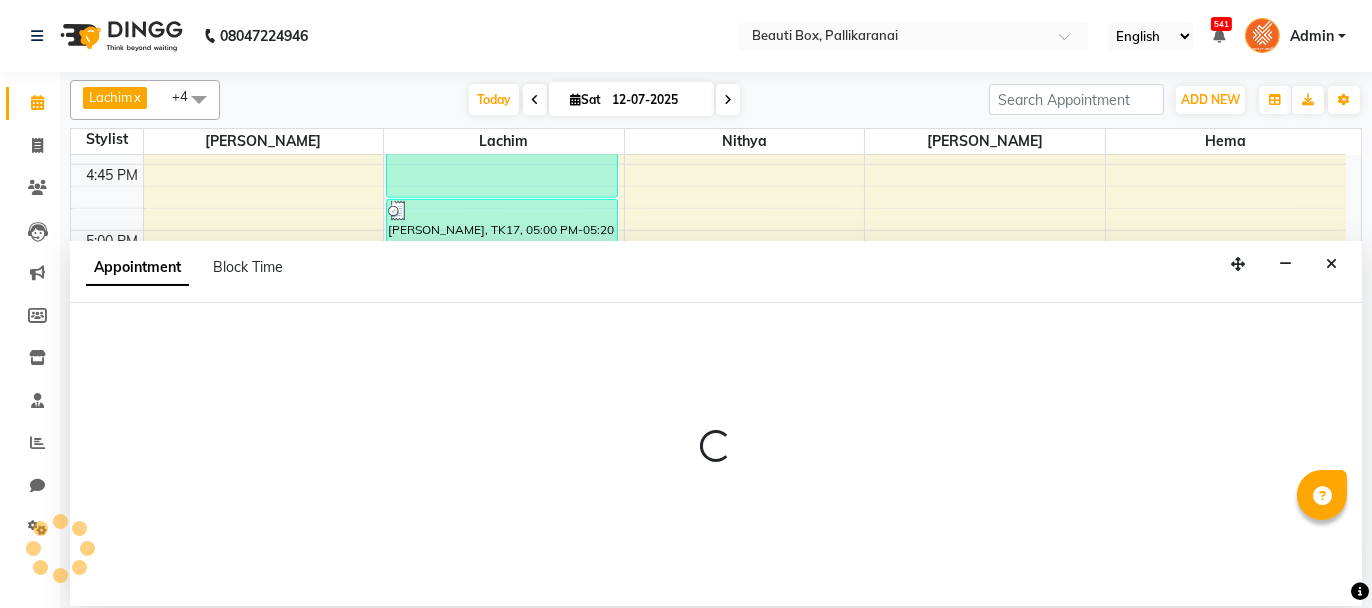 select on "9763" 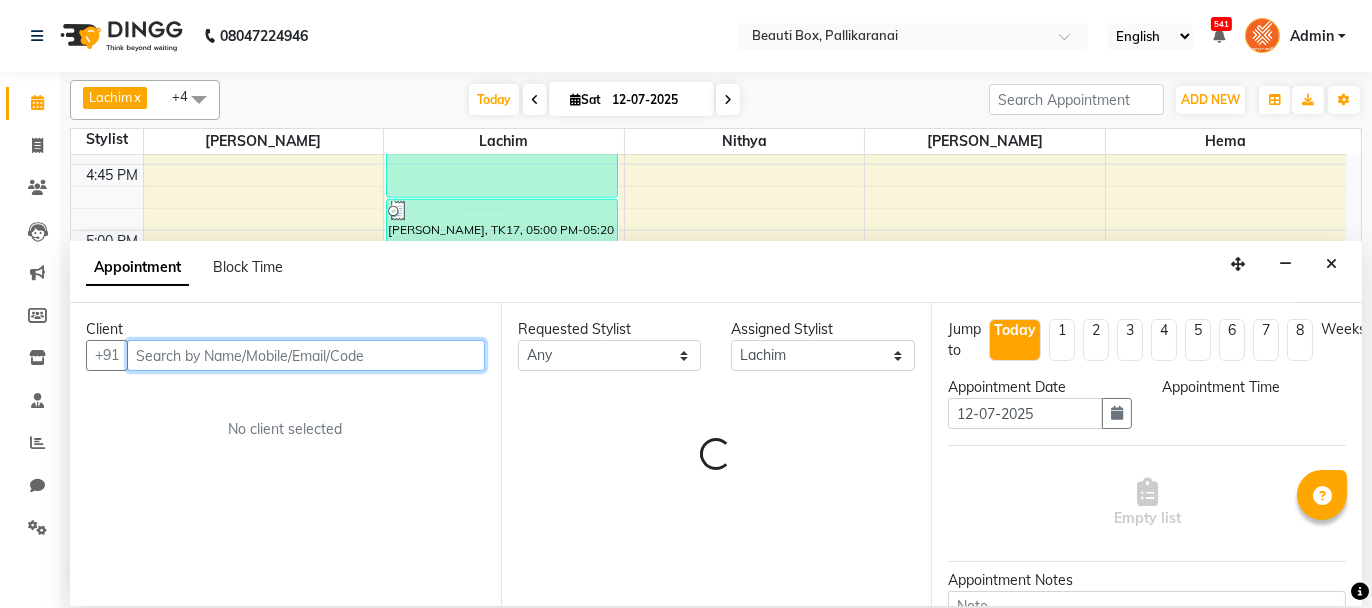 select on "1035" 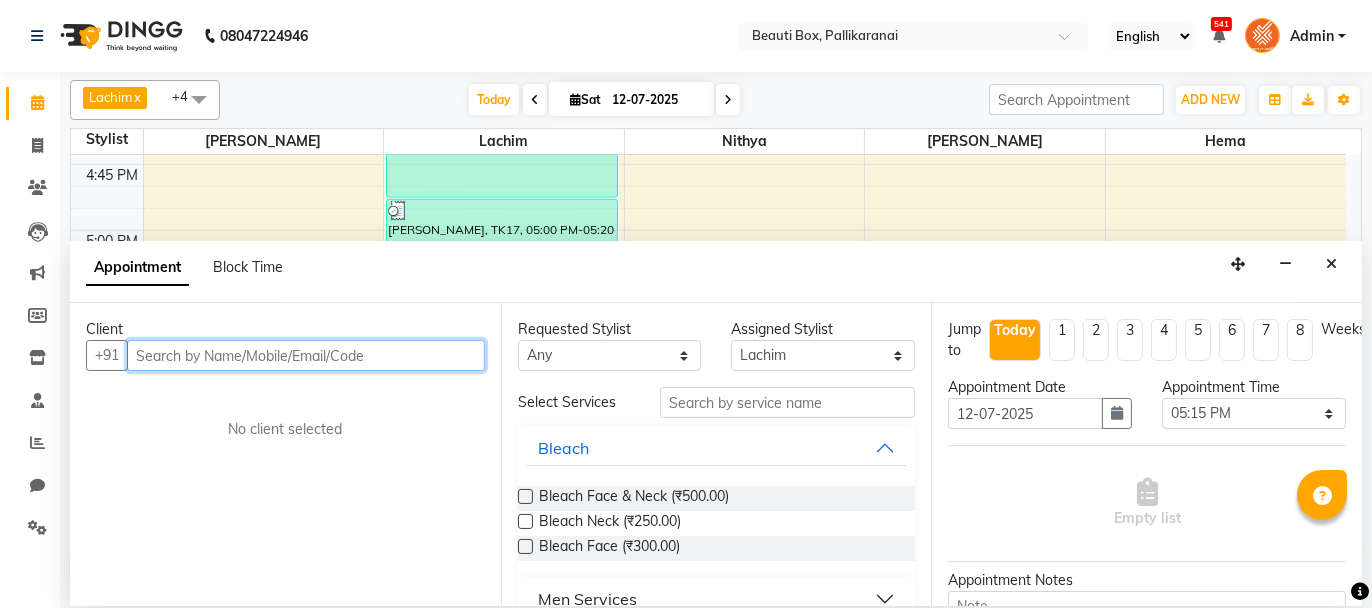 click at bounding box center (306, 355) 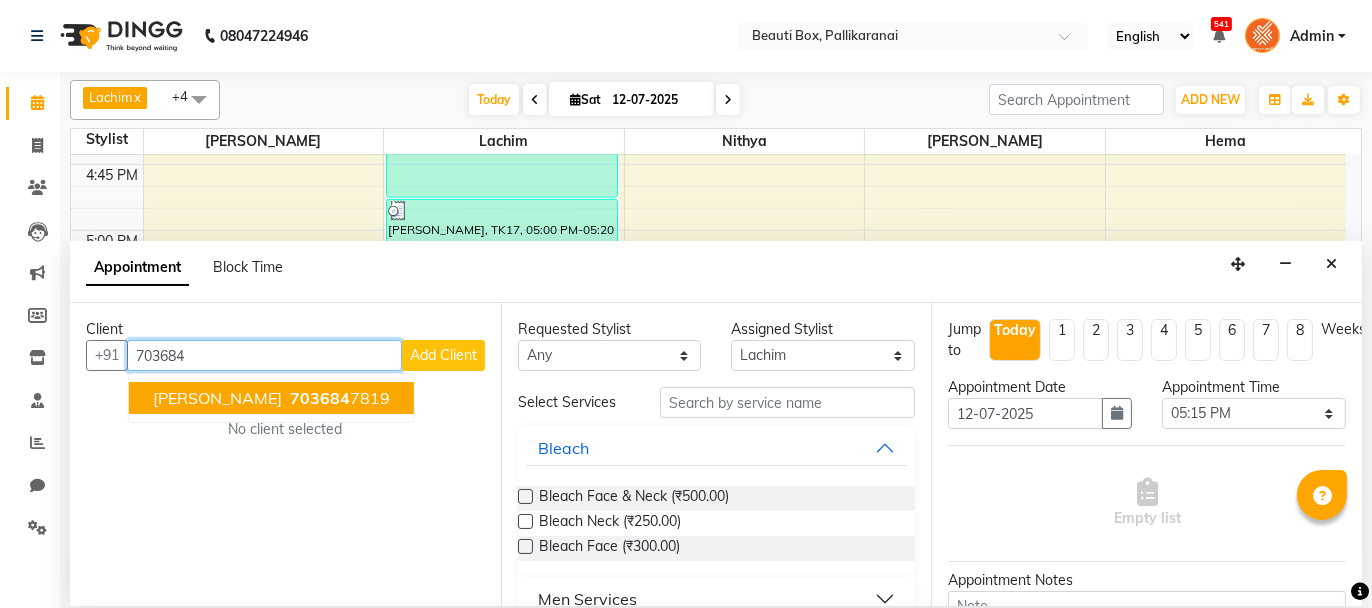 click on "703684 7819" at bounding box center [338, 398] 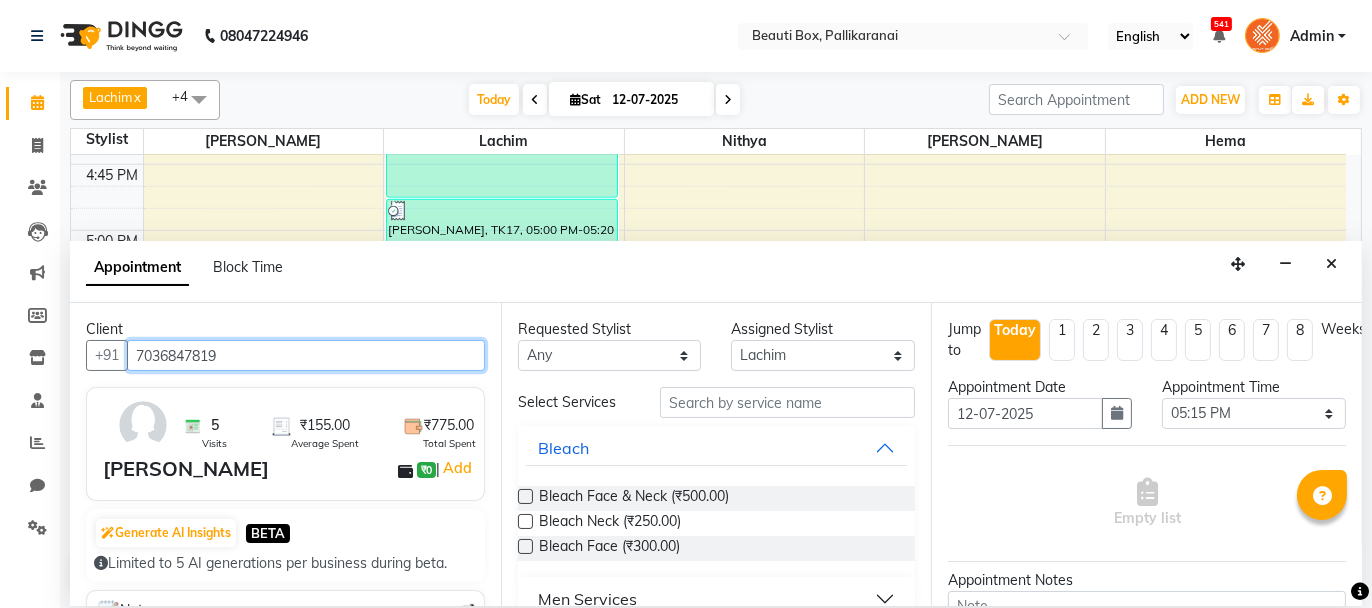 type on "7036847819" 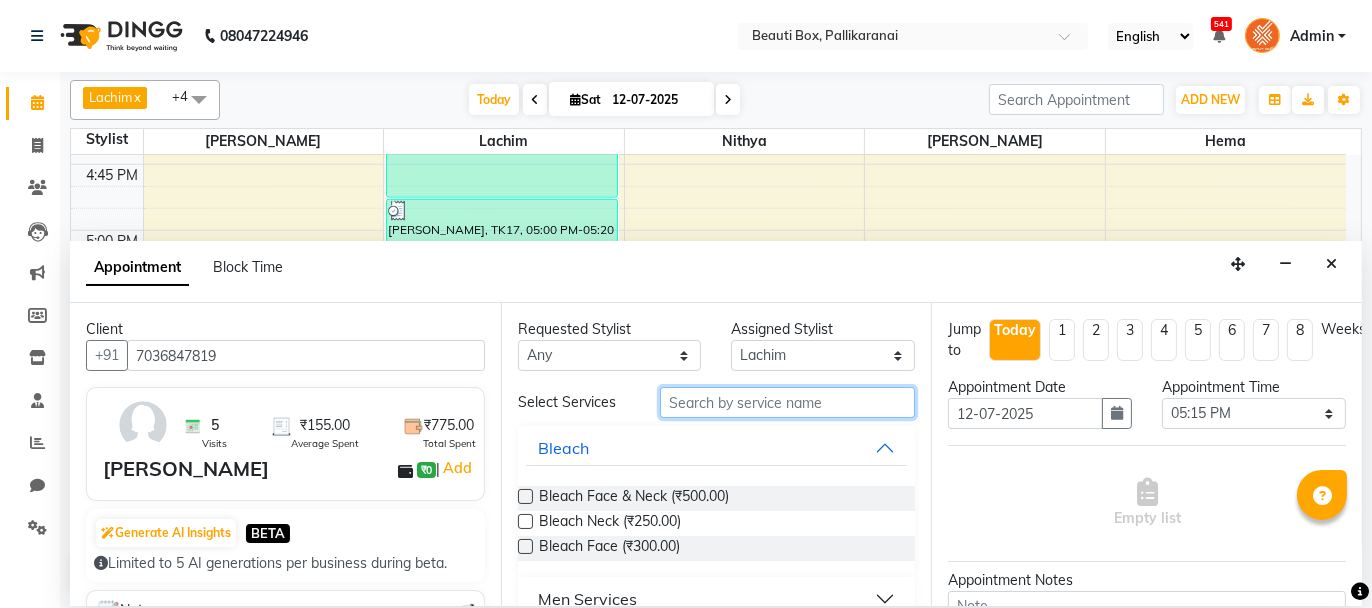 click at bounding box center [787, 402] 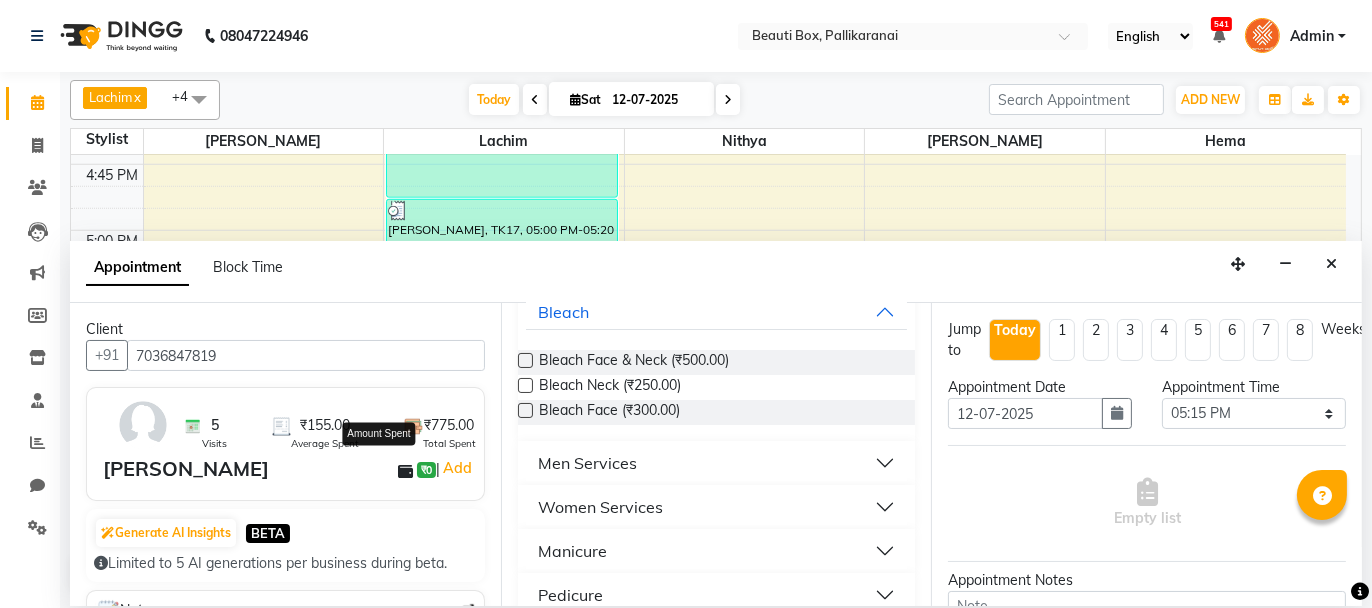 scroll, scrollTop: 200, scrollLeft: 0, axis: vertical 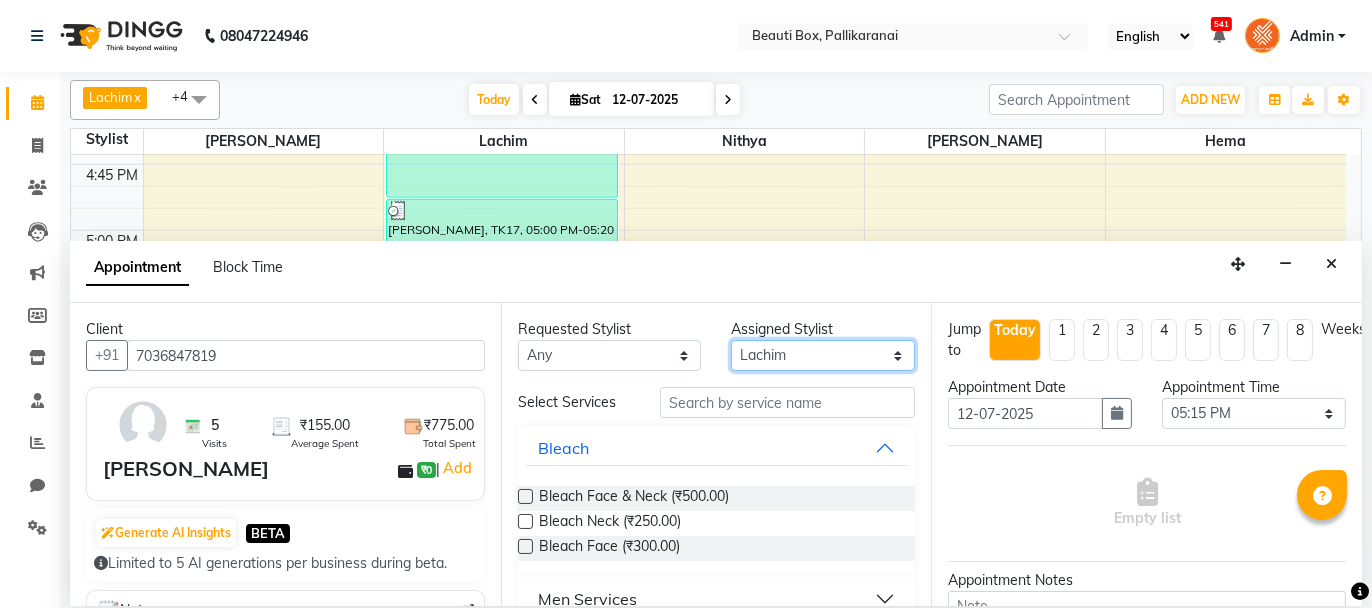 click on "Select [PERSON_NAME] [PERSON_NAME] Ifzan  [PERSON_NAME] Lachim [PERSON_NAME] Sakeem [PERSON_NAME]" at bounding box center [823, 355] 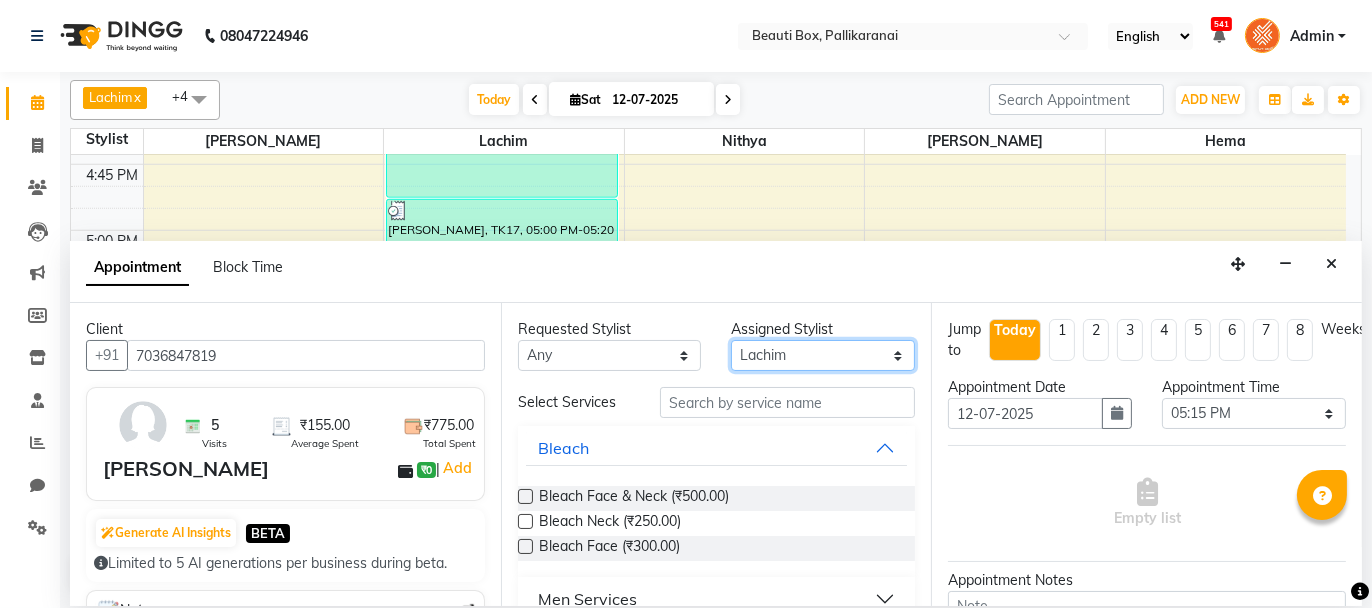 select on "84028" 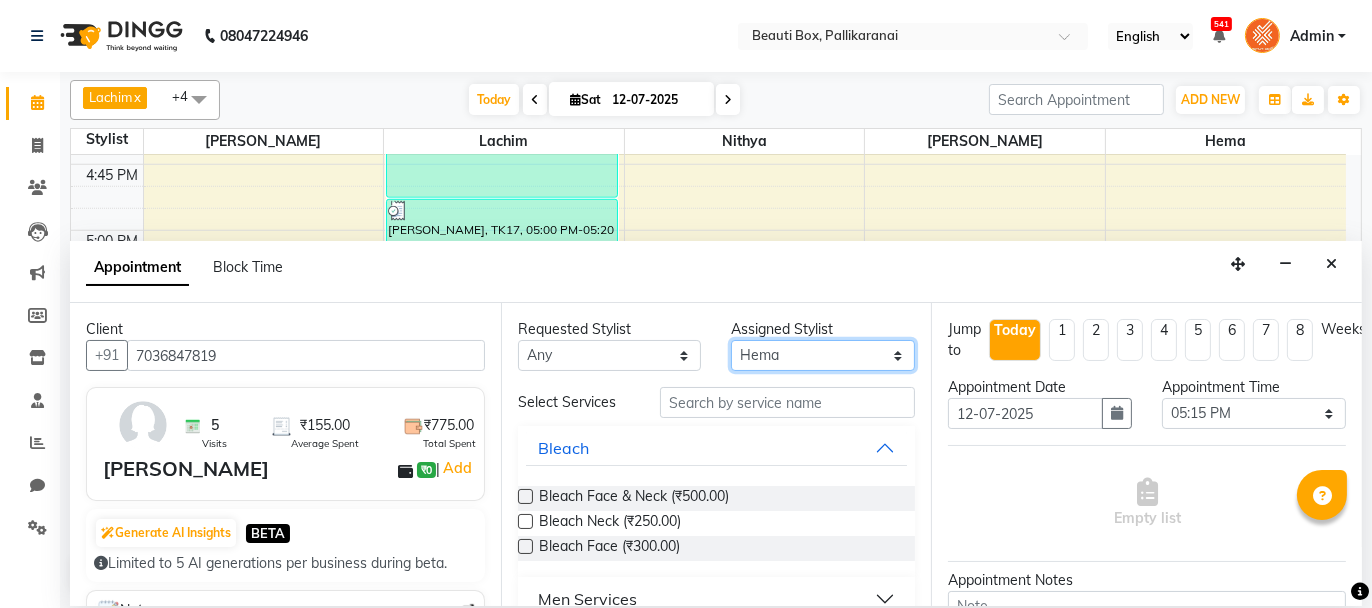click on "Select [PERSON_NAME] [PERSON_NAME] Ifzan  [PERSON_NAME] Lachim [PERSON_NAME] Sakeem [PERSON_NAME]" at bounding box center (823, 355) 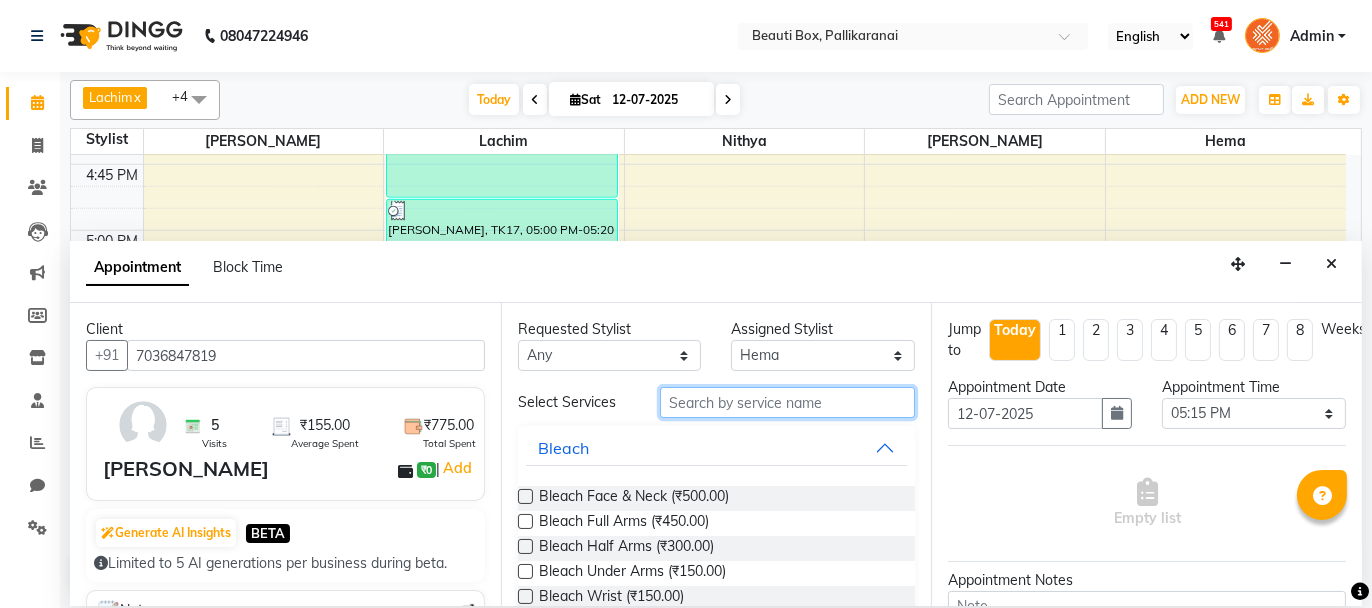 click at bounding box center [787, 402] 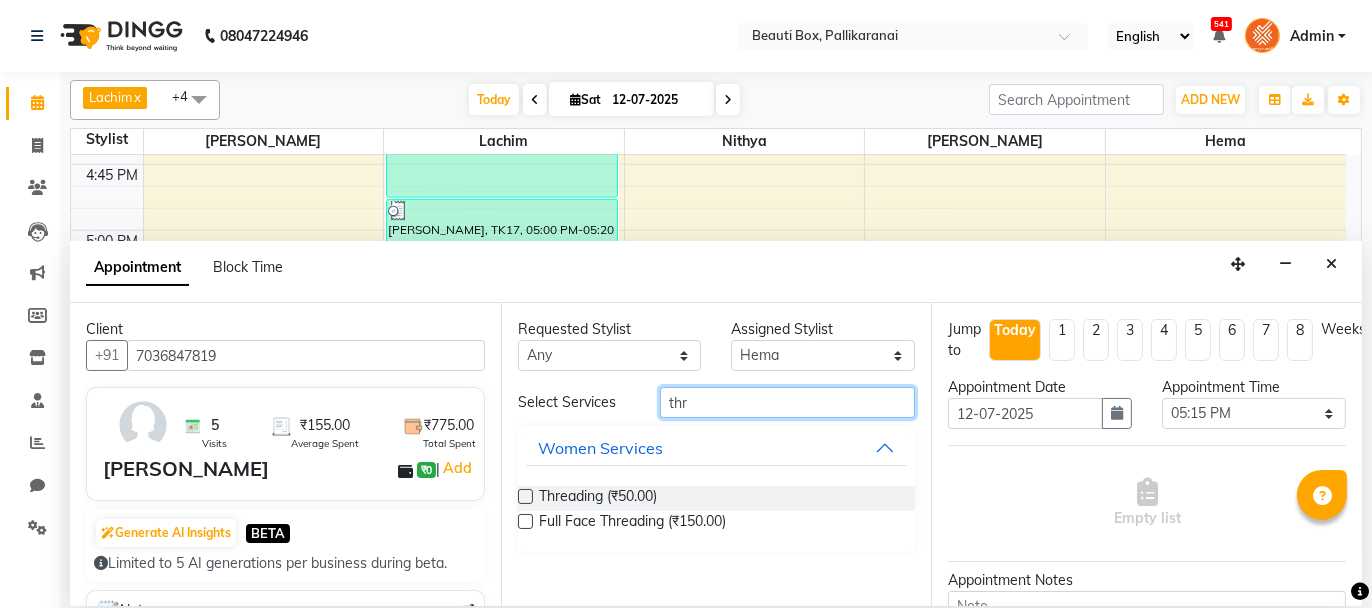 type on "thr" 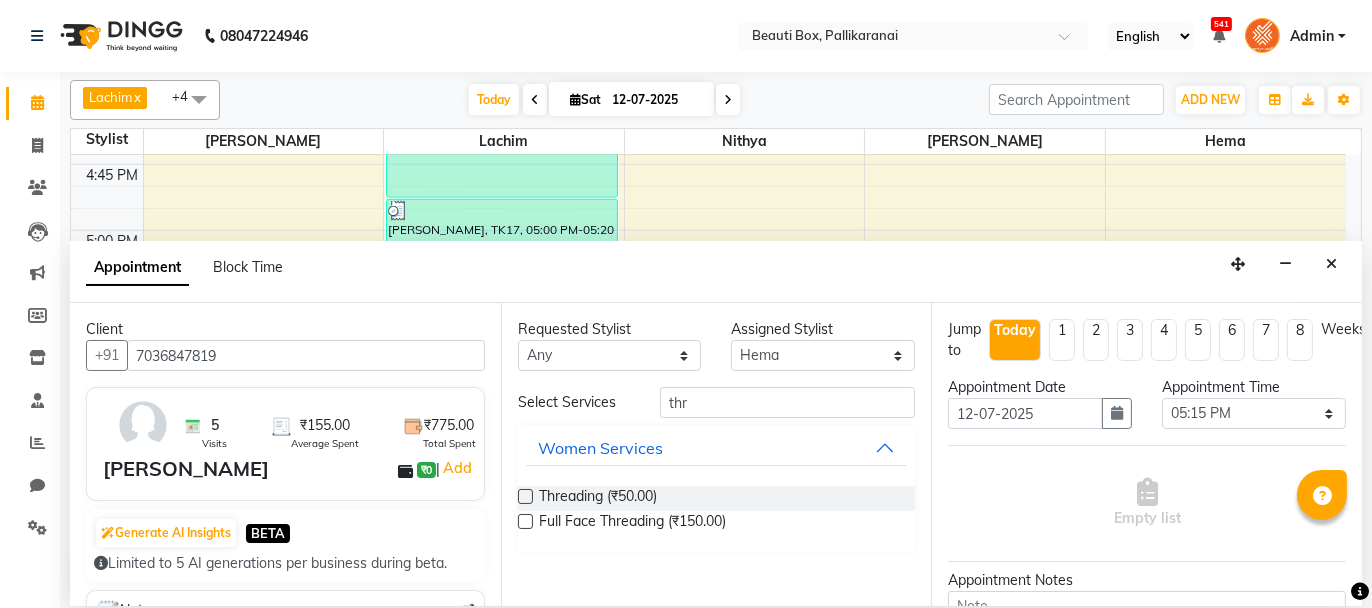 click at bounding box center [525, 496] 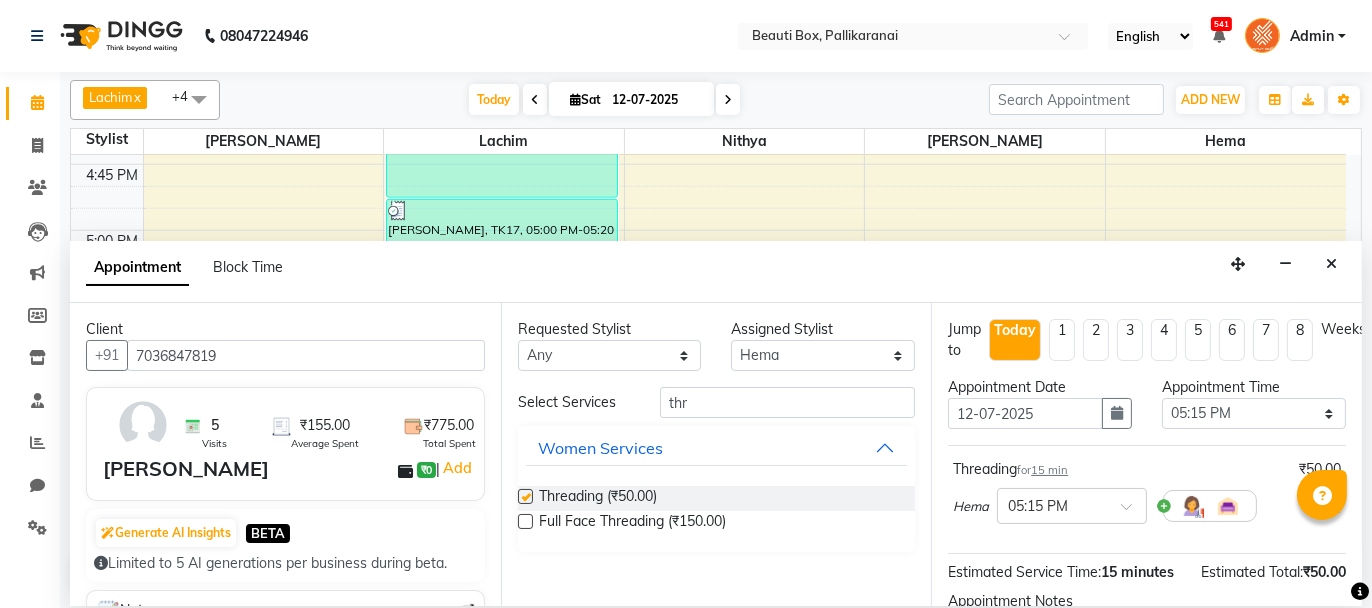checkbox on "false" 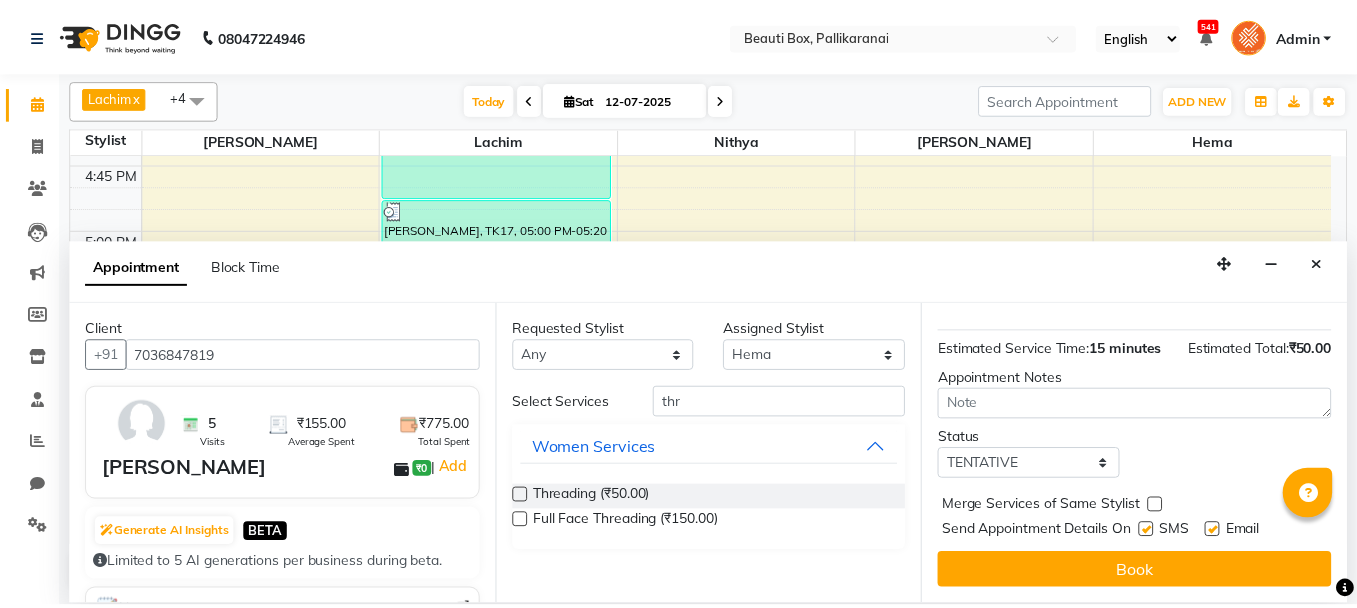 scroll, scrollTop: 242, scrollLeft: 0, axis: vertical 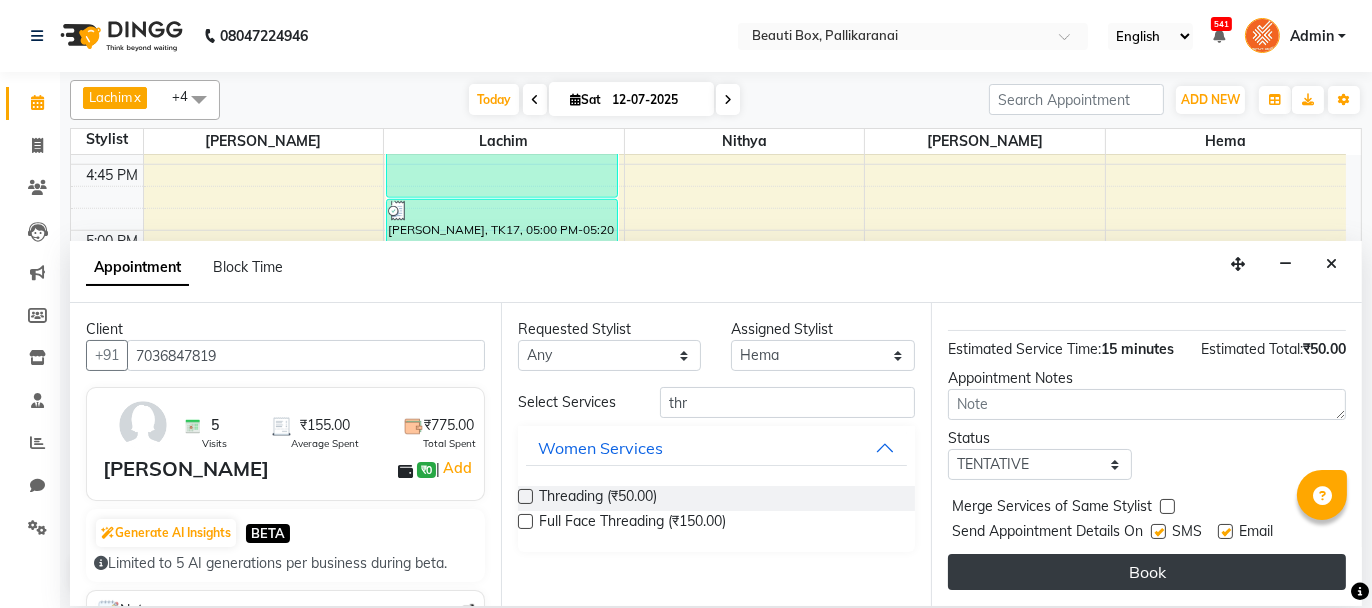 click on "Book" at bounding box center [1147, 572] 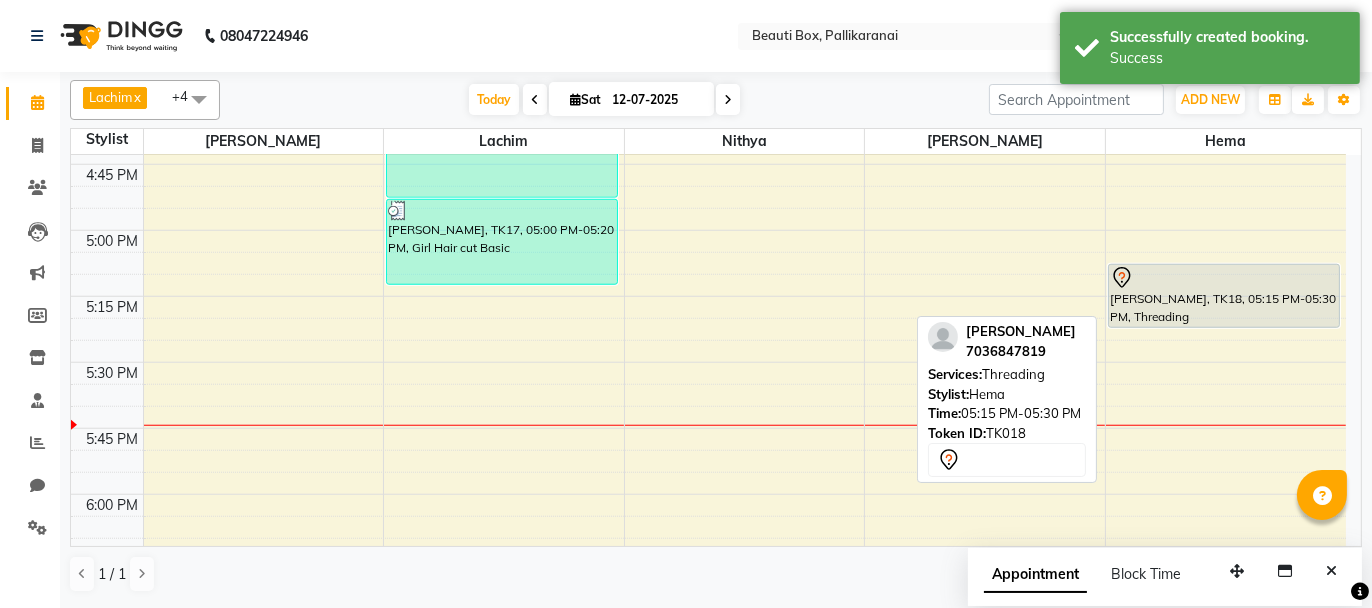 click at bounding box center [1224, 278] 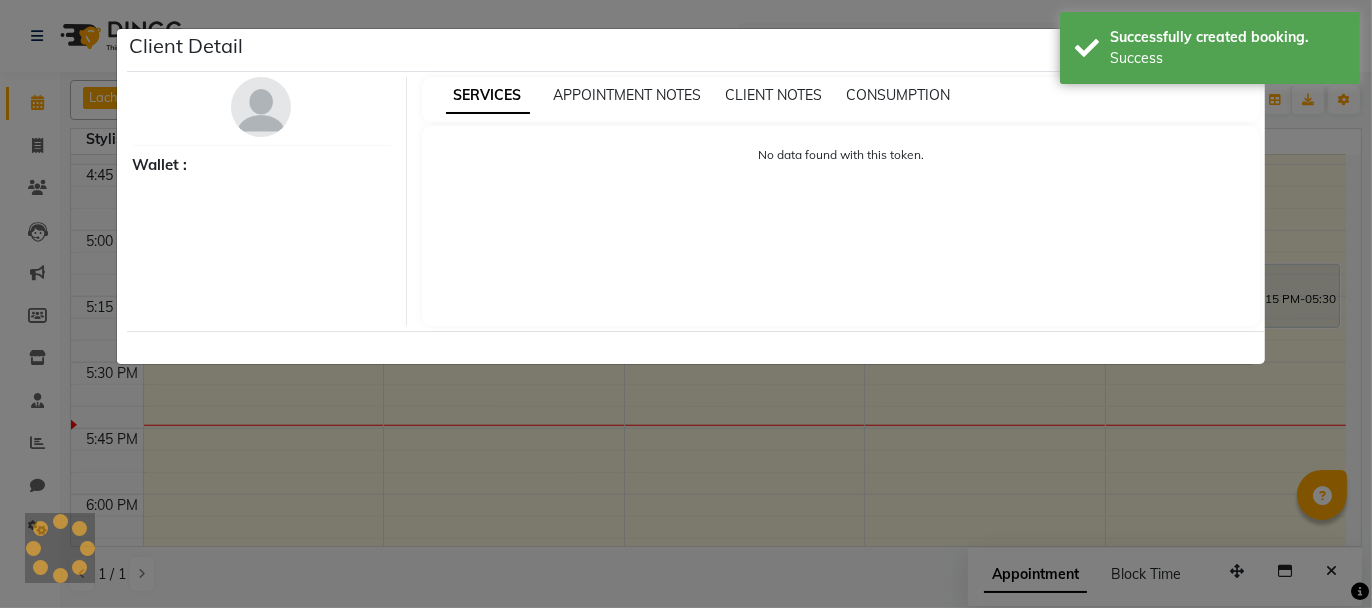 select on "7" 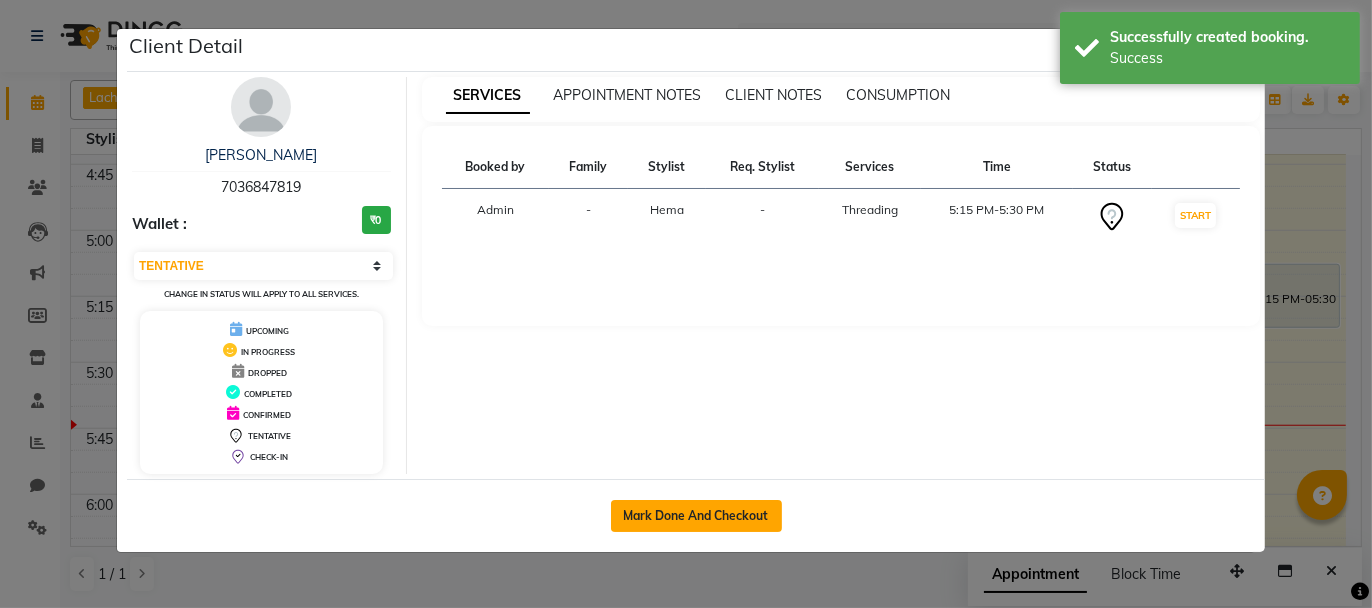 click on "Mark Done And Checkout" 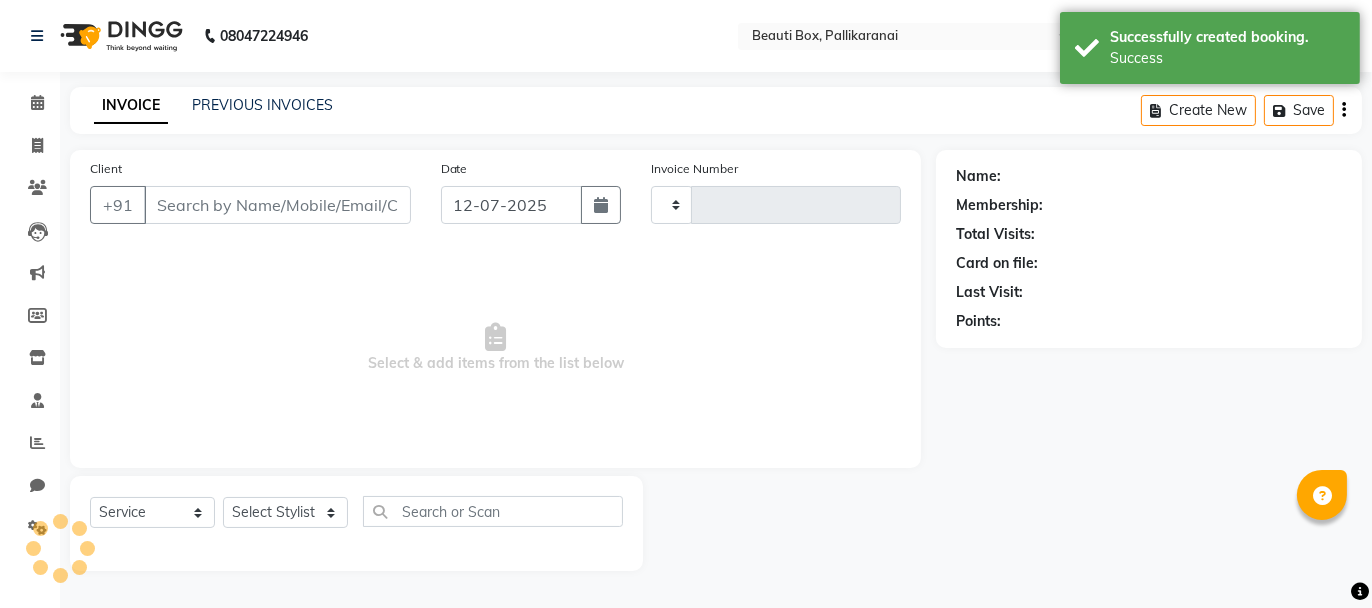 type on "1640" 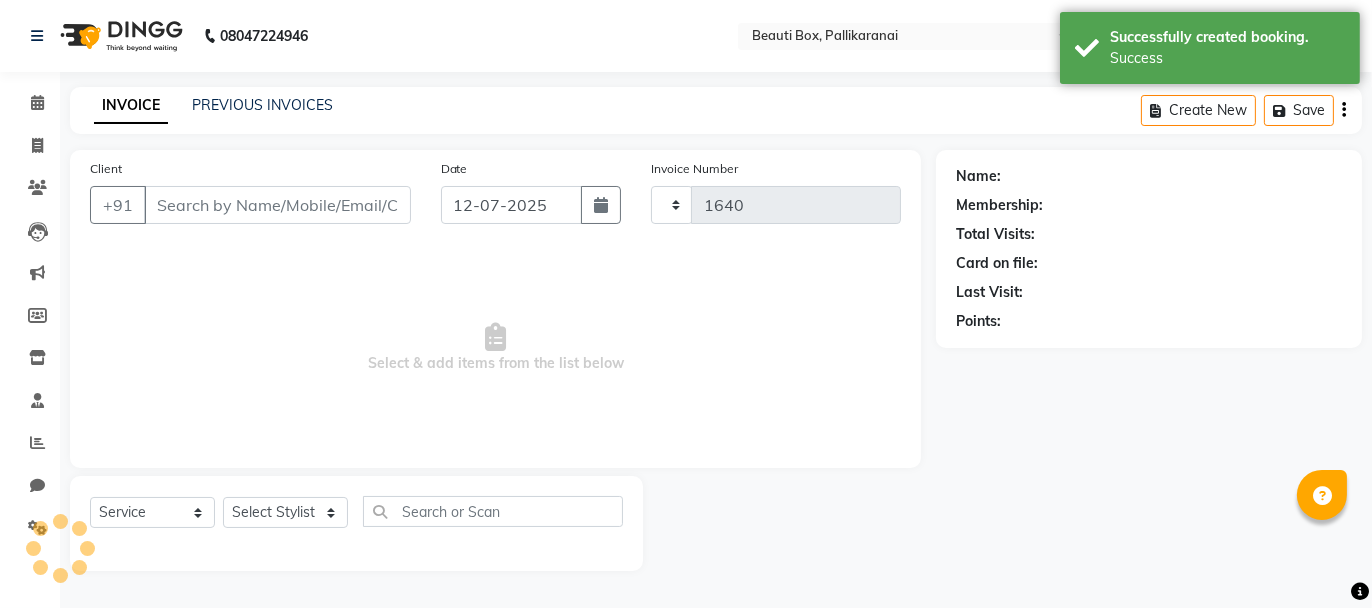 select on "11" 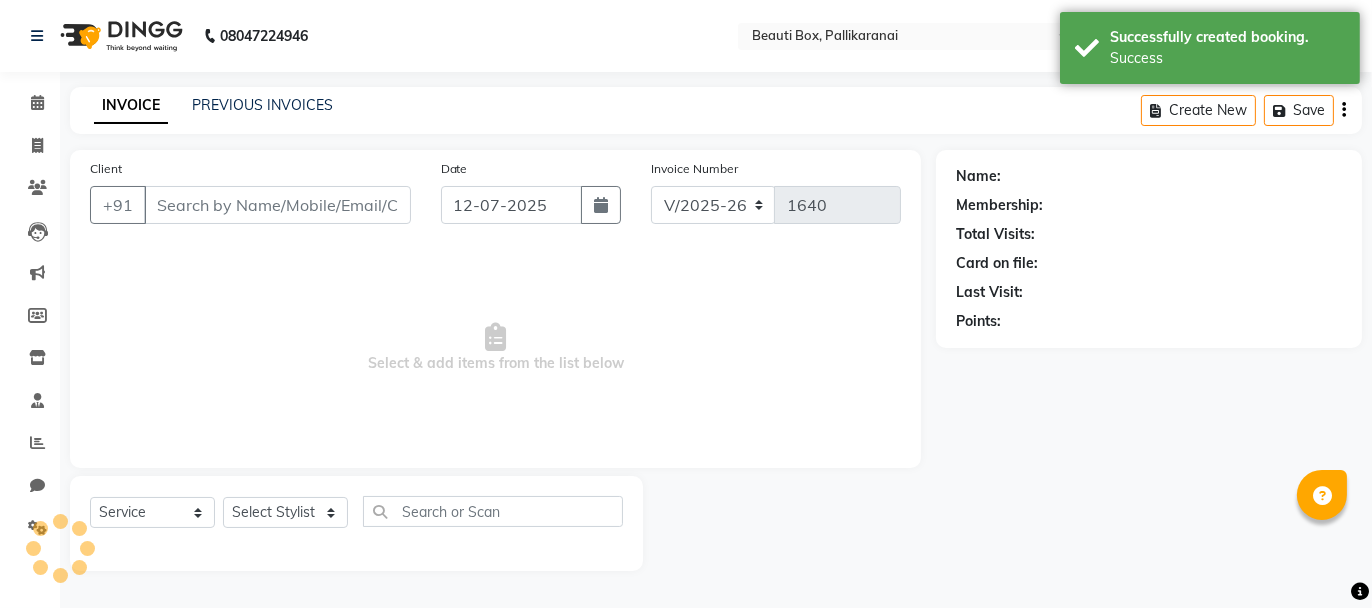 type on "7036847819" 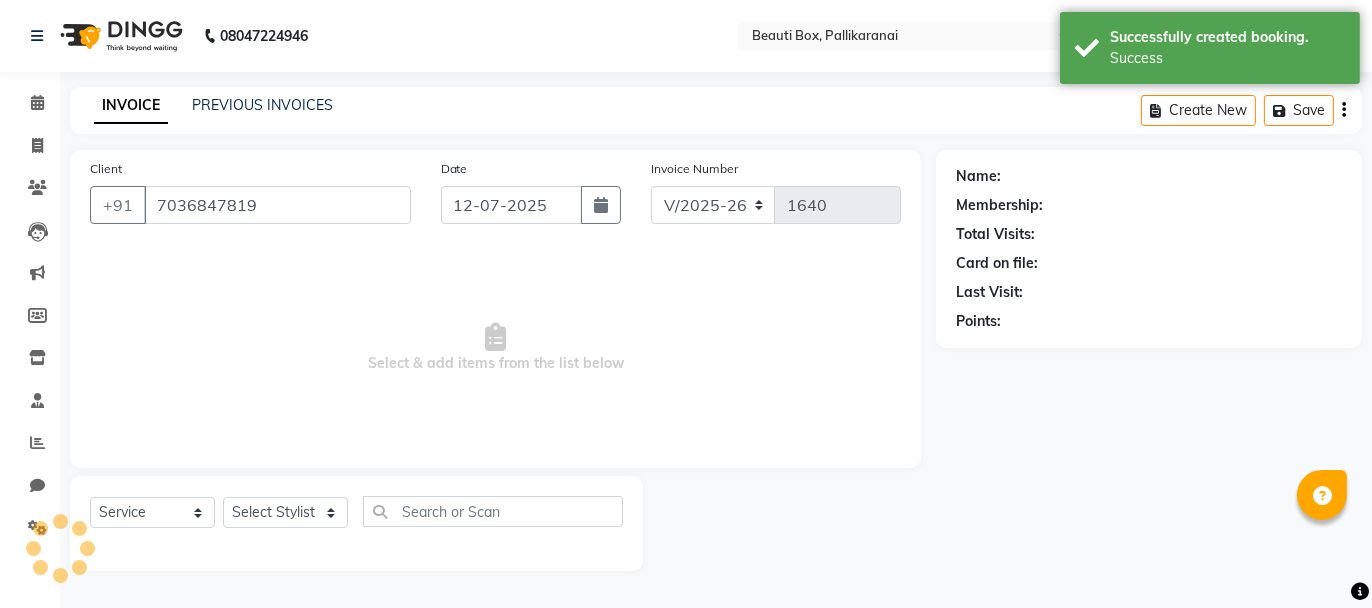 select on "84028" 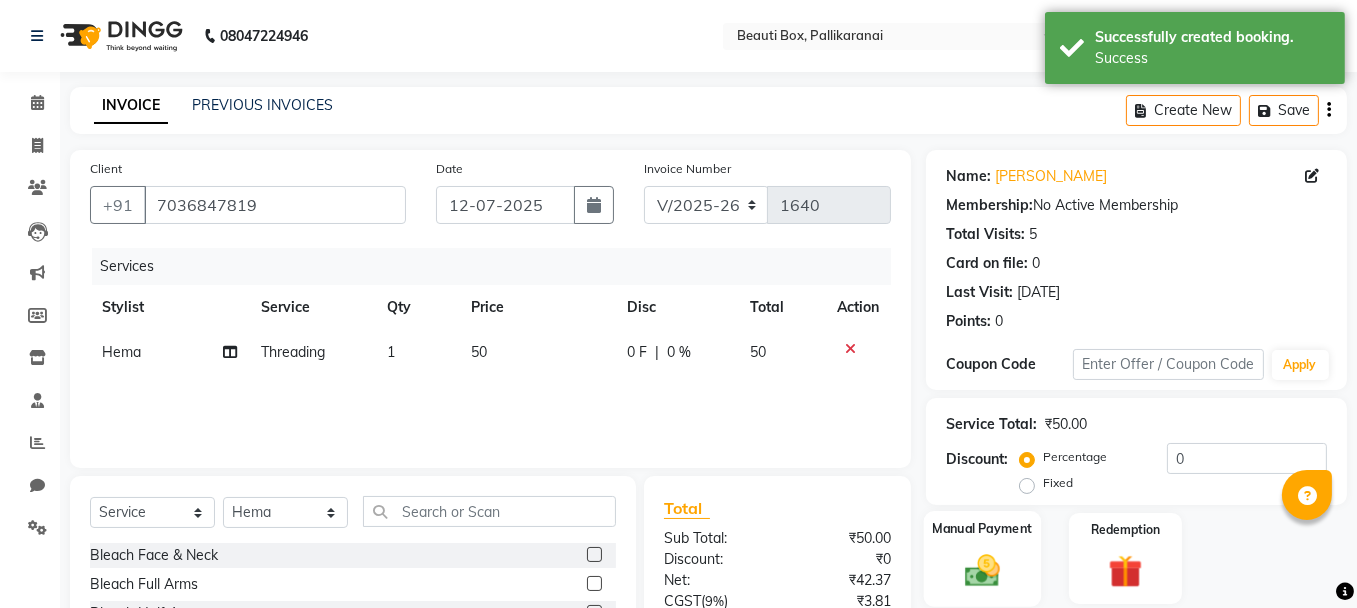 click on "Manual Payment" 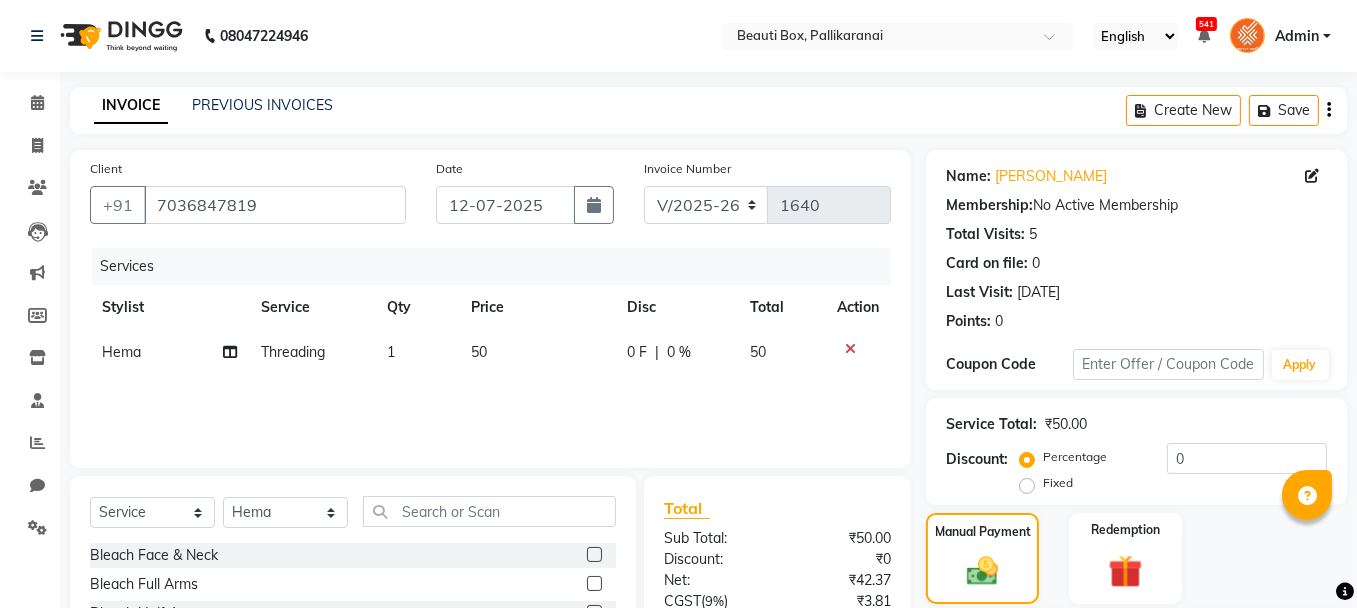 scroll, scrollTop: 194, scrollLeft: 0, axis: vertical 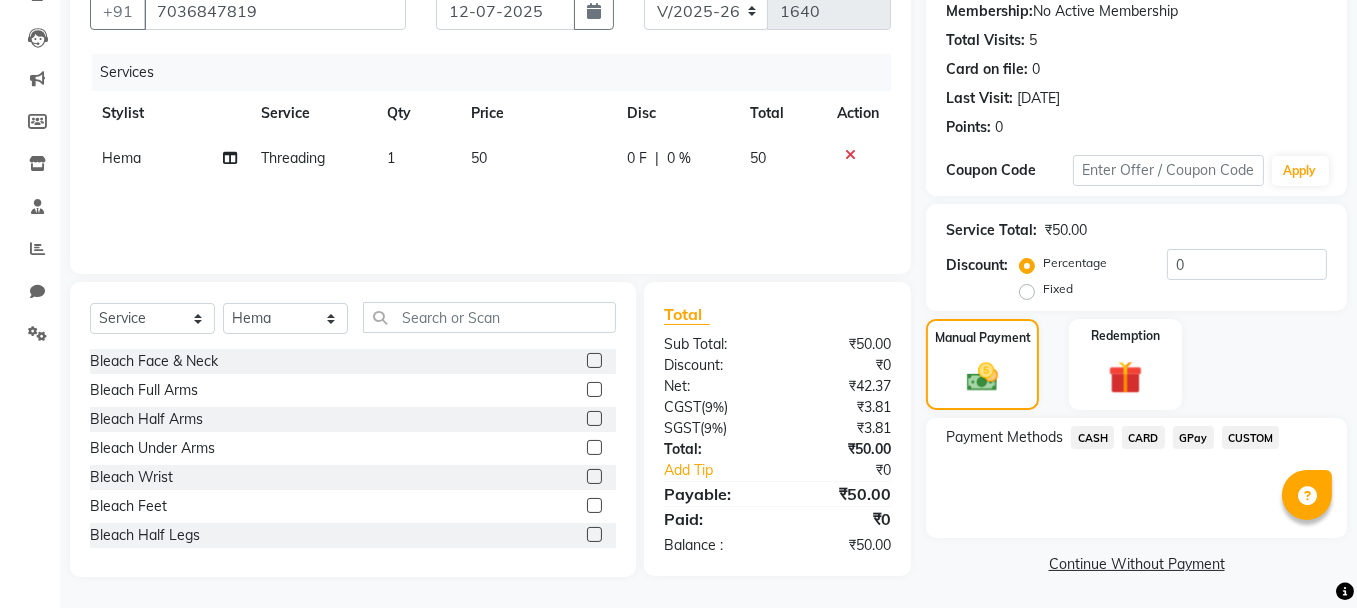 click on "1" 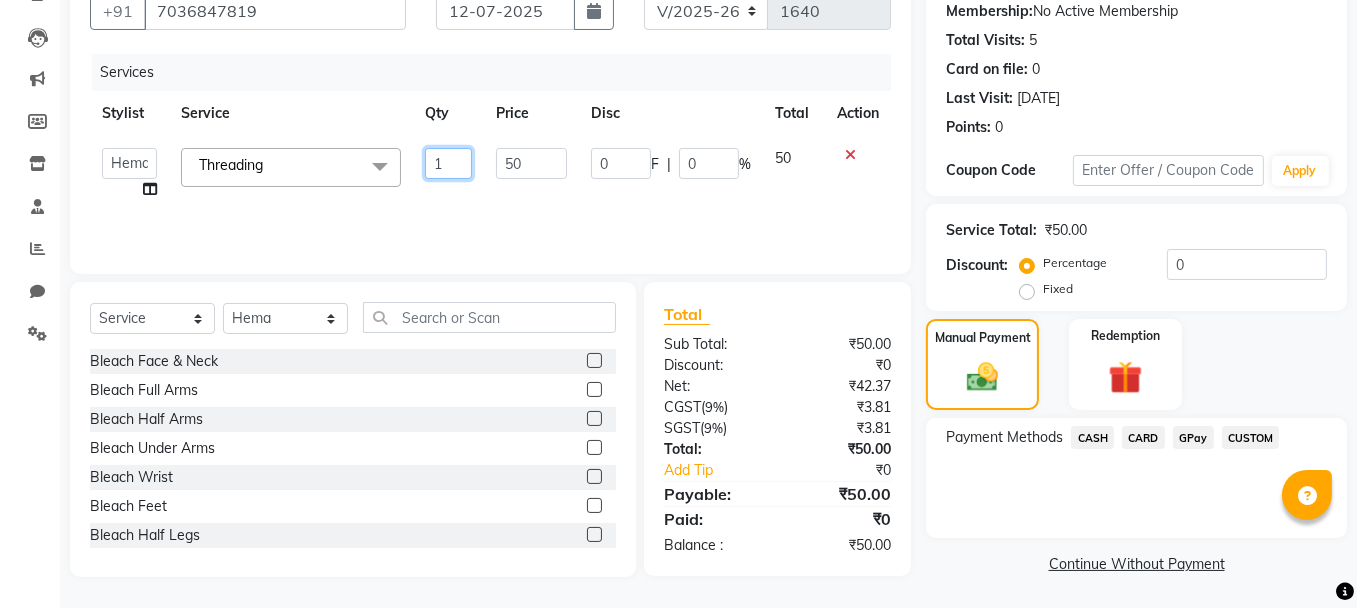 click on "1" 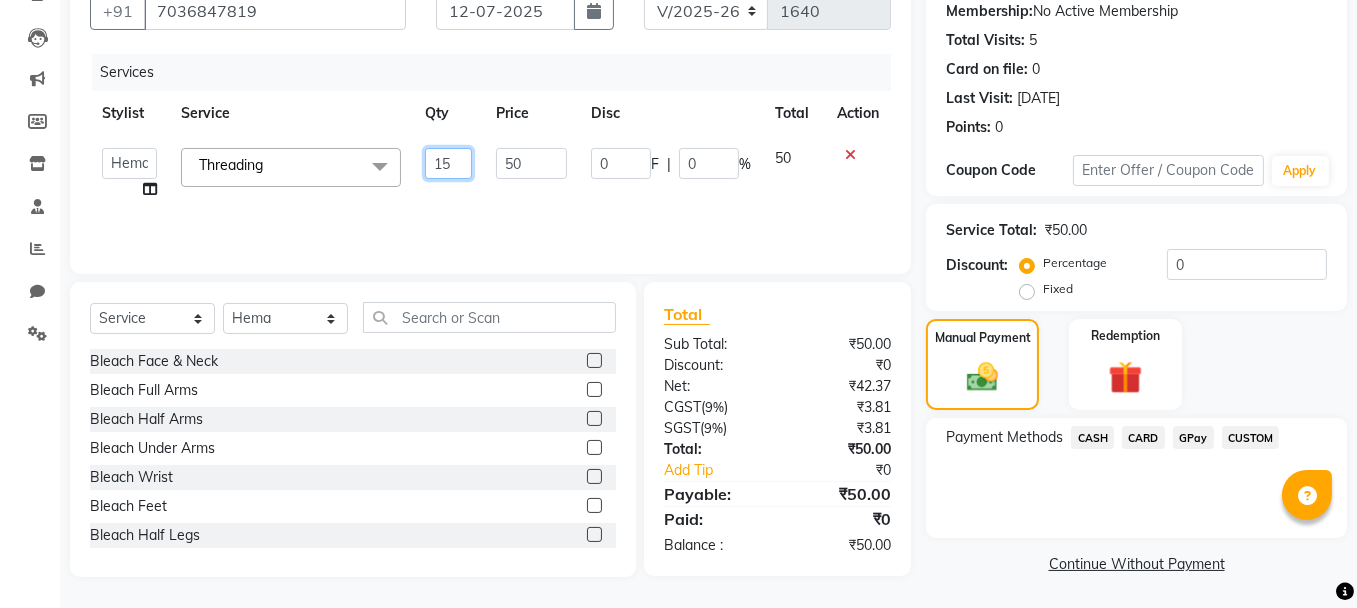 type on "1" 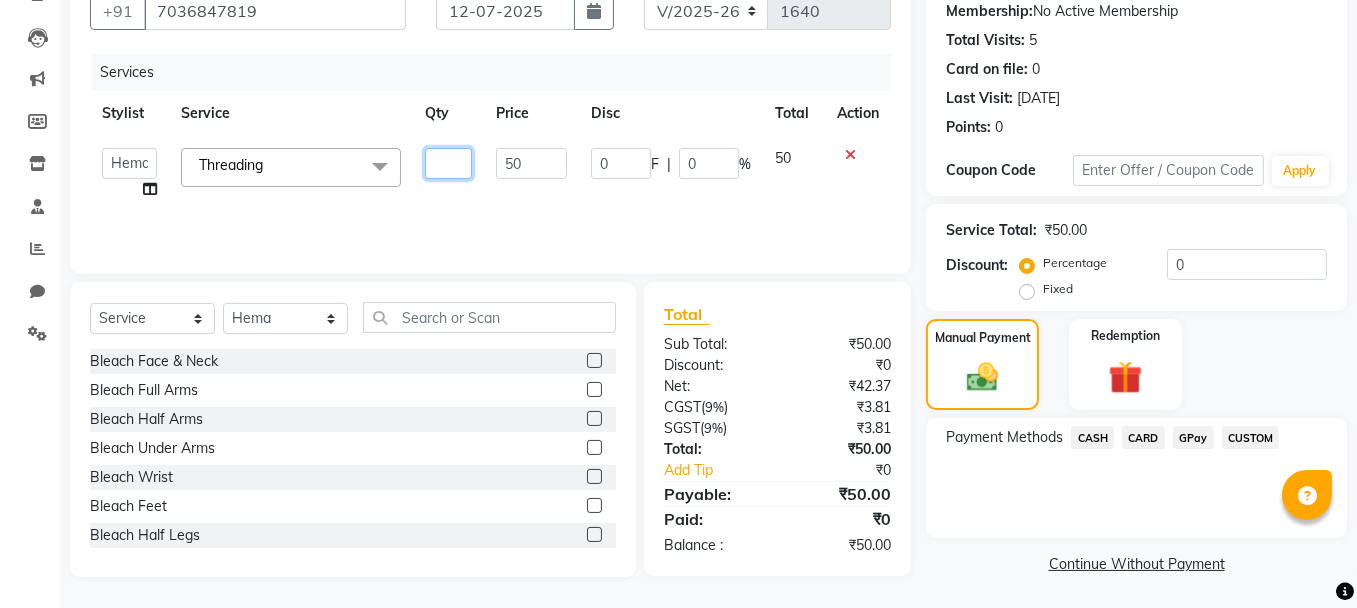type on "3" 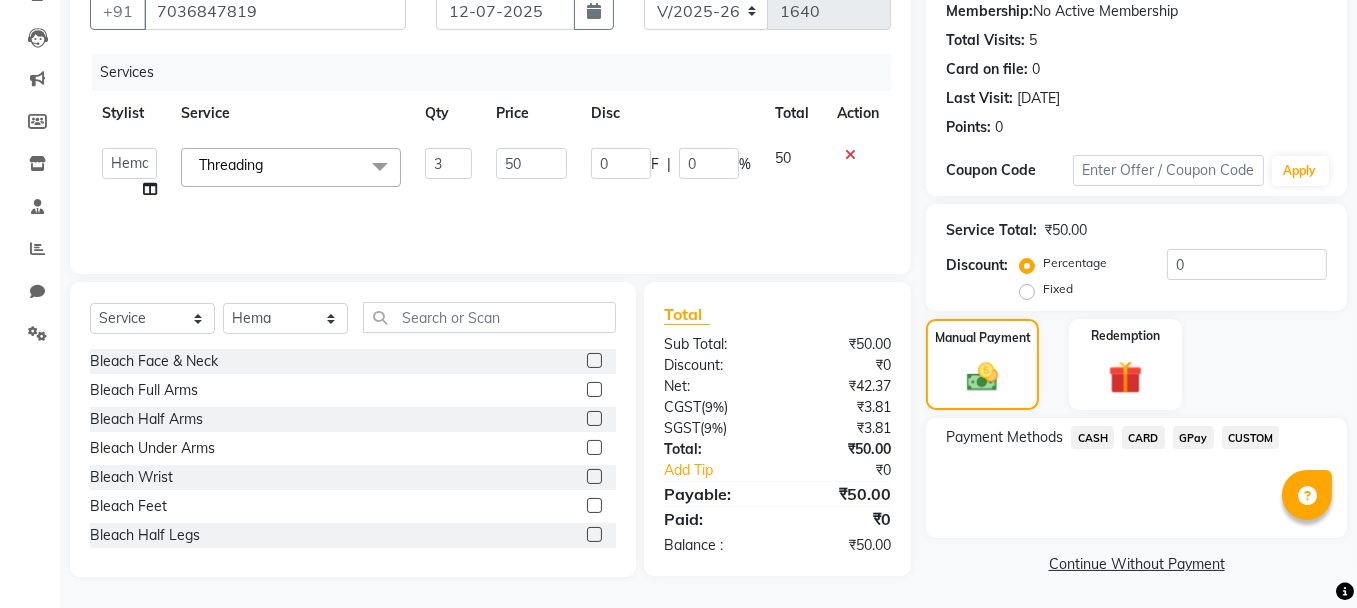 click on "Services Stylist Service Qty Price Disc Total Action  [PERSON_NAME]   [PERSON_NAME]   Ifzan    [PERSON_NAME]   Lachim   Nandini    [PERSON_NAME]   [PERSON_NAME]    [PERSON_NAME]   Sakeem   [PERSON_NAME]  Threading  x Bleach Face & Neck  Bleach Full Arms  Bleach Half Arms Bleach Under Arms Bleach Wrist   Bleach Feet Bleach Half Legs Bleach Full Legs Bleach Full Back  Bleach Half Back   Bleach Neck Bleach Face Men's Dry Hair Cut  Men Fading Haircut  Men Design  HairCut  [DEMOGRAPHIC_DATA] Child Haircut Basic  [DEMOGRAPHIC_DATA] Child Haircut Advanced  [DEMOGRAPHIC_DATA] Head Shave [DEMOGRAPHIC_DATA] Hairwash  [DEMOGRAPHIC_DATA] wash & Setting  Foam Shave  [PERSON_NAME] Shaping  [PERSON_NAME] Design Shaping  [PERSON_NAME] Trimming  Upper Body Trimming  Upper Body Foam Shave  Upper Body Waxing  Men Head Massage  Men Face Massage  Men Foot Massage  Men Manicure  Men Pedicure  Men [PERSON_NAME] Colour  Men Moustache Men AF Hair Color Men Highlights 1 Men Highlights Cap  Men Hair Spa  Men Anti Dandruff Men Straightening  Hairwash before Haircut  Hairwash & Normal Dry  Head Massage without wash  Face Massage" 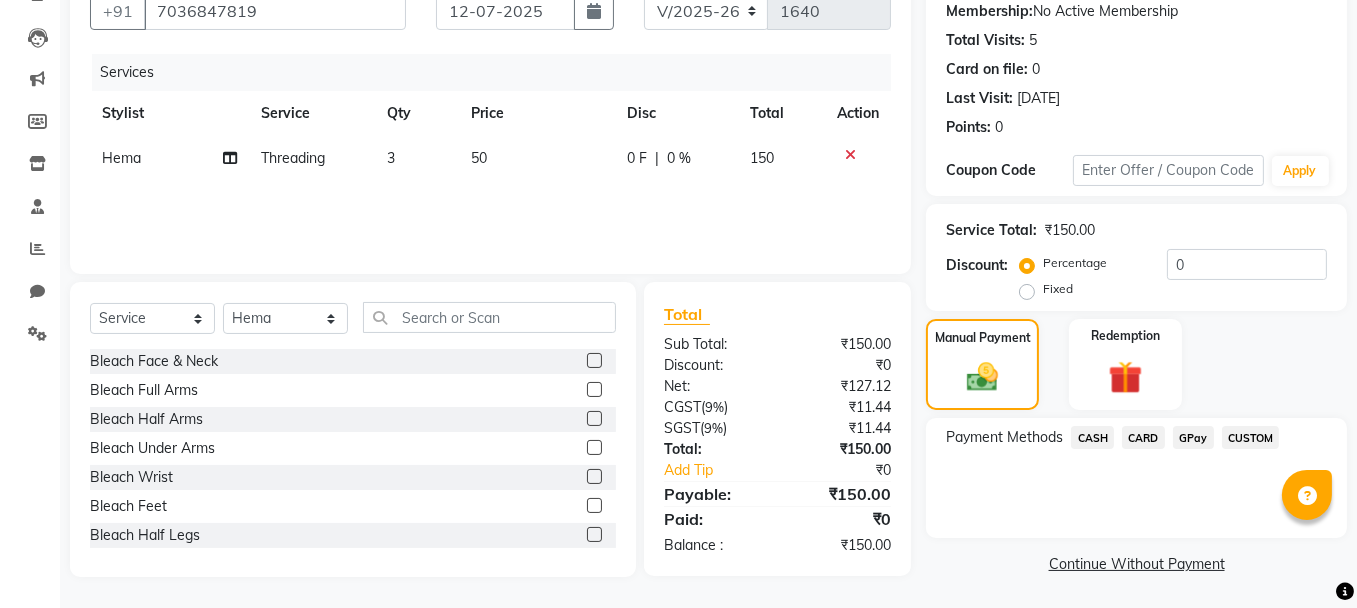 click on "CASH" 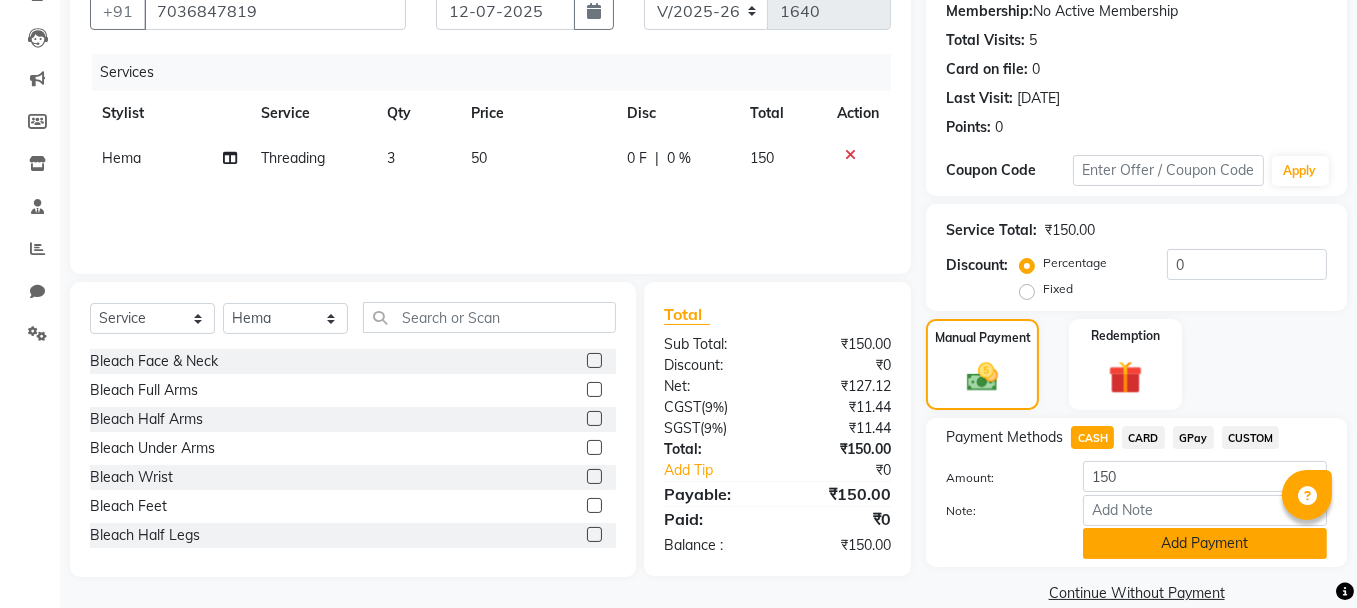click on "Add Payment" 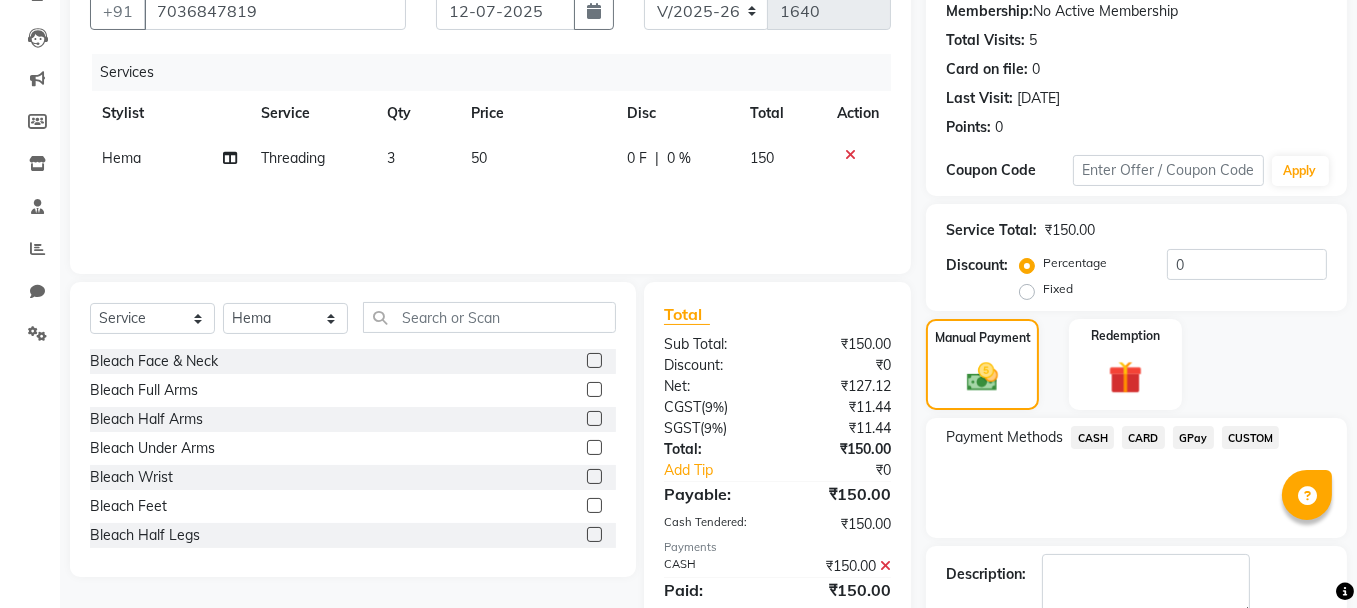 scroll, scrollTop: 305, scrollLeft: 0, axis: vertical 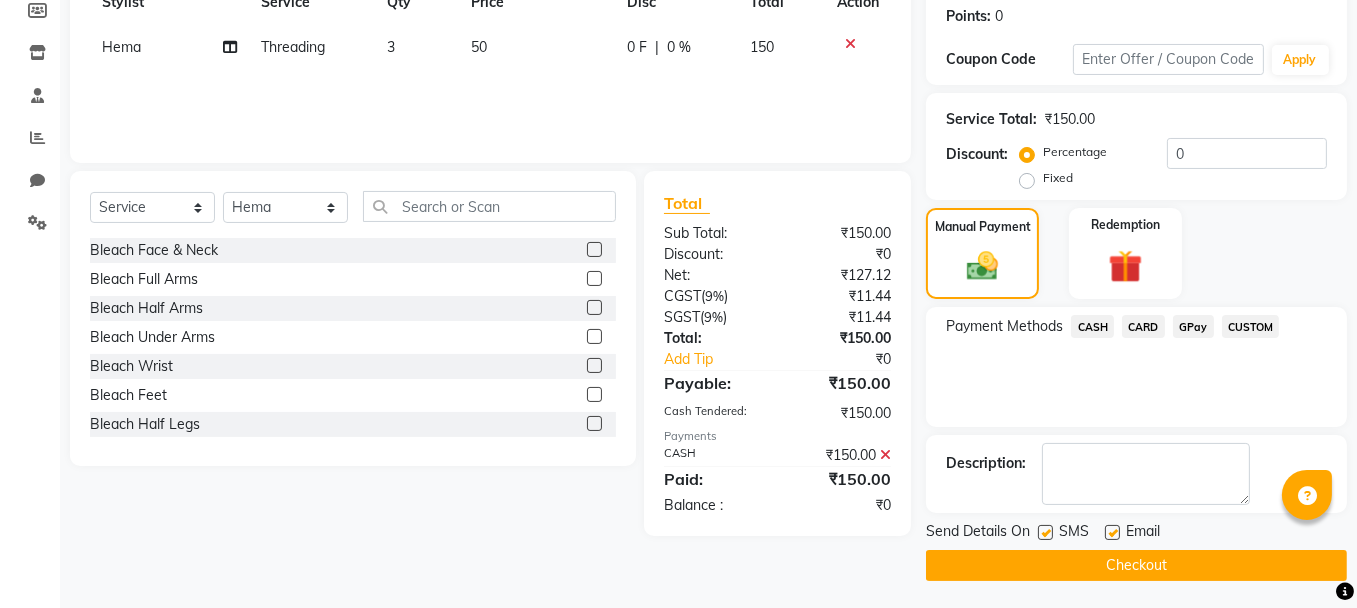 click on "Checkout" 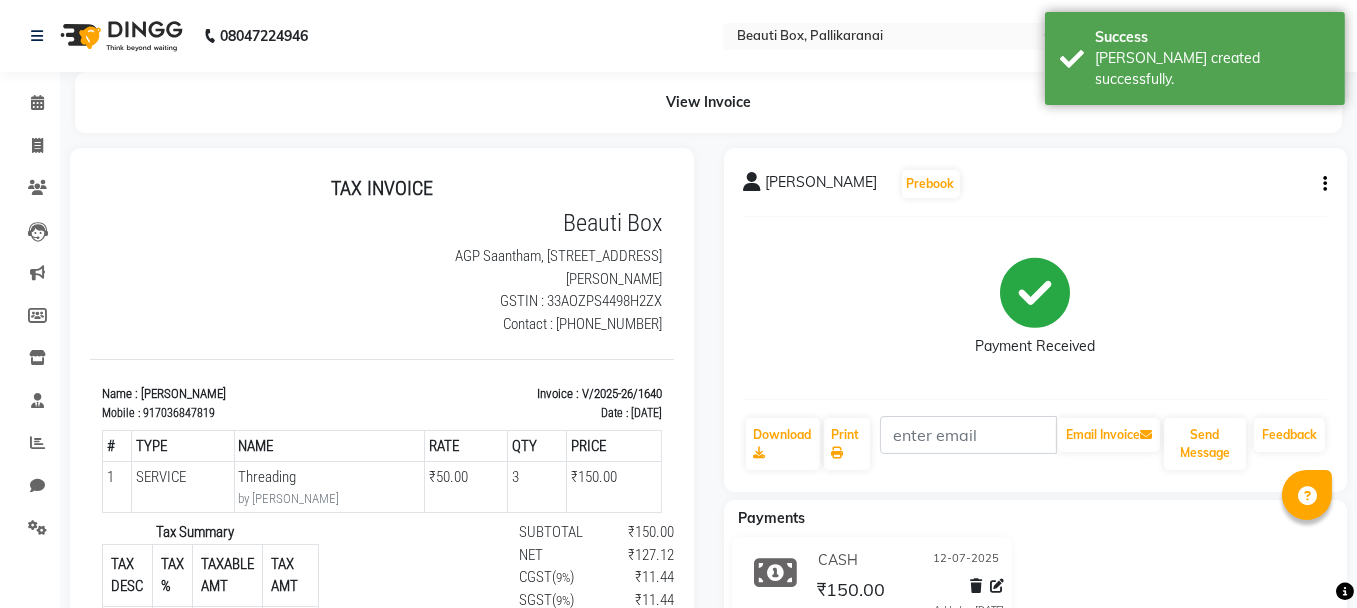 scroll, scrollTop: 0, scrollLeft: 0, axis: both 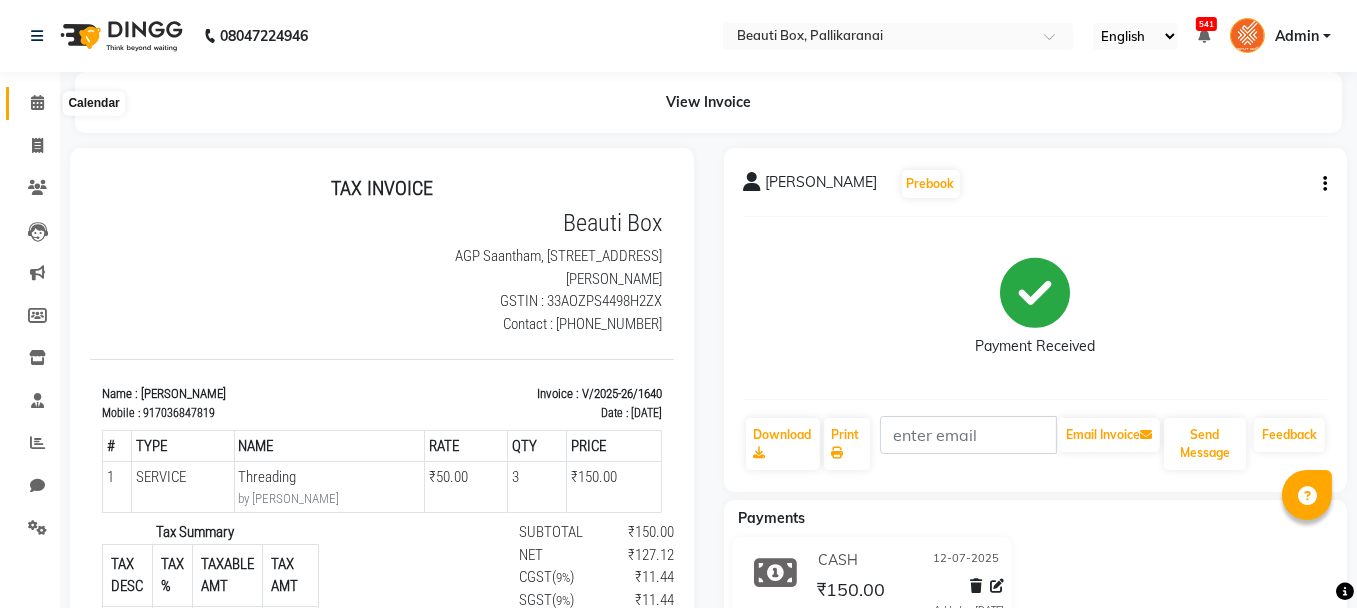 click 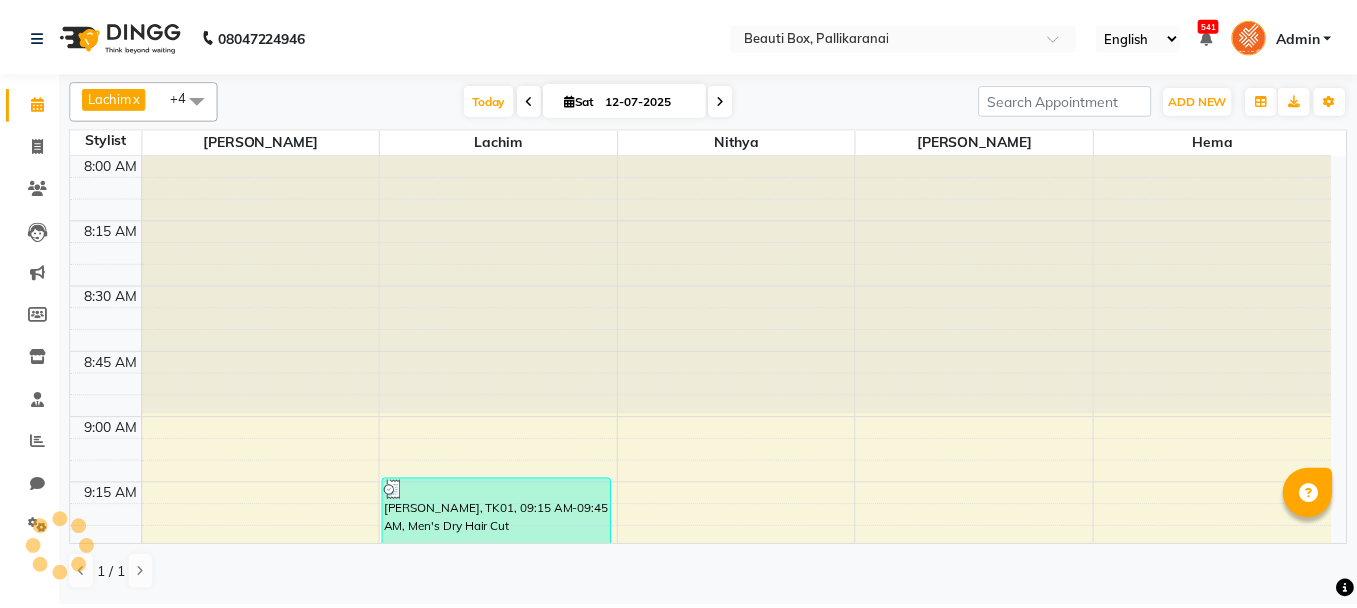 scroll, scrollTop: 2345, scrollLeft: 0, axis: vertical 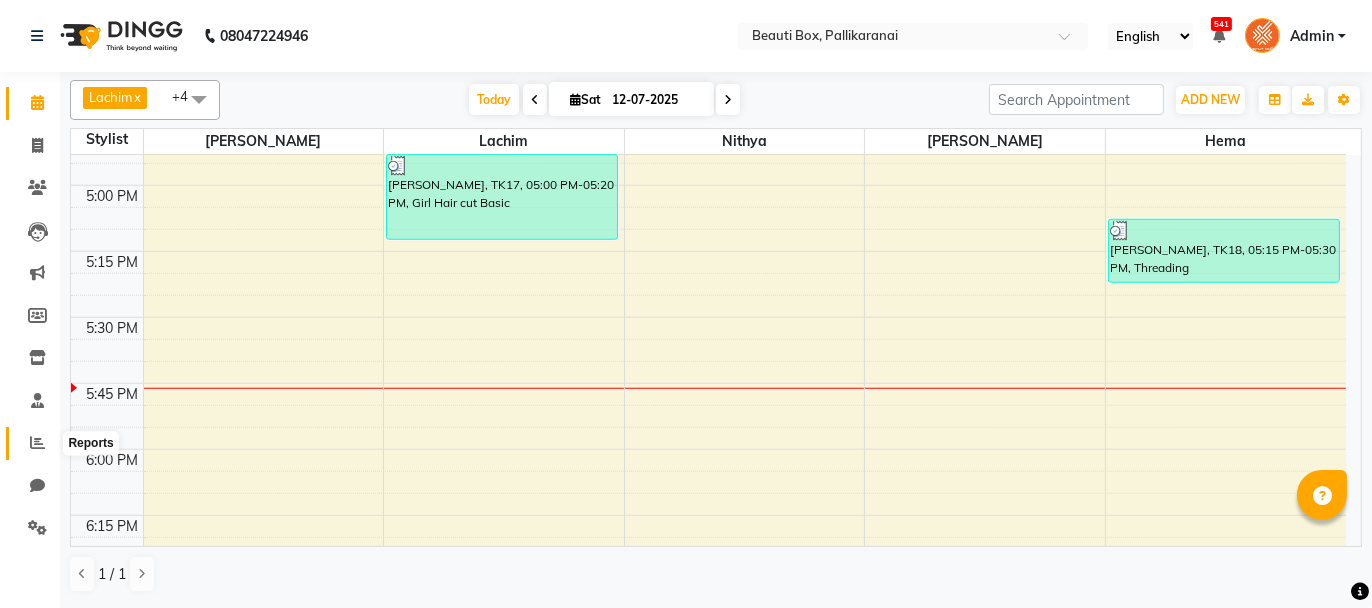 click 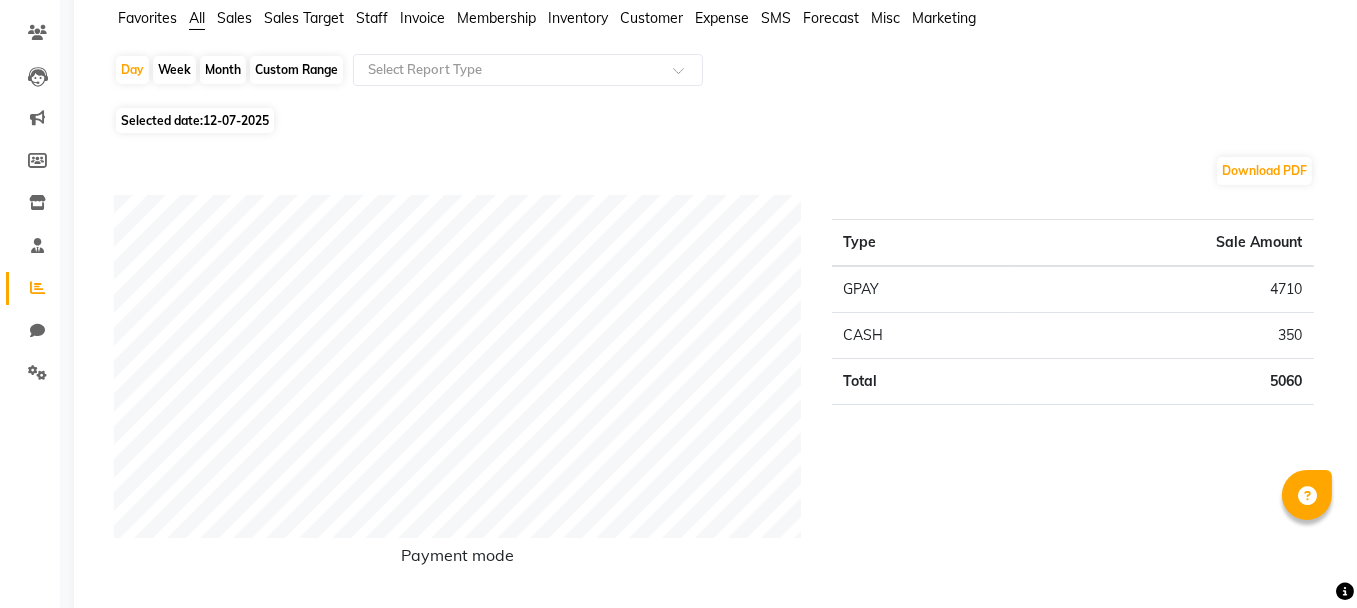 scroll, scrollTop: 200, scrollLeft: 0, axis: vertical 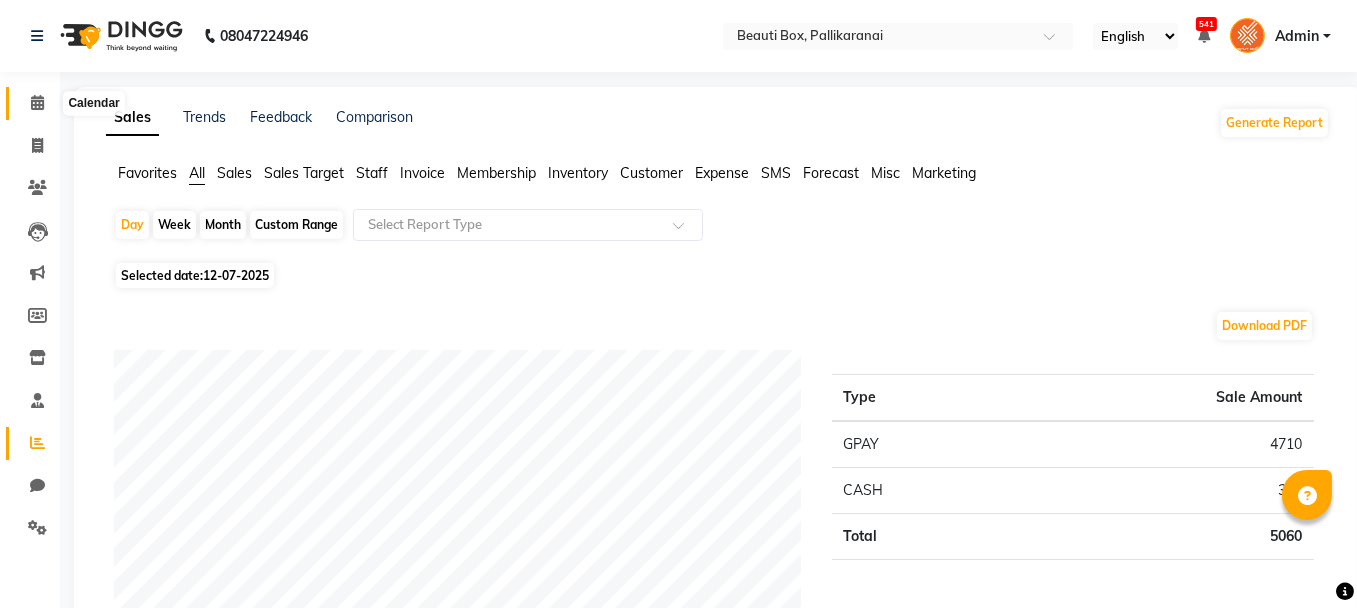 click 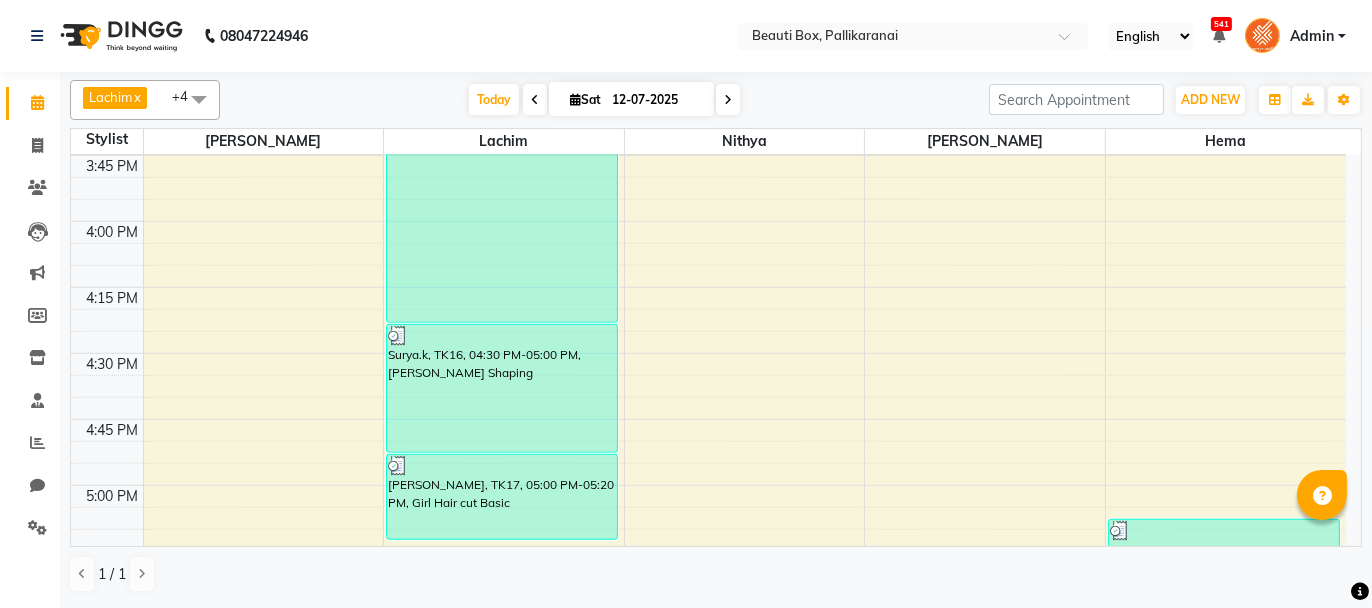 scroll, scrollTop: 2345, scrollLeft: 0, axis: vertical 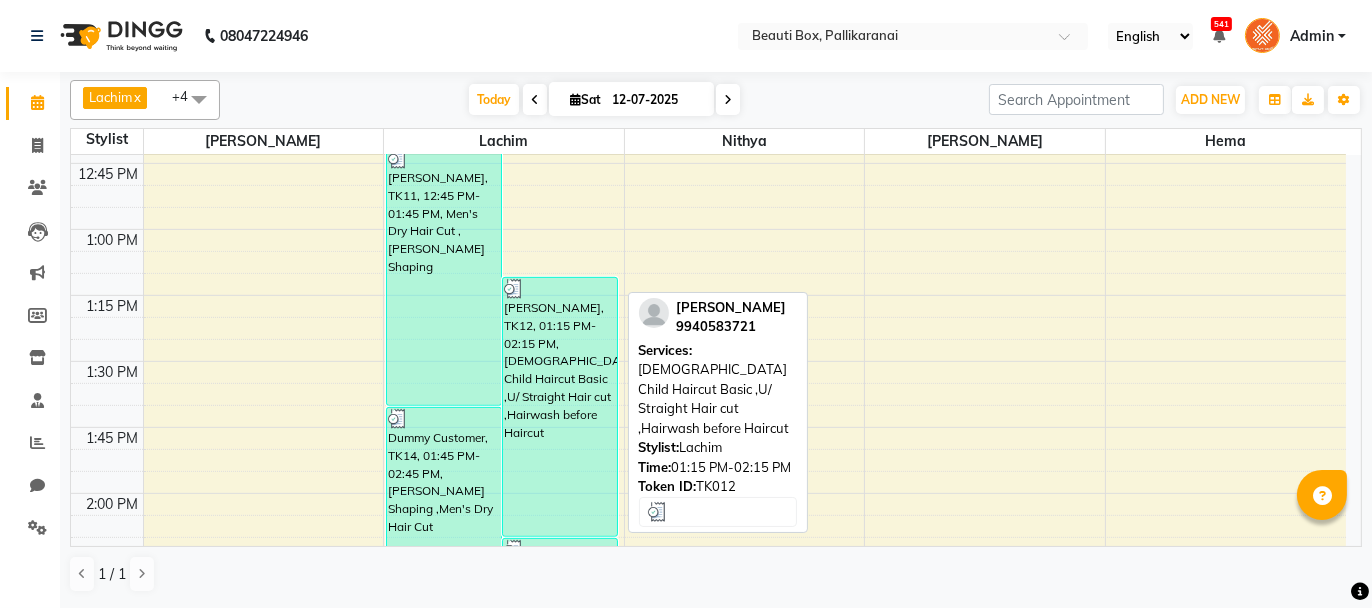 click on "[PERSON_NAME], TK12, 01:15 PM-02:15 PM, [DEMOGRAPHIC_DATA] Child Haircut Basic ,U/ Straight Hair cut ,Hairwash before Haircut" at bounding box center [560, 407] 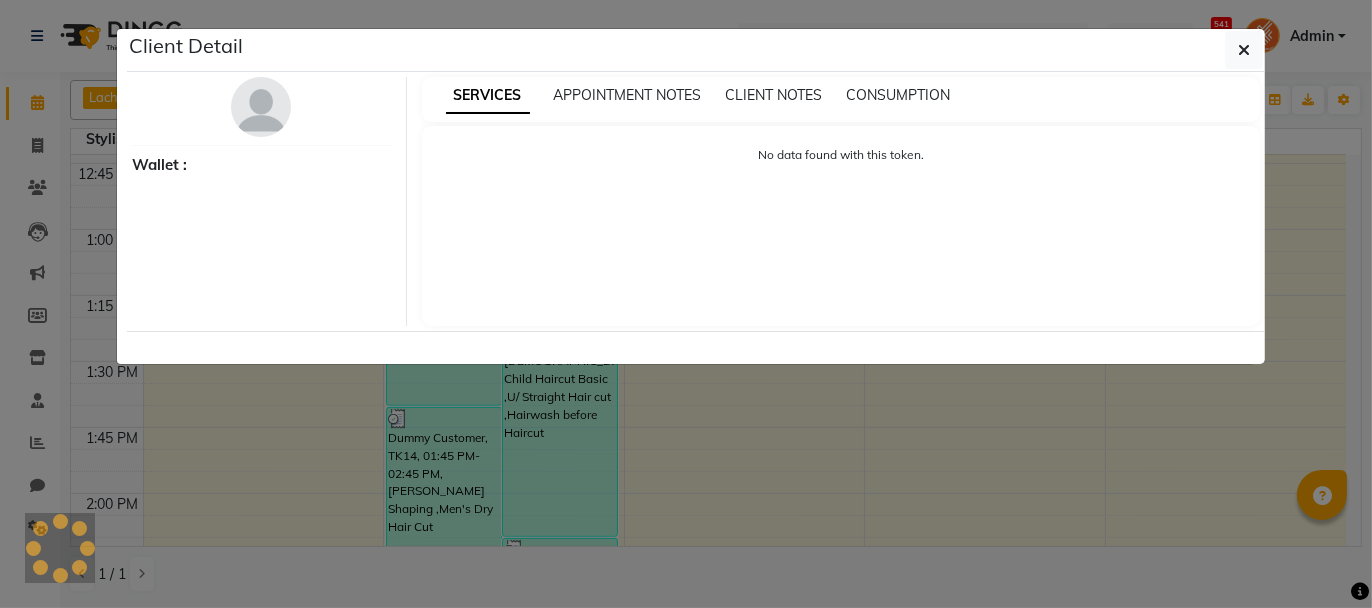 select on "3" 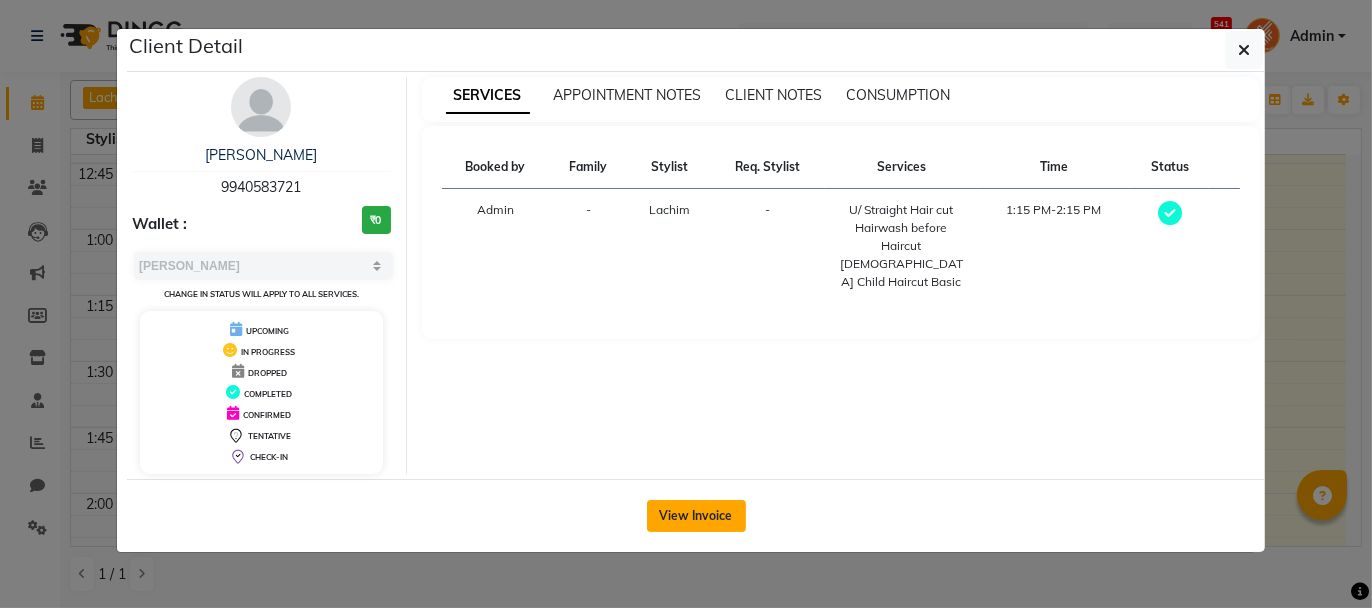 click on "View Invoice" 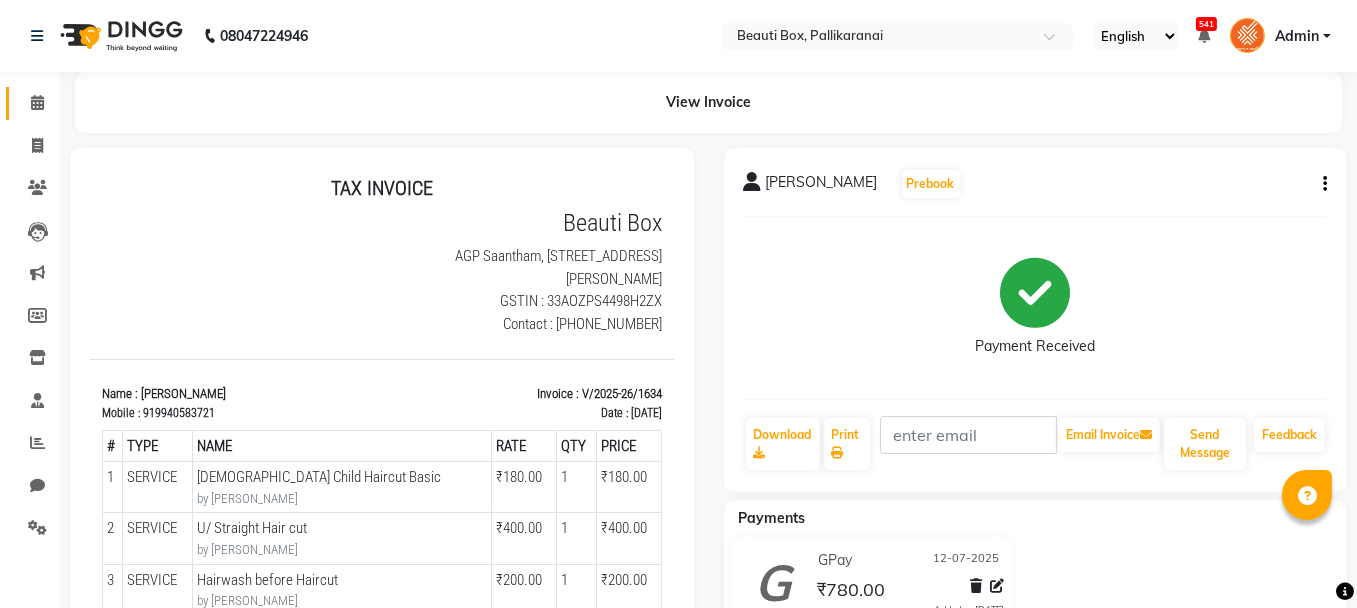scroll, scrollTop: 0, scrollLeft: 0, axis: both 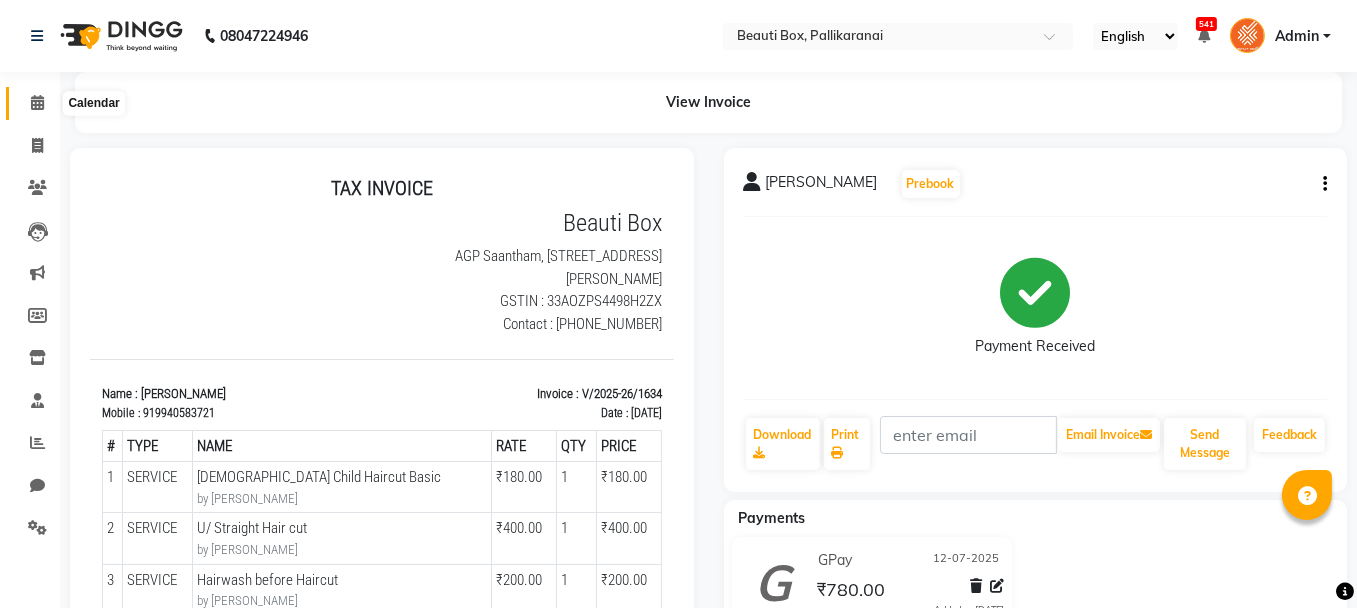 click 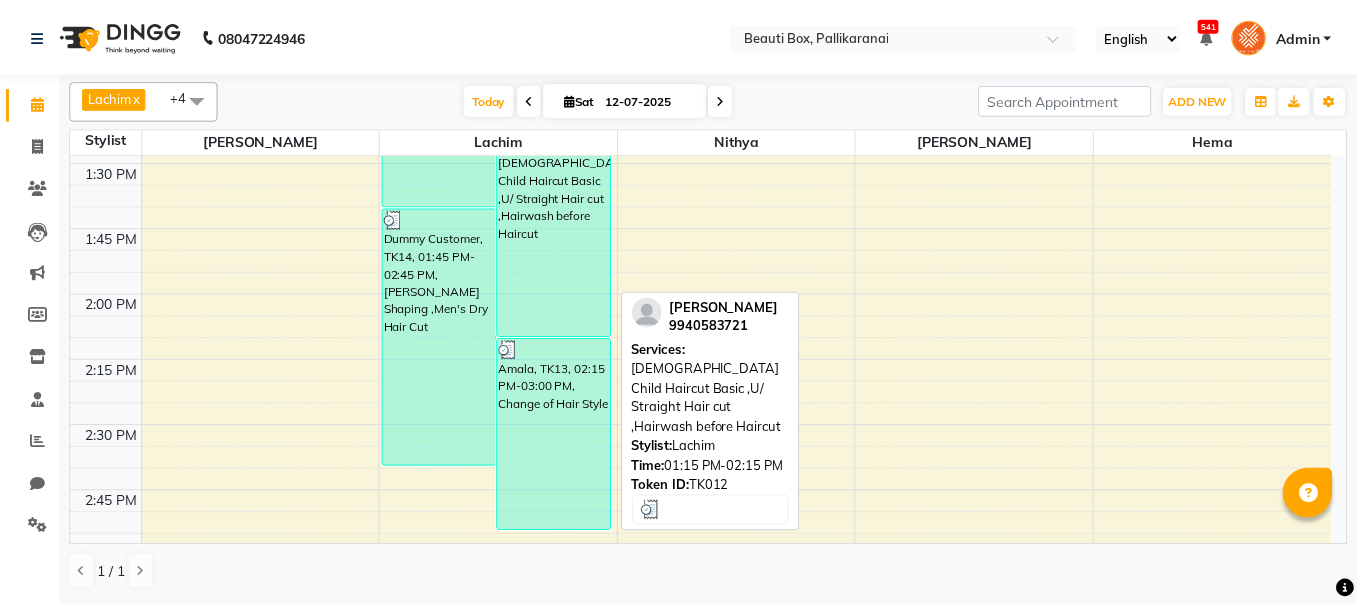 scroll, scrollTop: 1500, scrollLeft: 0, axis: vertical 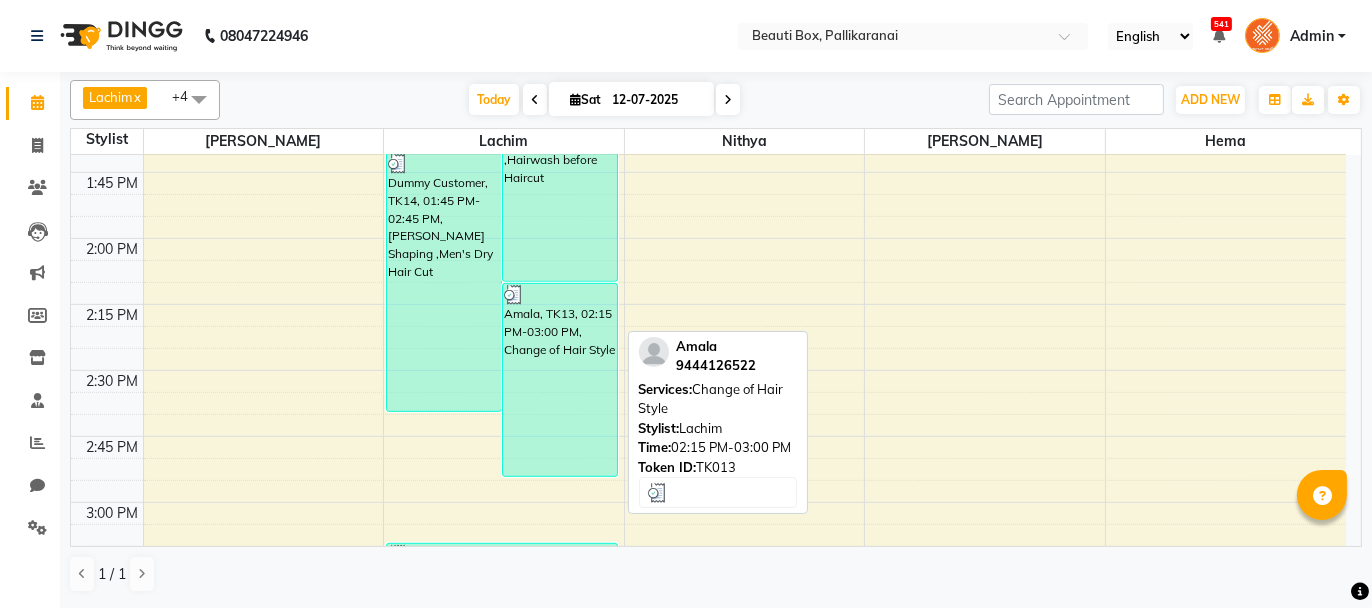 click on "Amala, TK13, 02:15 PM-03:00 PM, Change of Hair Style" at bounding box center [560, 380] 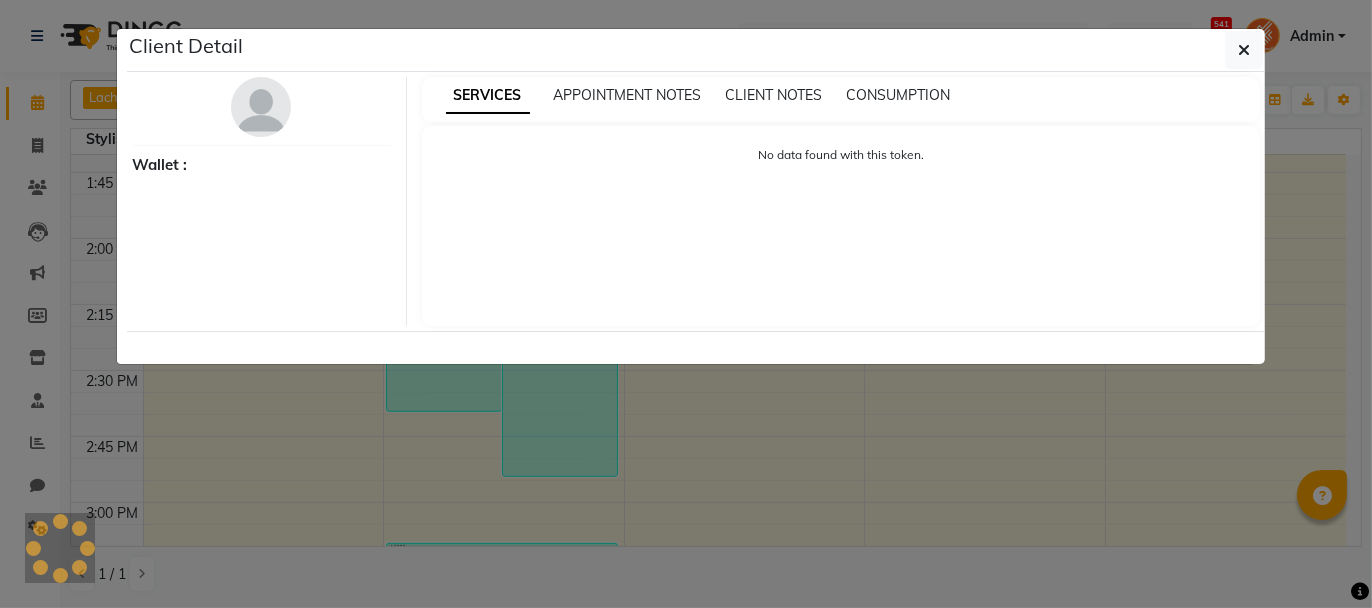 select on "3" 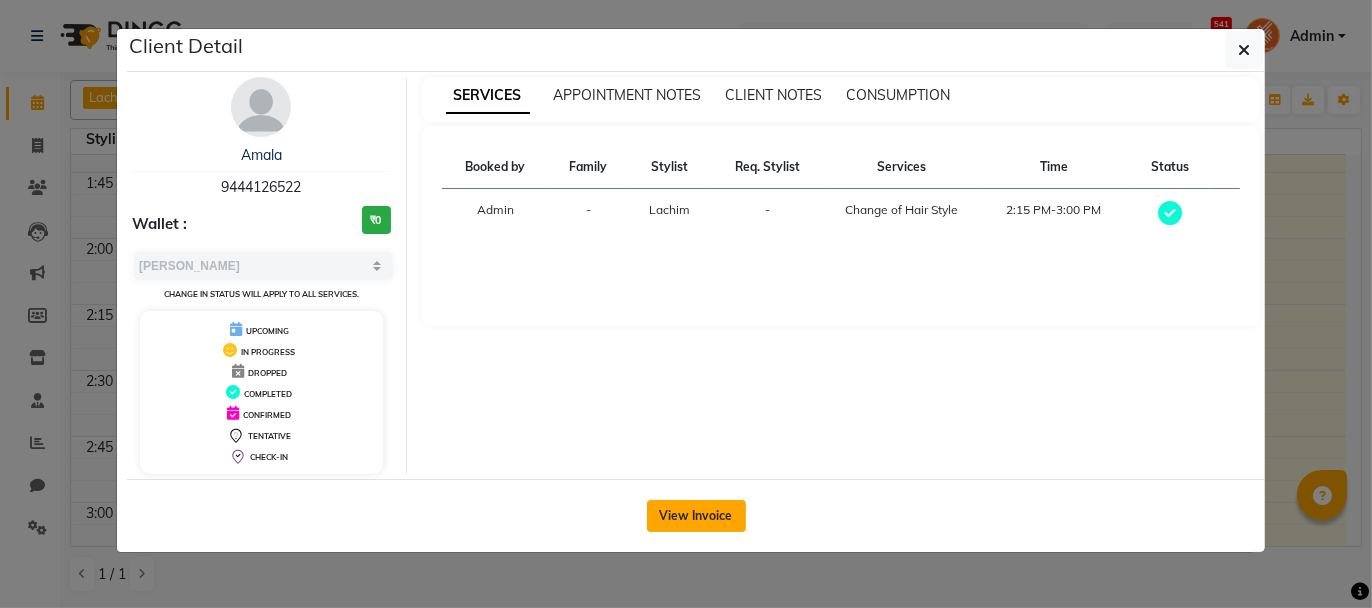 click on "View Invoice" 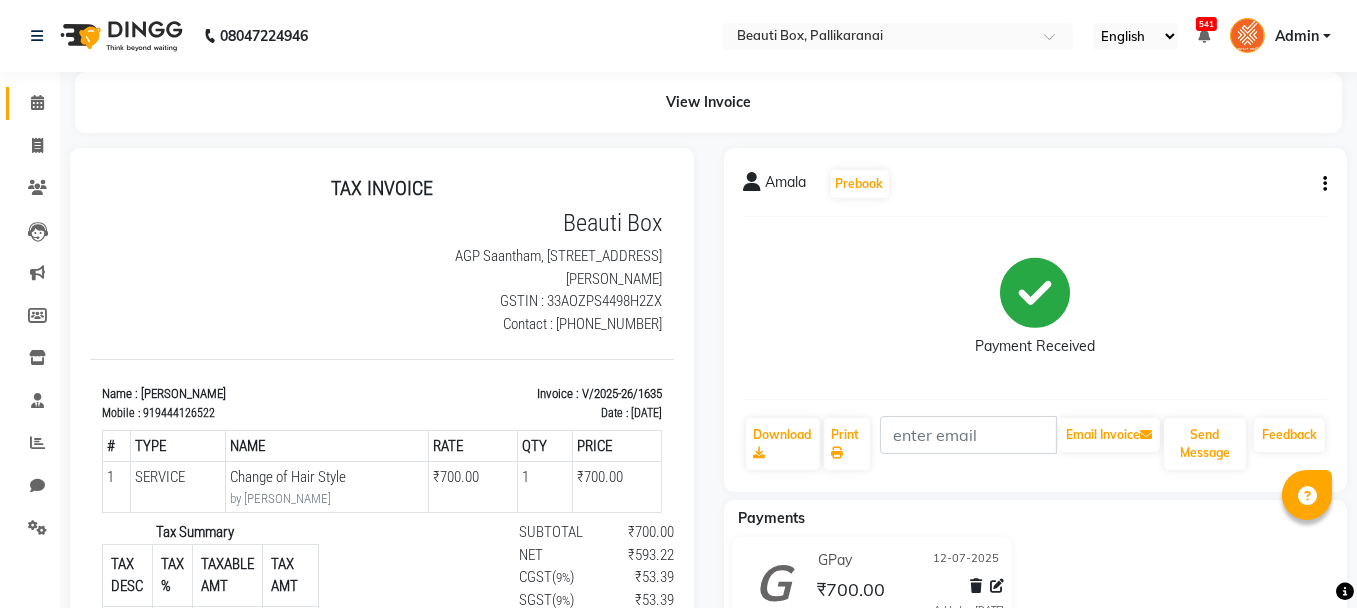 scroll, scrollTop: 0, scrollLeft: 0, axis: both 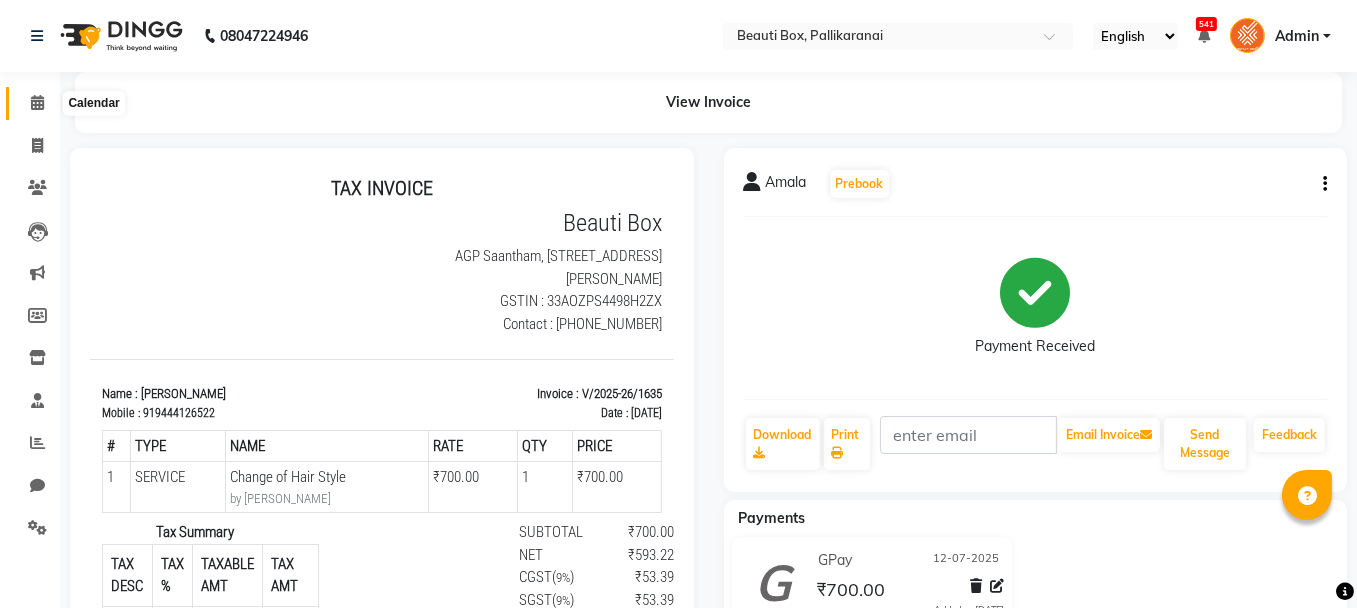 click 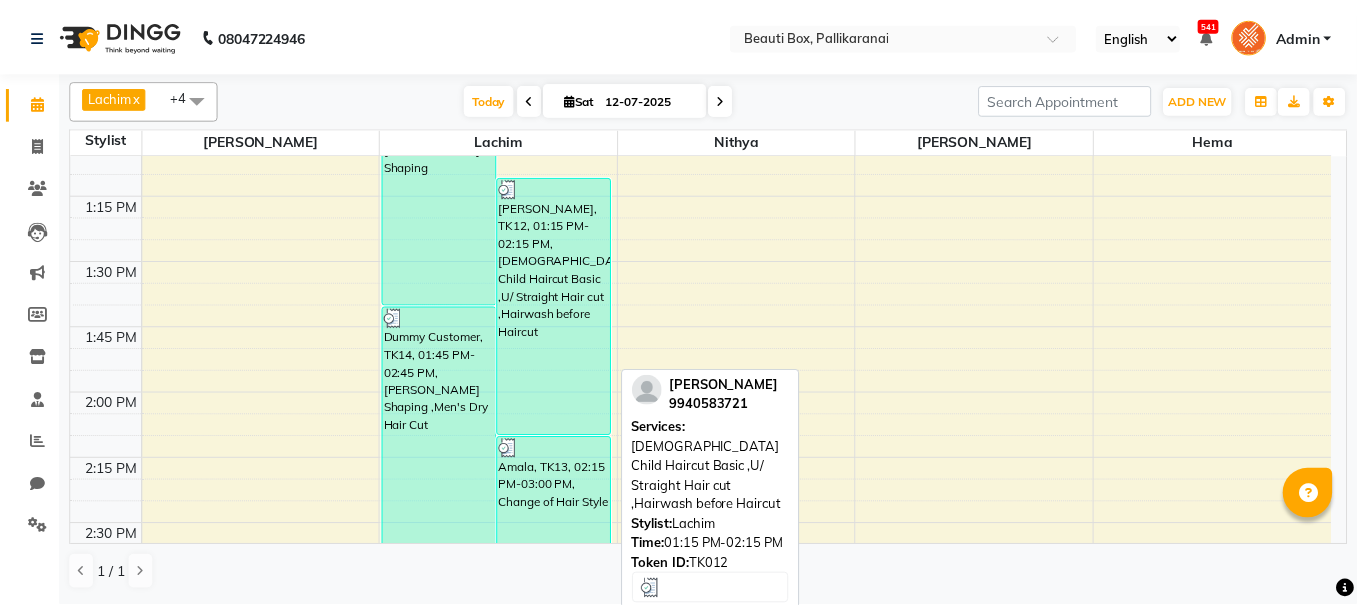 scroll, scrollTop: 1300, scrollLeft: 0, axis: vertical 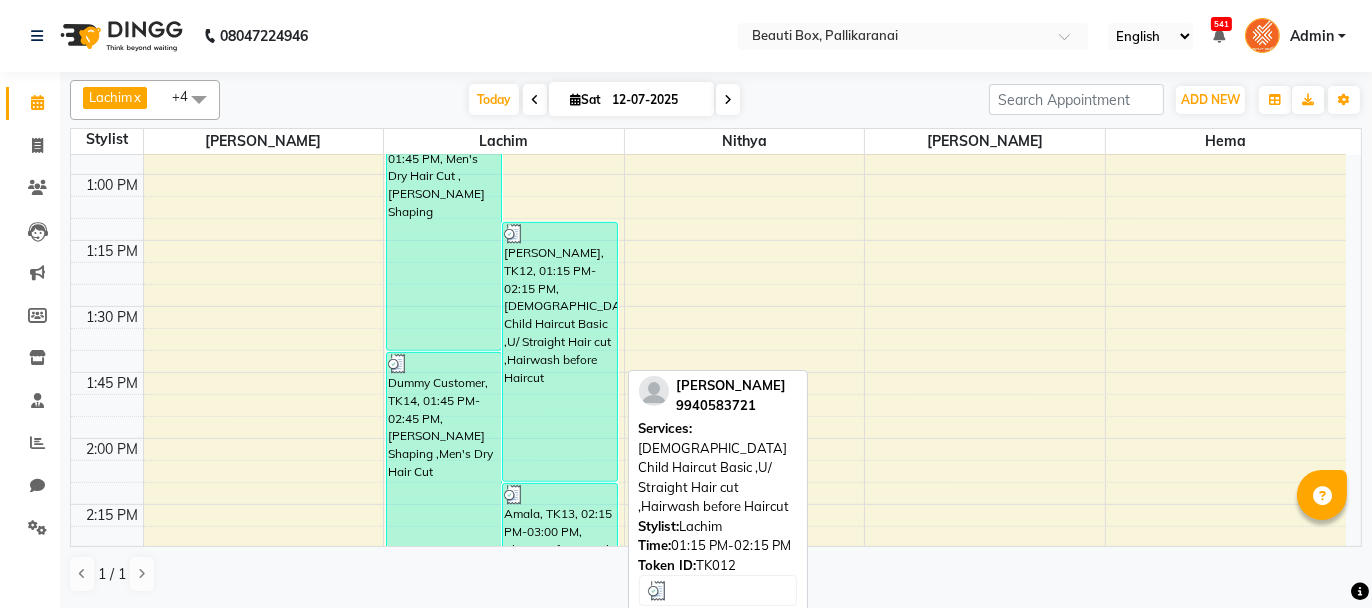 click on "[PERSON_NAME], TK12, 01:15 PM-02:15 PM, [DEMOGRAPHIC_DATA] Child Haircut Basic ,U/ Straight Hair cut ,Hairwash before Haircut" at bounding box center (560, 352) 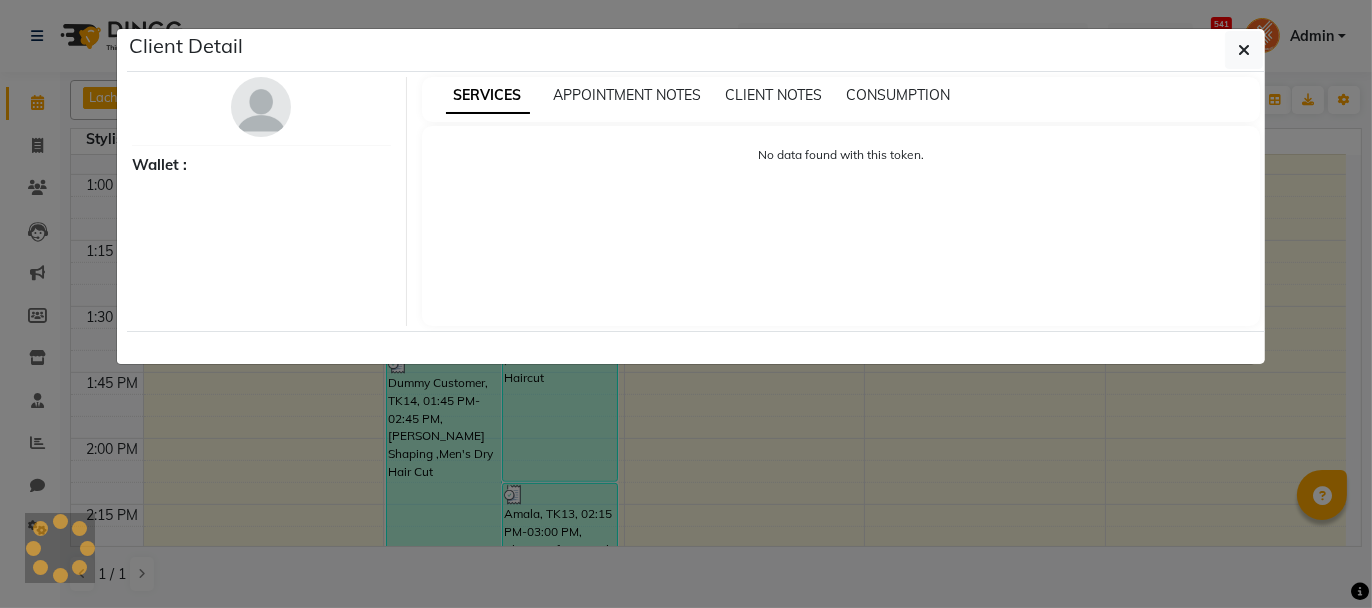 select on "3" 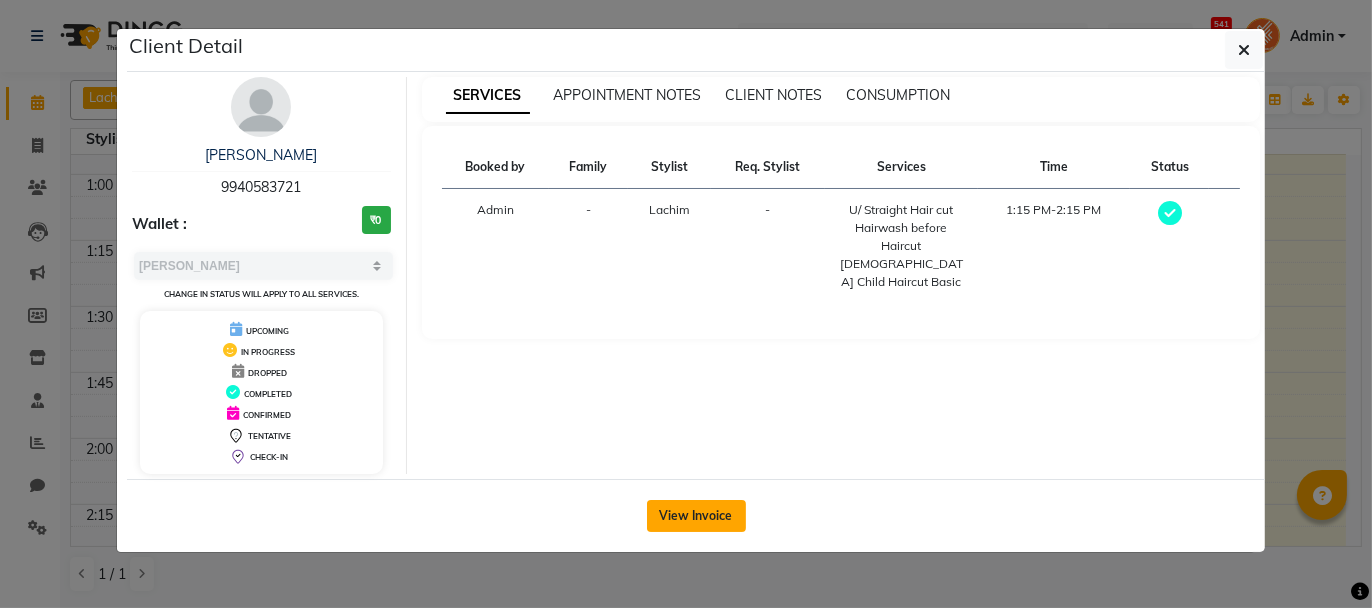 click on "View Invoice" 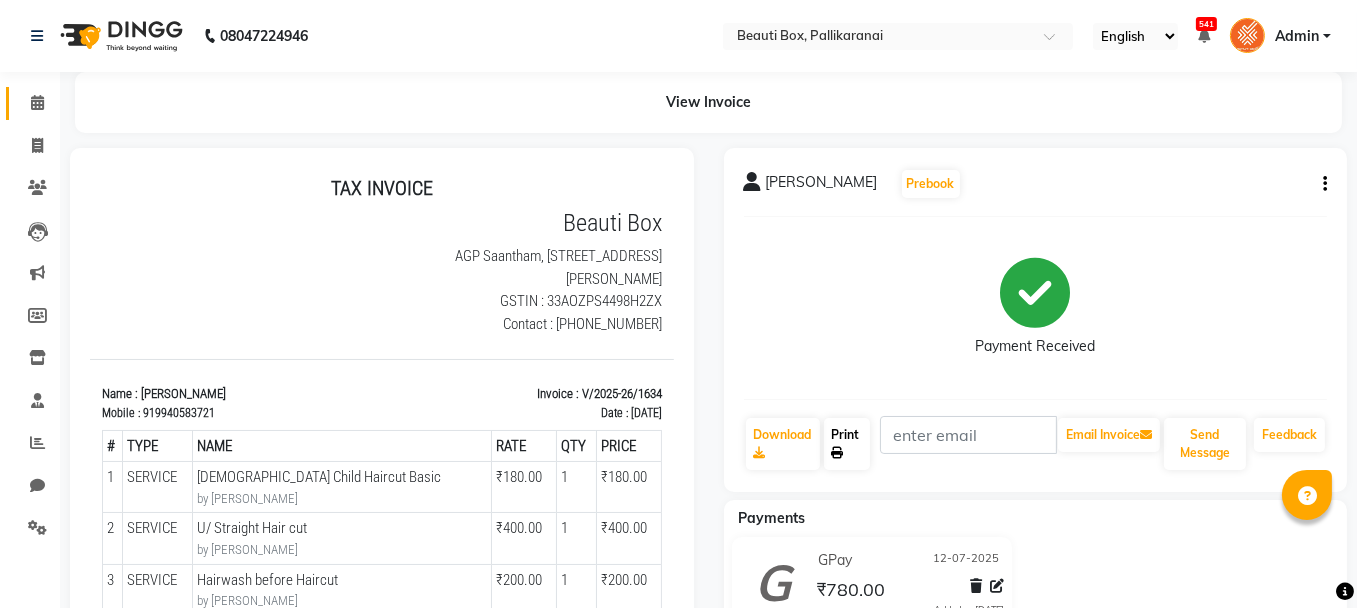 scroll, scrollTop: 0, scrollLeft: 0, axis: both 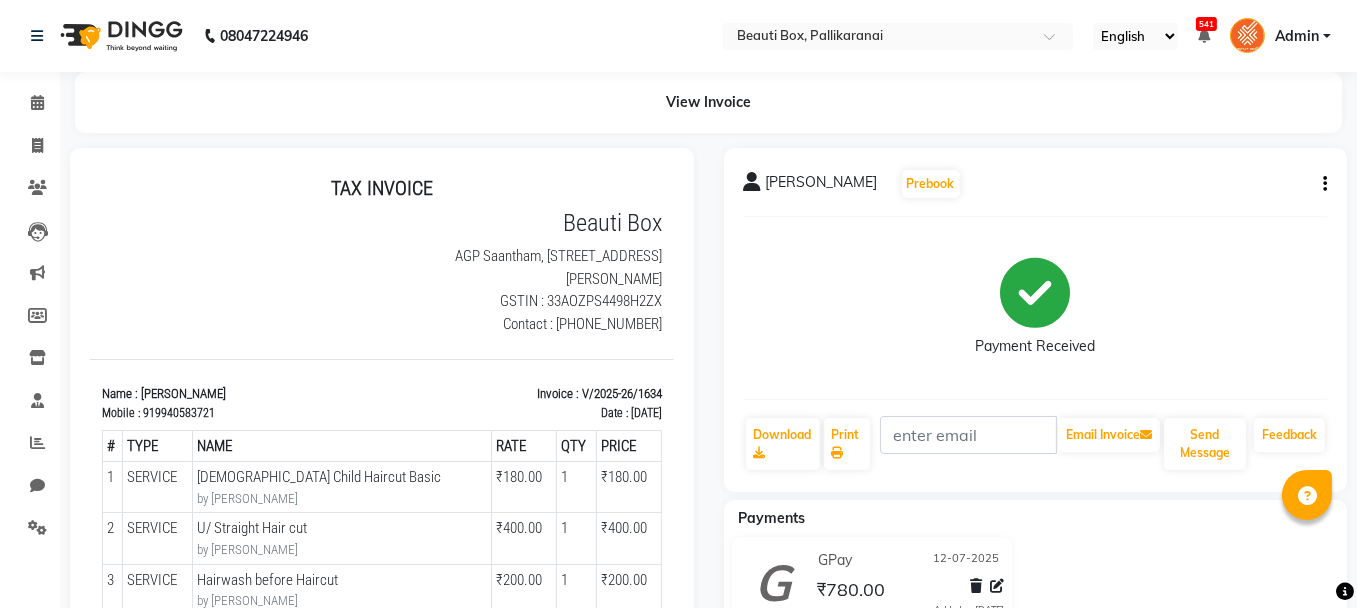 click 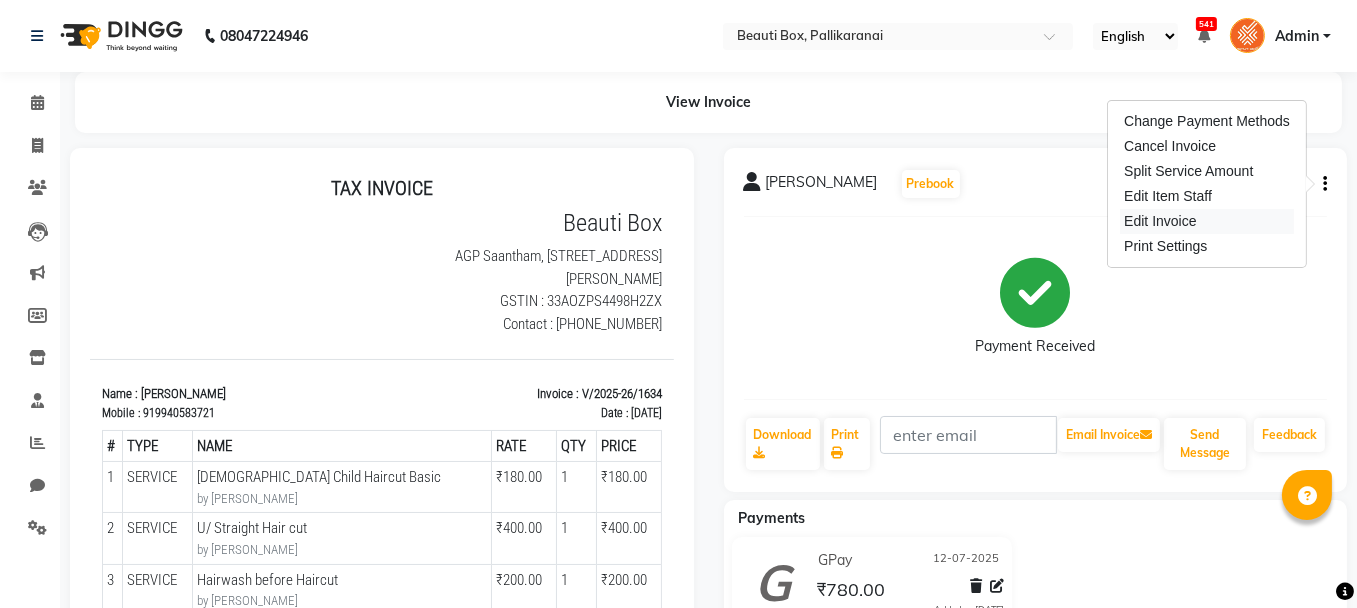 click on "Edit Invoice" at bounding box center (1207, 221) 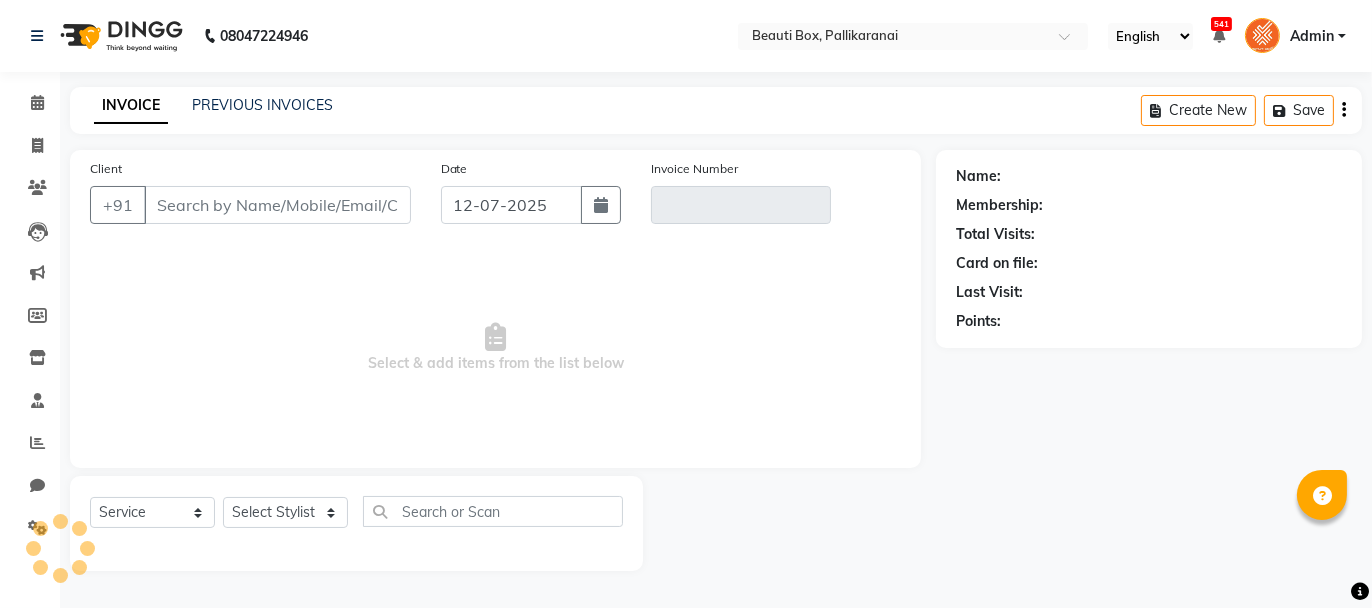 type on "9940583721" 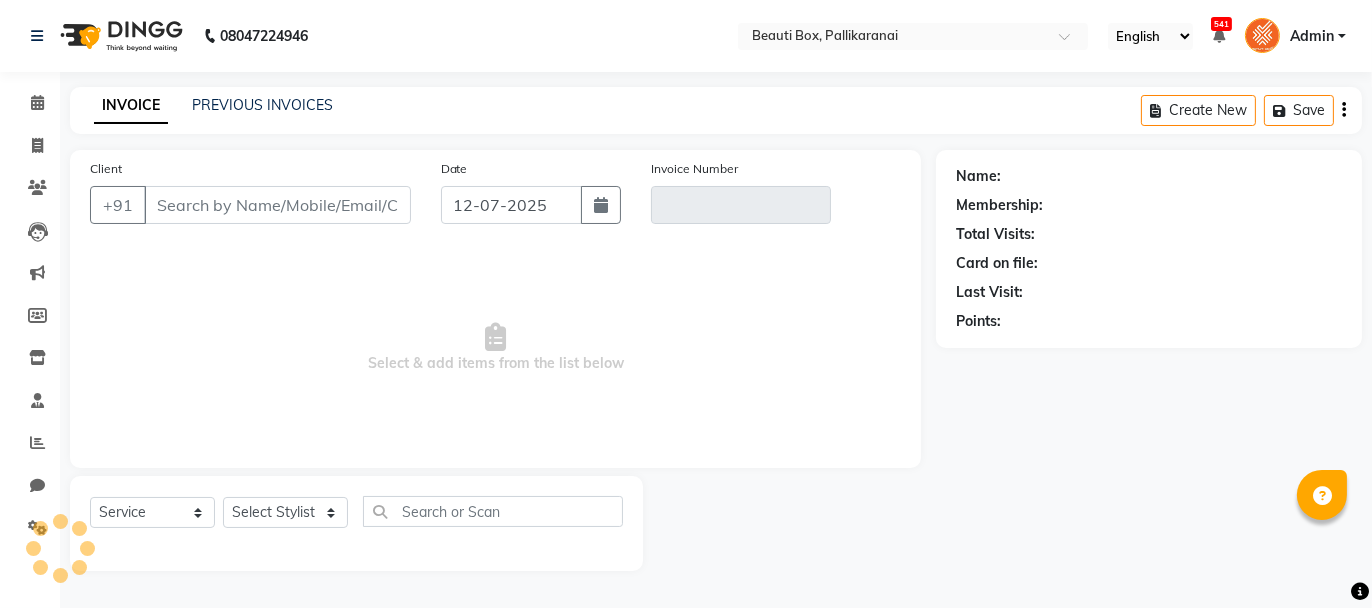 type on "V/2025-26/1634" 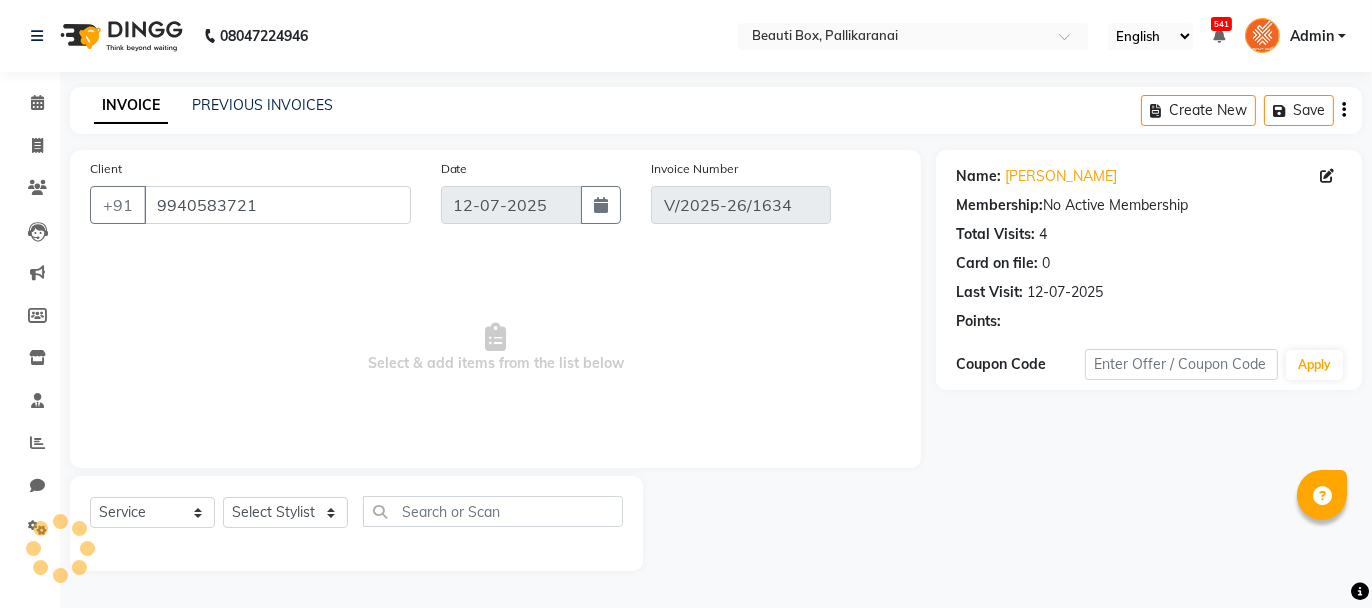 select on "select" 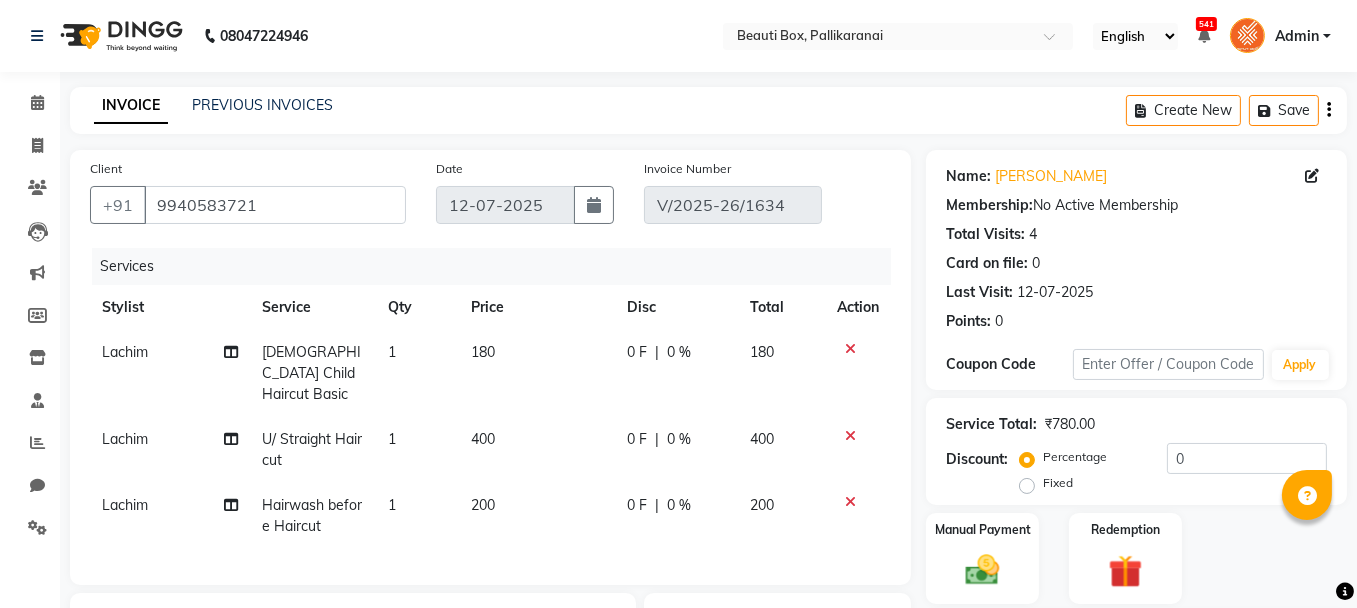 scroll, scrollTop: 100, scrollLeft: 0, axis: vertical 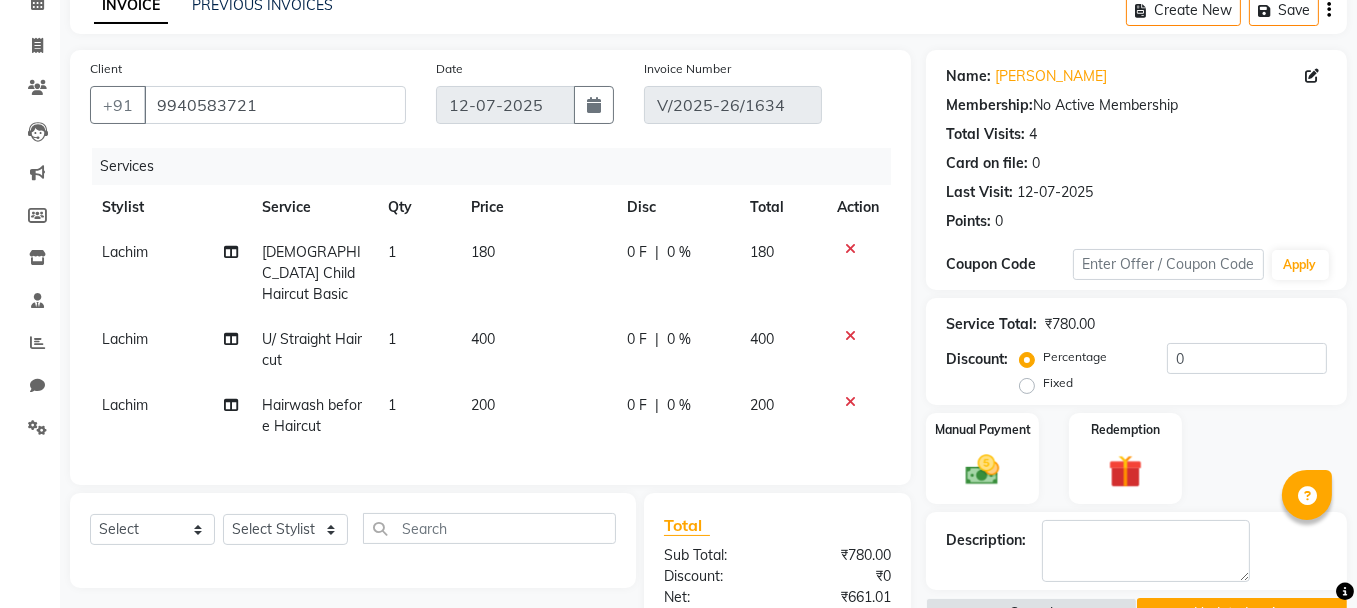 click on "Lachim" 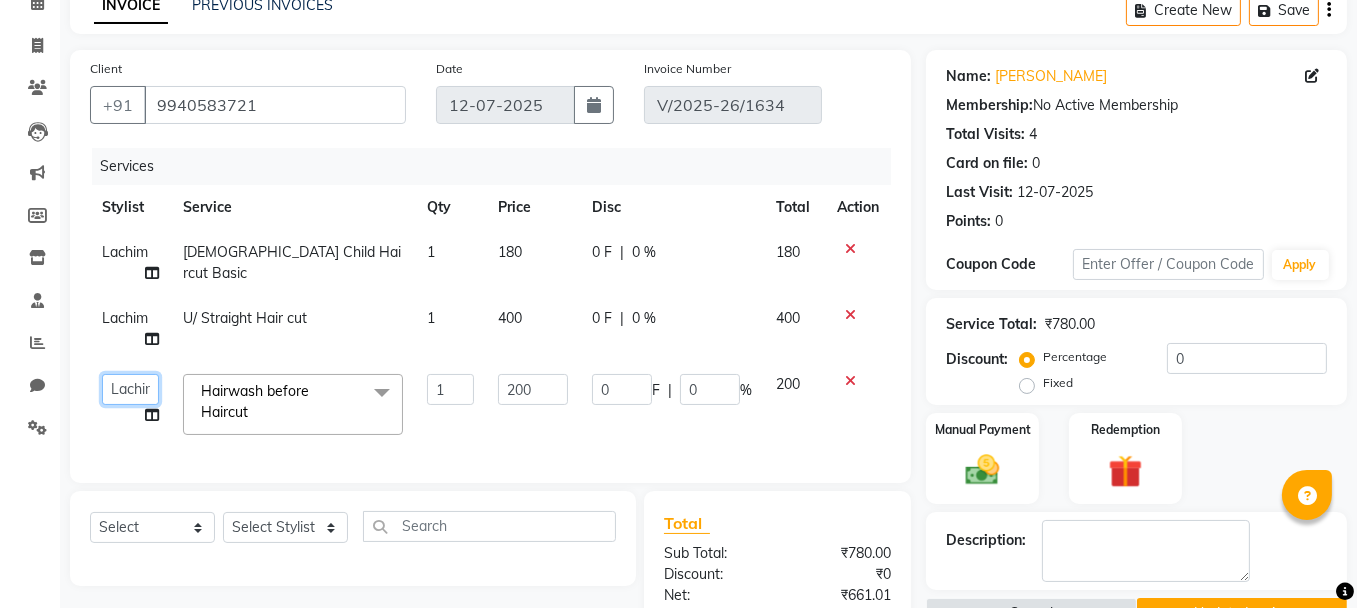 click on "[PERSON_NAME]   [PERSON_NAME]   Ifzan    [PERSON_NAME]   Lachim   Nandini    [PERSON_NAME]   [PERSON_NAME]    [PERSON_NAME]   [PERSON_NAME]" 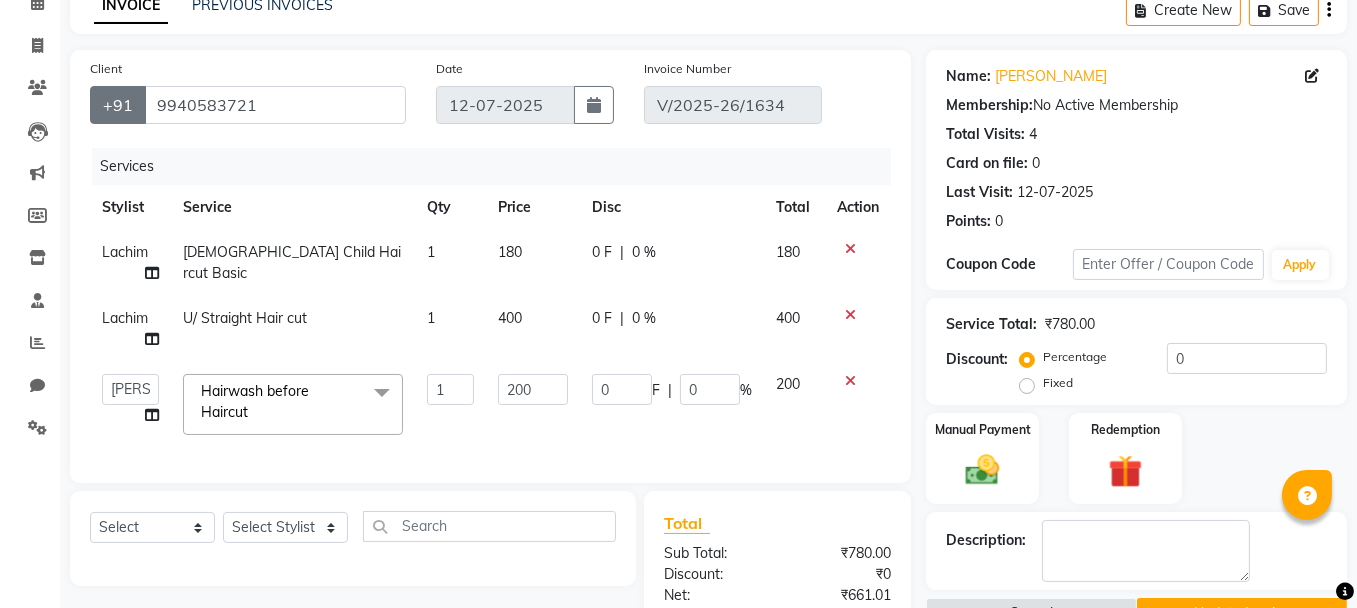 select on "40097" 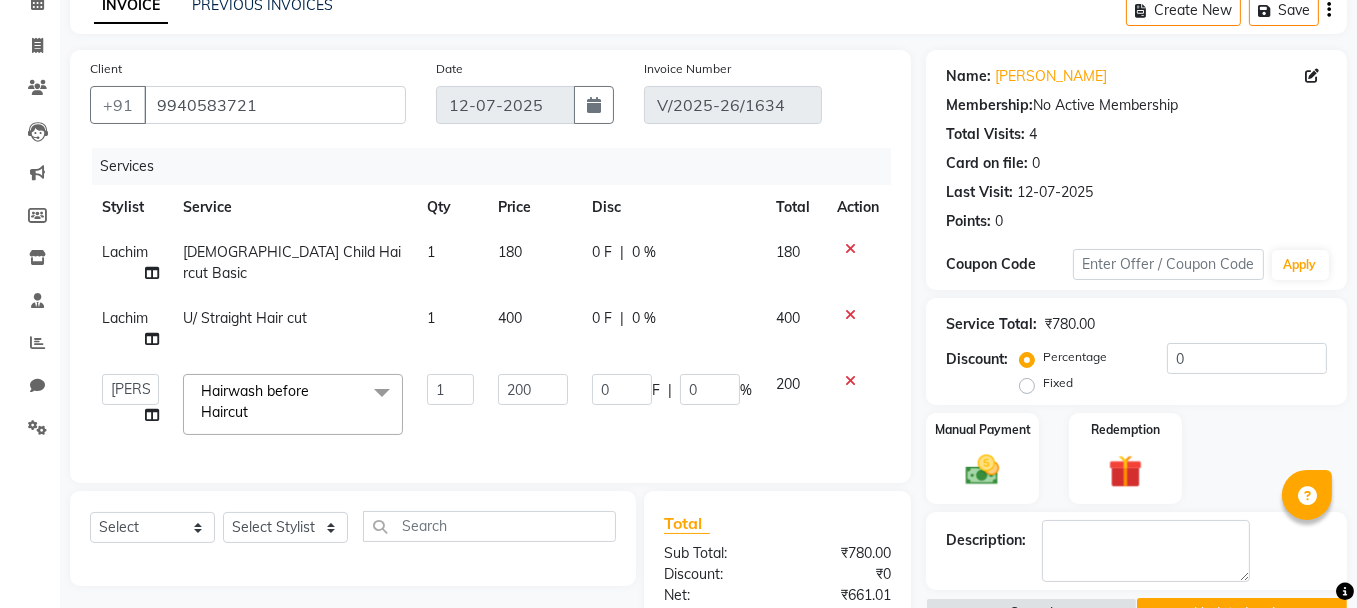 click on "1" 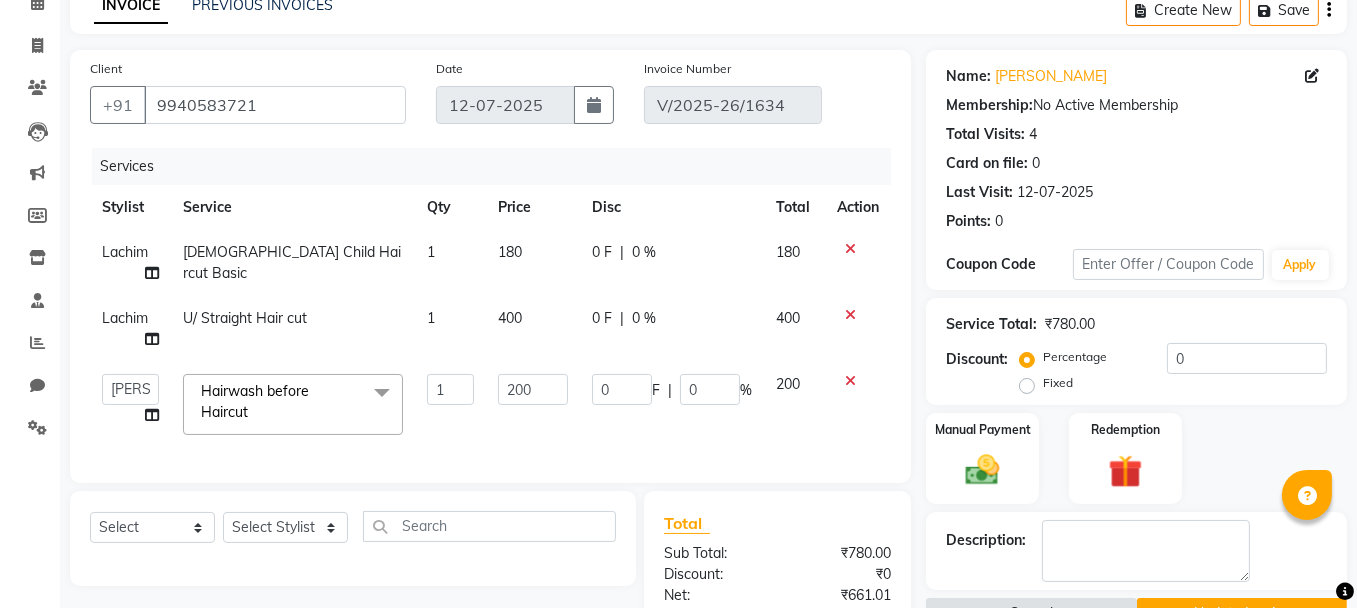 scroll, scrollTop: 361, scrollLeft: 0, axis: vertical 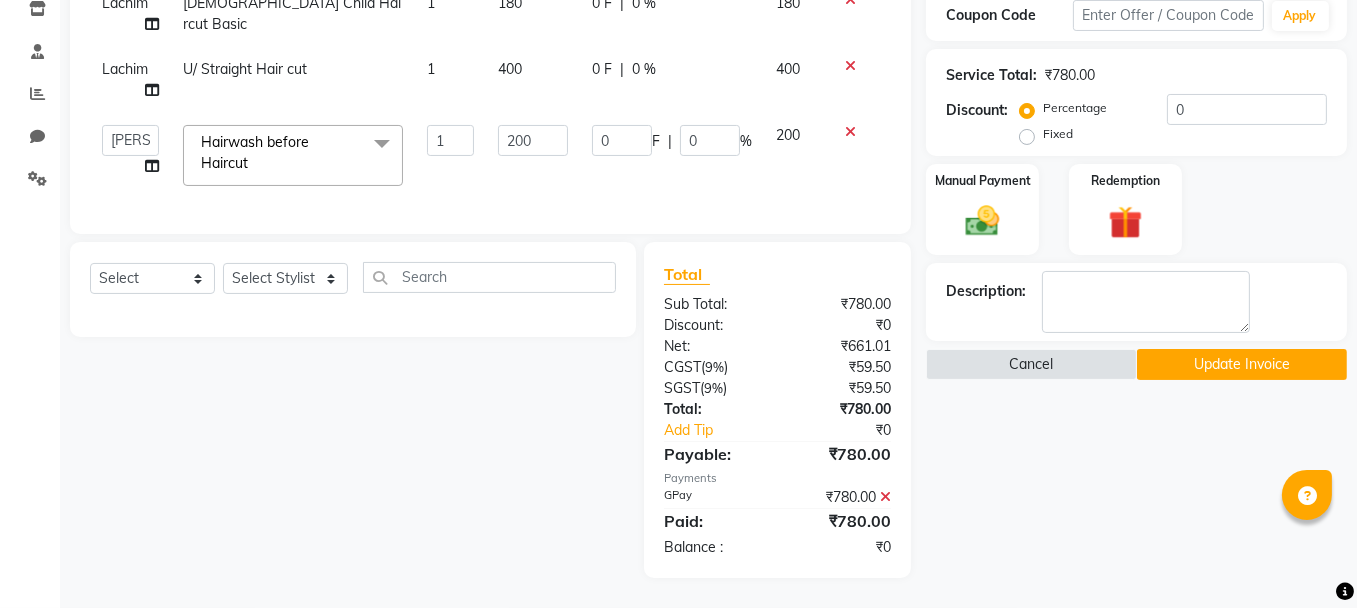 click on "Update Invoice" 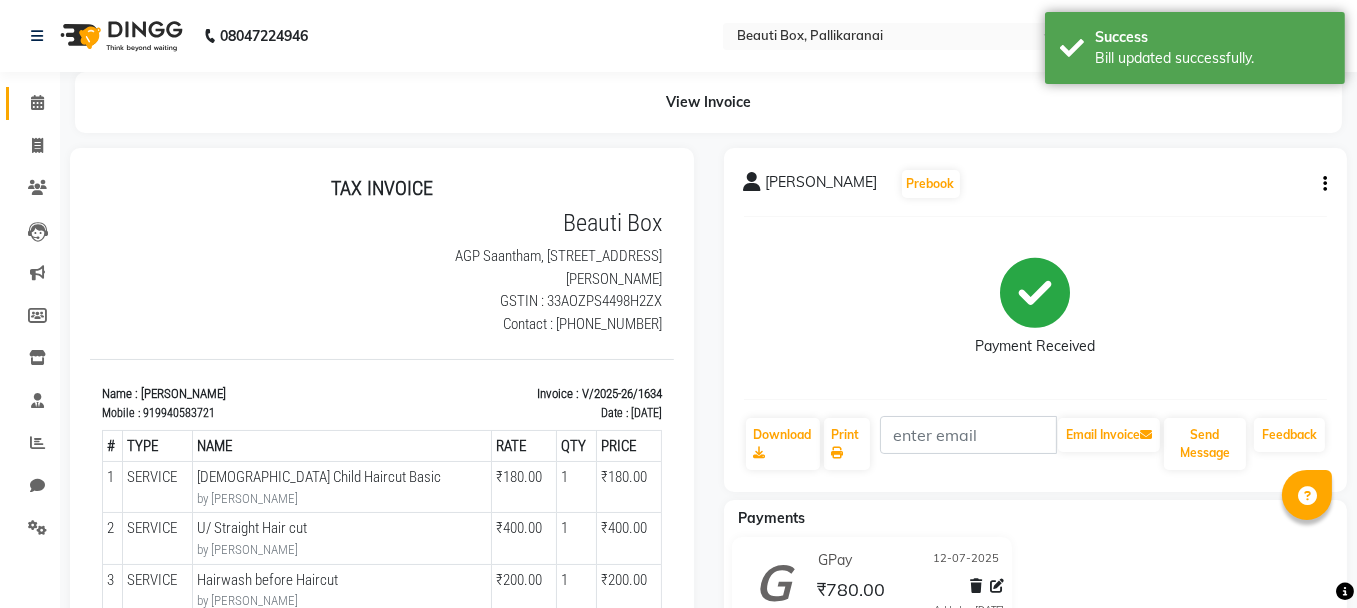 scroll, scrollTop: 0, scrollLeft: 0, axis: both 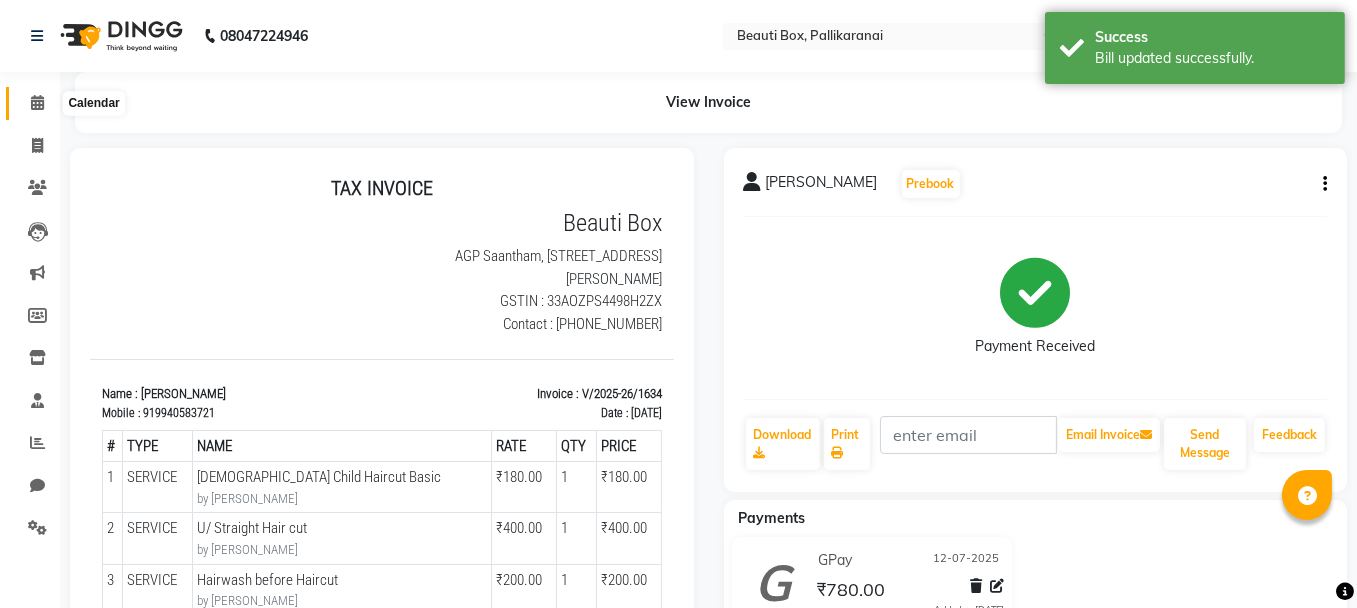 click 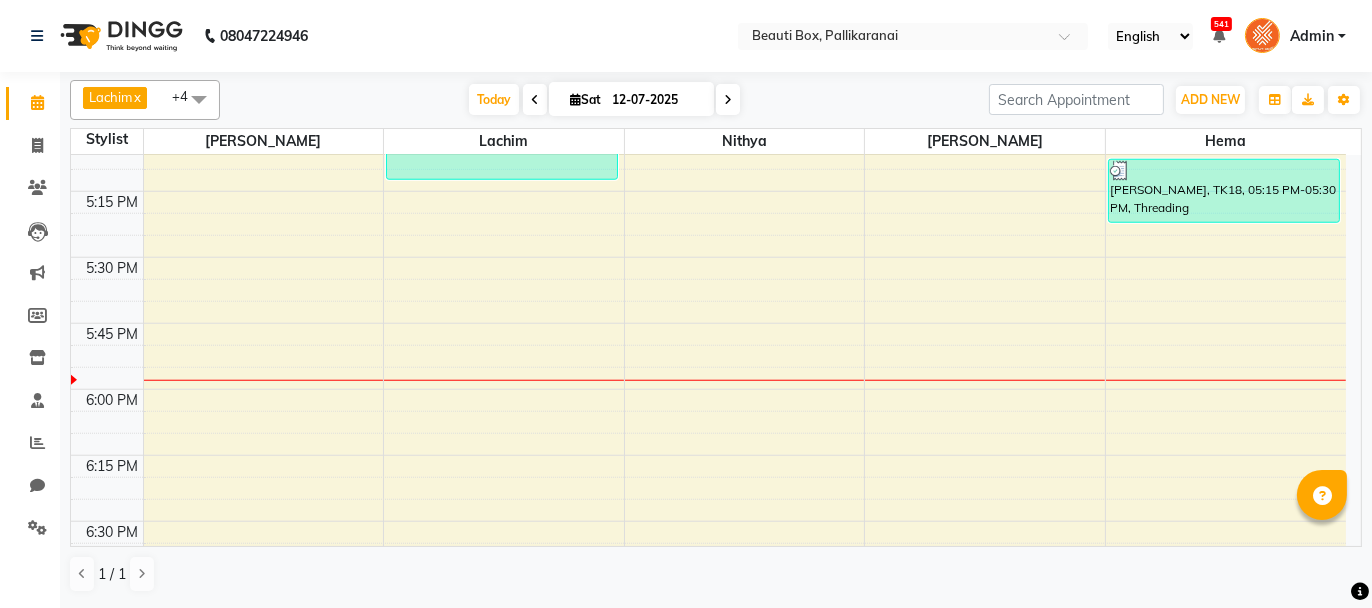 scroll, scrollTop: 2305, scrollLeft: 0, axis: vertical 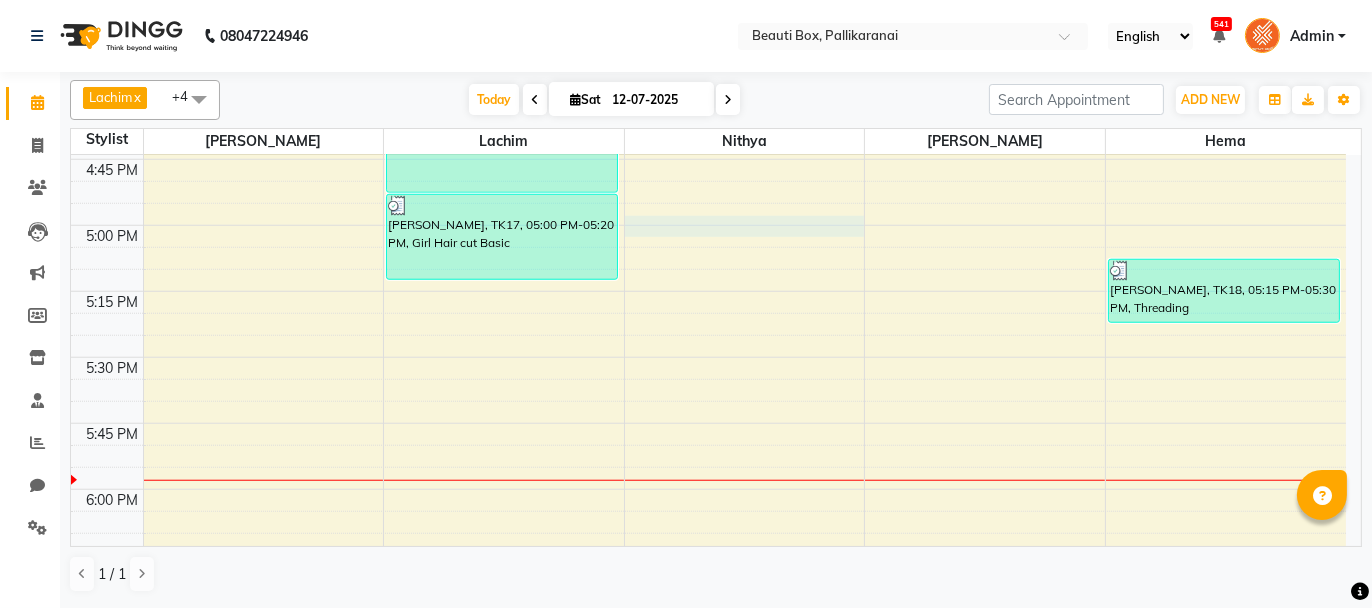 click on "8:00 AM 8:15 AM 8:30 AM 8:45 AM 9:00 AM 9:15 AM 9:30 AM 9:45 AM 10:00 AM 10:15 AM 10:30 AM 10:45 AM 11:00 AM 11:15 AM 11:30 AM 11:45 AM 12:00 PM 12:15 PM 12:30 PM 12:45 PM 1:00 PM 1:15 PM 1:30 PM 1:45 PM 2:00 PM 2:15 PM 2:30 PM 2:45 PM 3:00 PM 3:15 PM 3:30 PM 3:45 PM 4:00 PM 4:15 PM 4:30 PM 4:45 PM 5:00 PM 5:15 PM 5:30 PM 5:45 PM 6:00 PM 6:15 PM 6:30 PM 6:45 PM 7:00 PM 7:15 PM 7:30 PM 7:45 PM 8:00 PM 8:15 PM 8:30 PM 8:45 PM 9:00 PM 9:15 PM 9:30 PM 9:45 PM     [PERSON_NAME] P, TK04, 10:20 AM-11:05 AM, Men's Dry Hair Cut ,[PERSON_NAME] Trimming      [PERSON_NAME], TK05, 10:25 AM-11:10 AM, Men's Dry Hair Cut ,[PERSON_NAME] Trimming      Rahul, TK06, 11:10 AM-11:50 AM, [DEMOGRAPHIC_DATA] Child Haircut Basic ,Men's Dry Hair Cut      Kumar, TK07, 11:25 AM-11:55 AM, Men's Dry Hair Cut      Siddharth, TK11, 12:45 PM-01:45 PM, Men's Dry Hair Cut ,[PERSON_NAME] Shaping      [PERSON_NAME], TK12, 01:15 PM-01:55 PM, [DEMOGRAPHIC_DATA] Child Haircut Basic ,U/ Straight Hair cut      Dummy Customer, TK14, 01:45 PM-02:45 PM, [PERSON_NAME] Shaping ,Men's Dry Hair Cut" at bounding box center (708, -303) 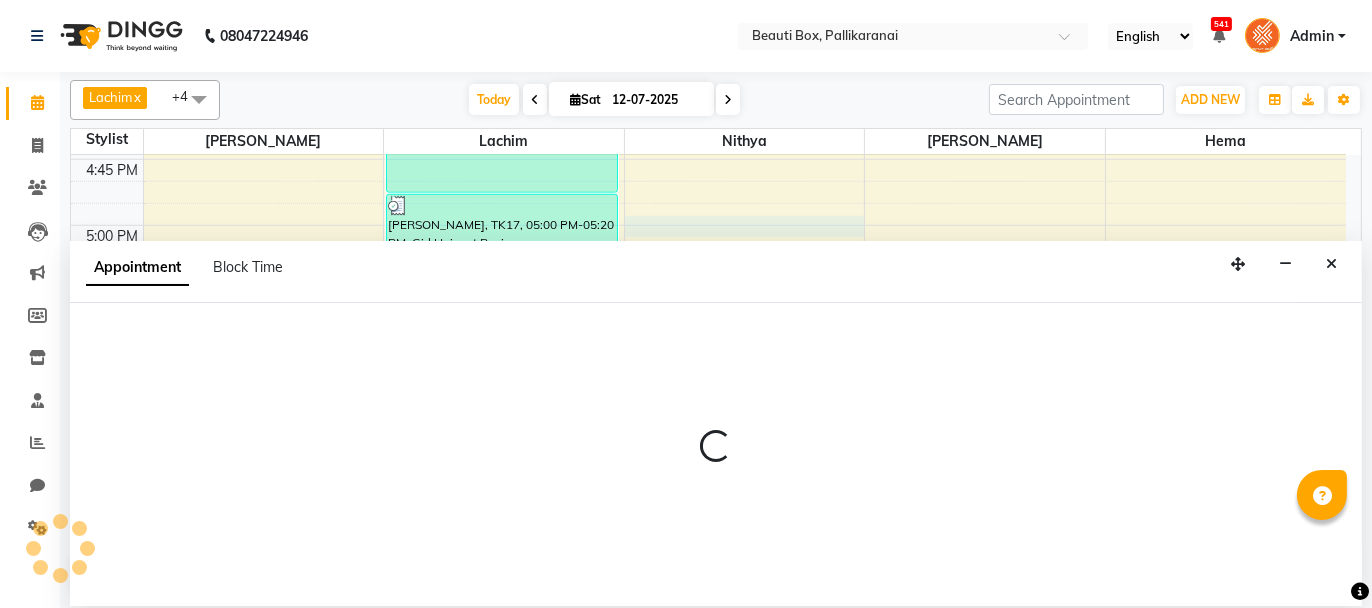 select on "18746" 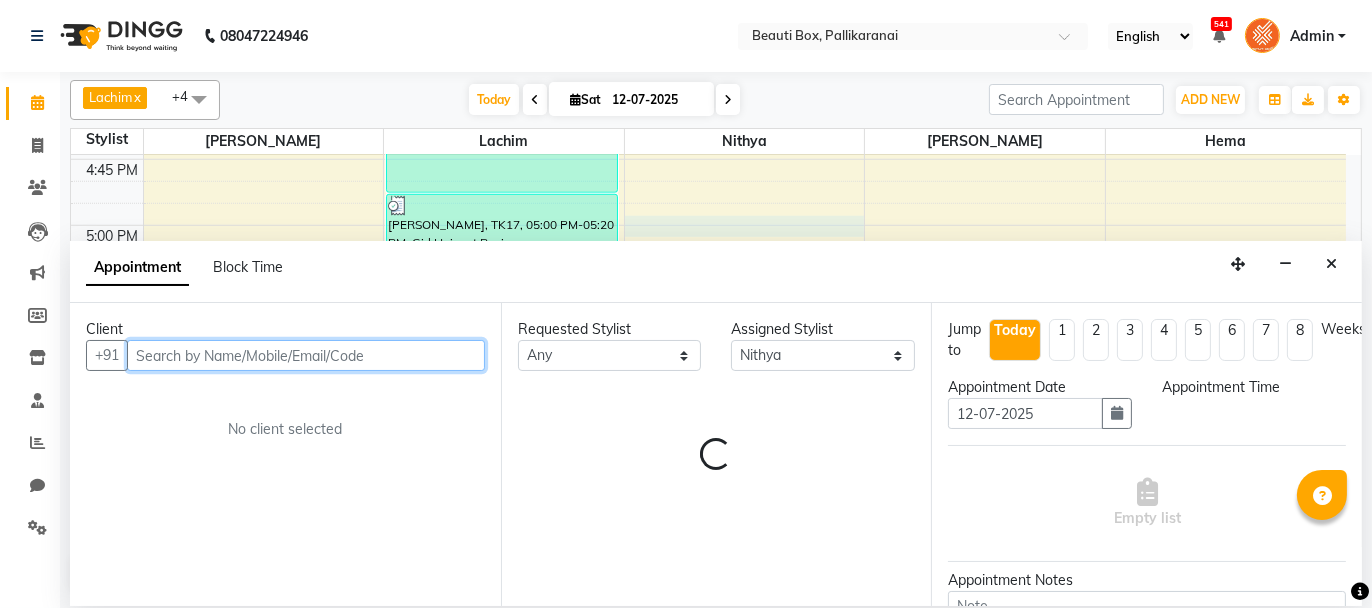 select on "1020" 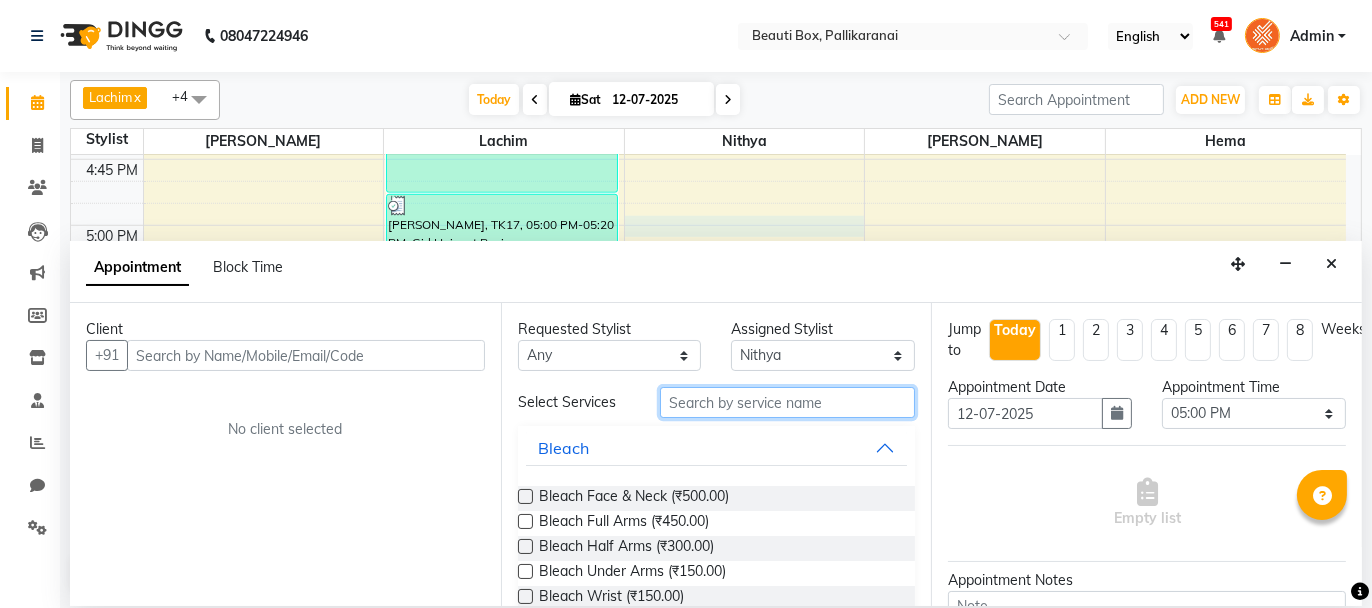 click at bounding box center (787, 402) 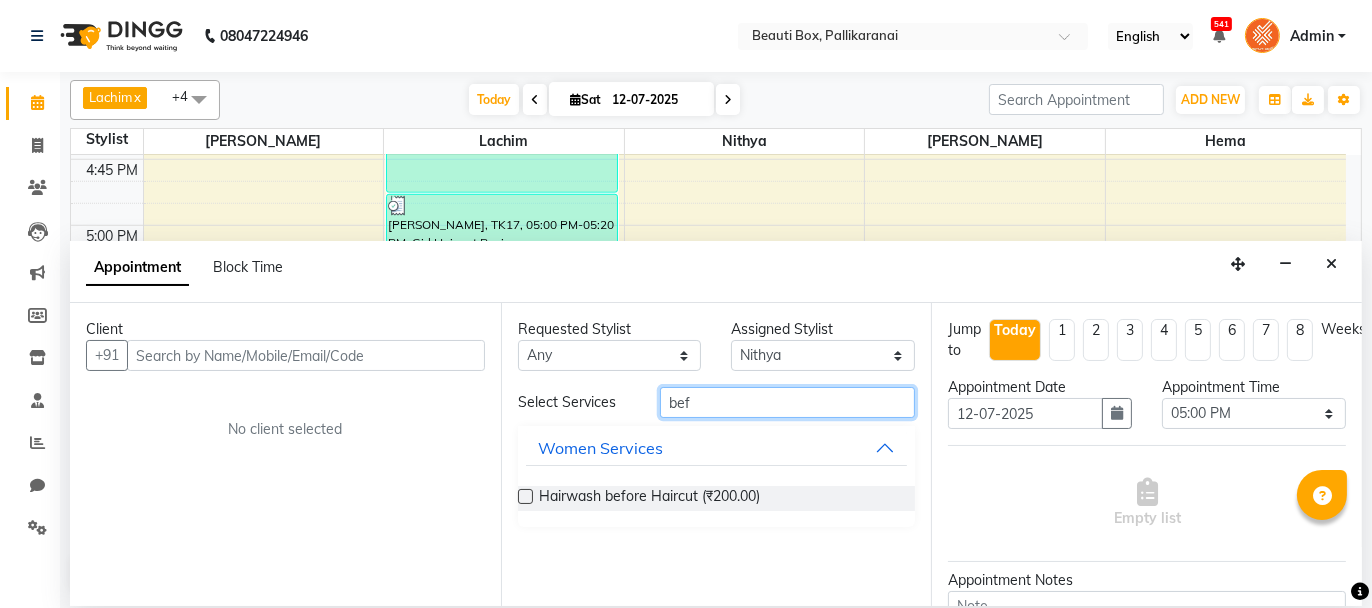type on "bef" 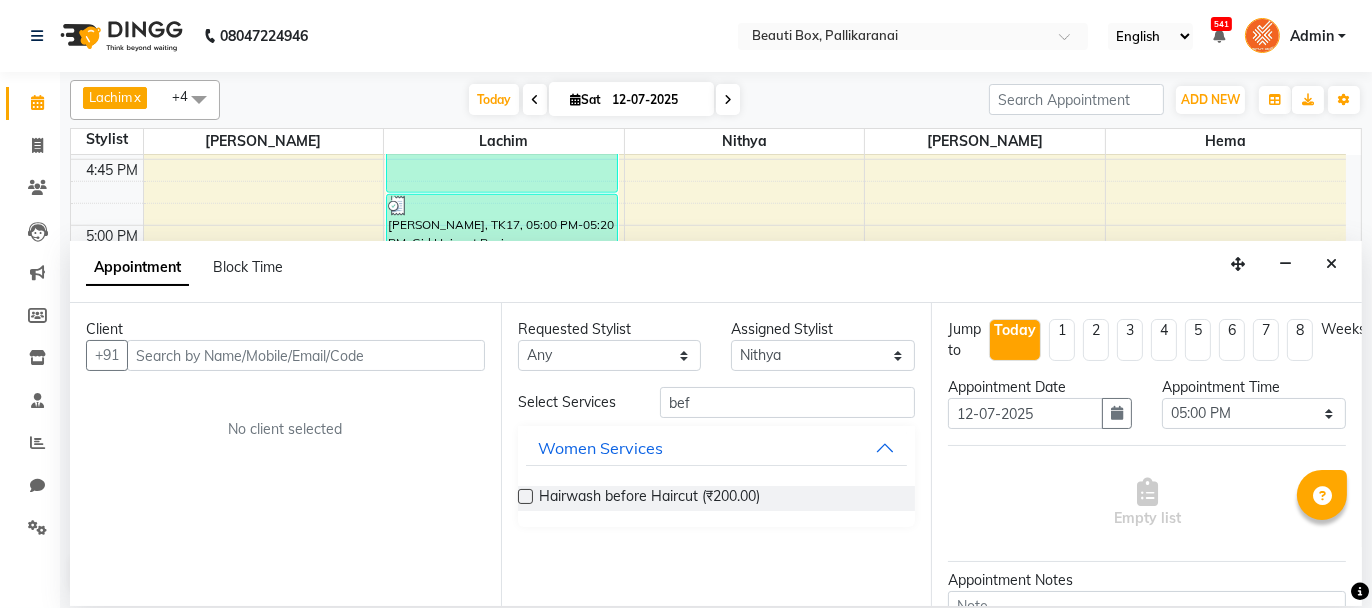 click at bounding box center [525, 496] 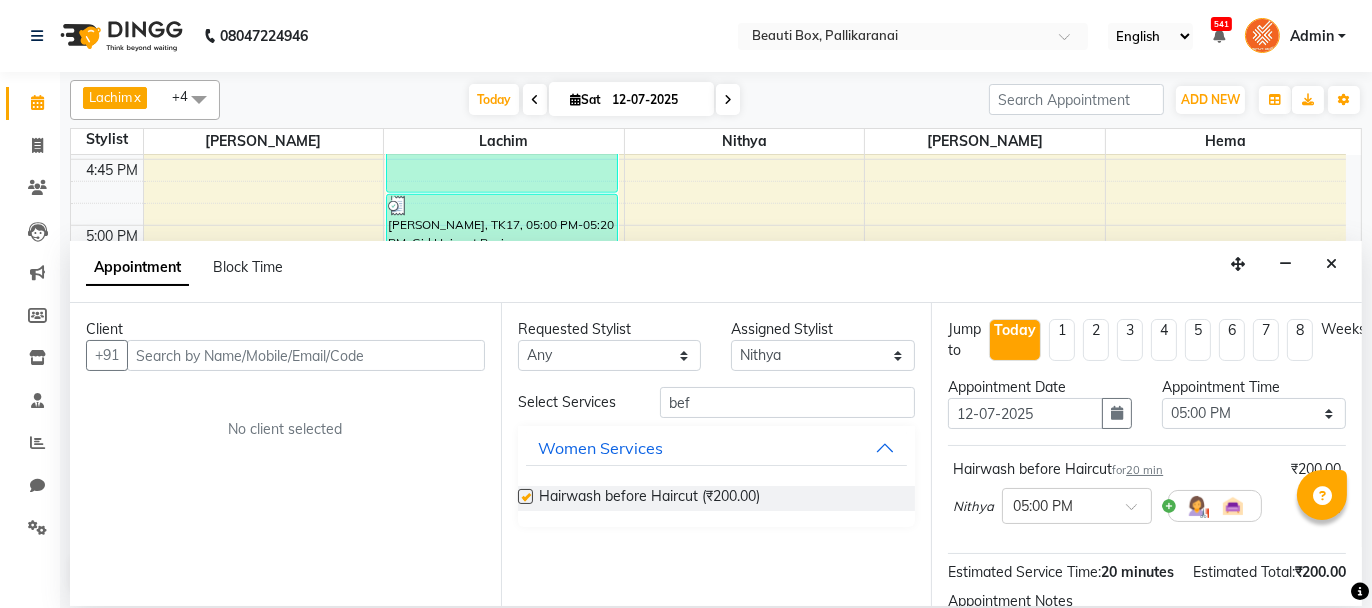 checkbox on "false" 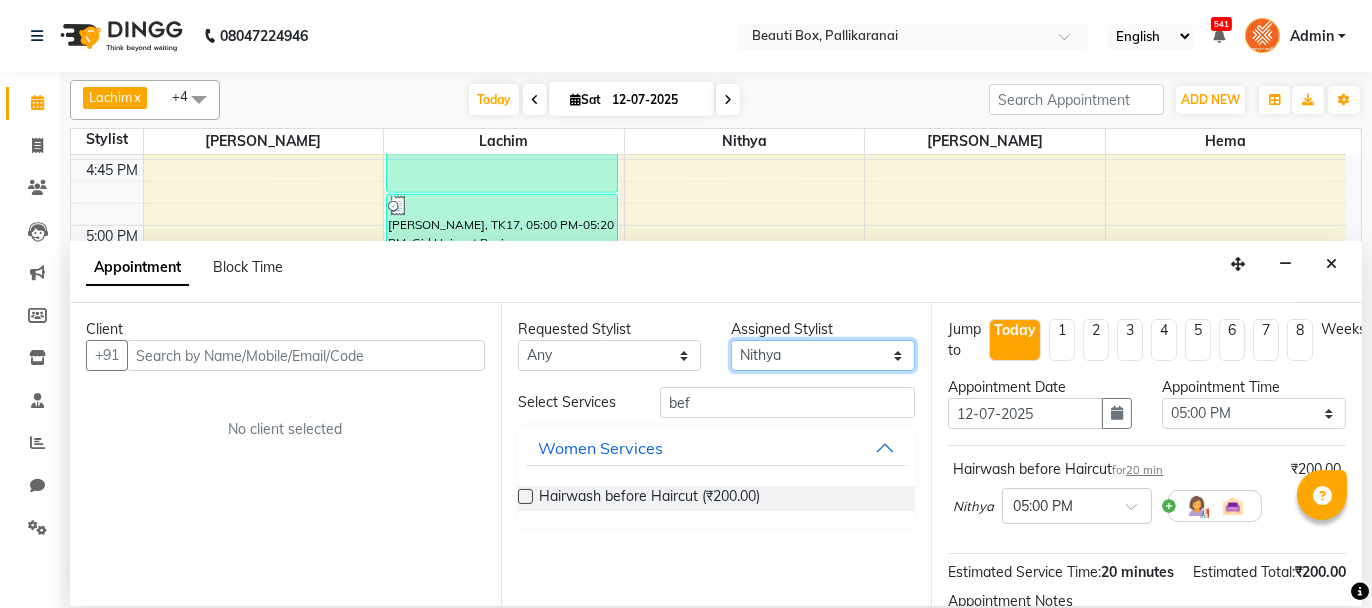 click on "Select [PERSON_NAME] [PERSON_NAME] Ifzan  [PERSON_NAME] Lachim [PERSON_NAME] Sakeem [PERSON_NAME]" at bounding box center [823, 355] 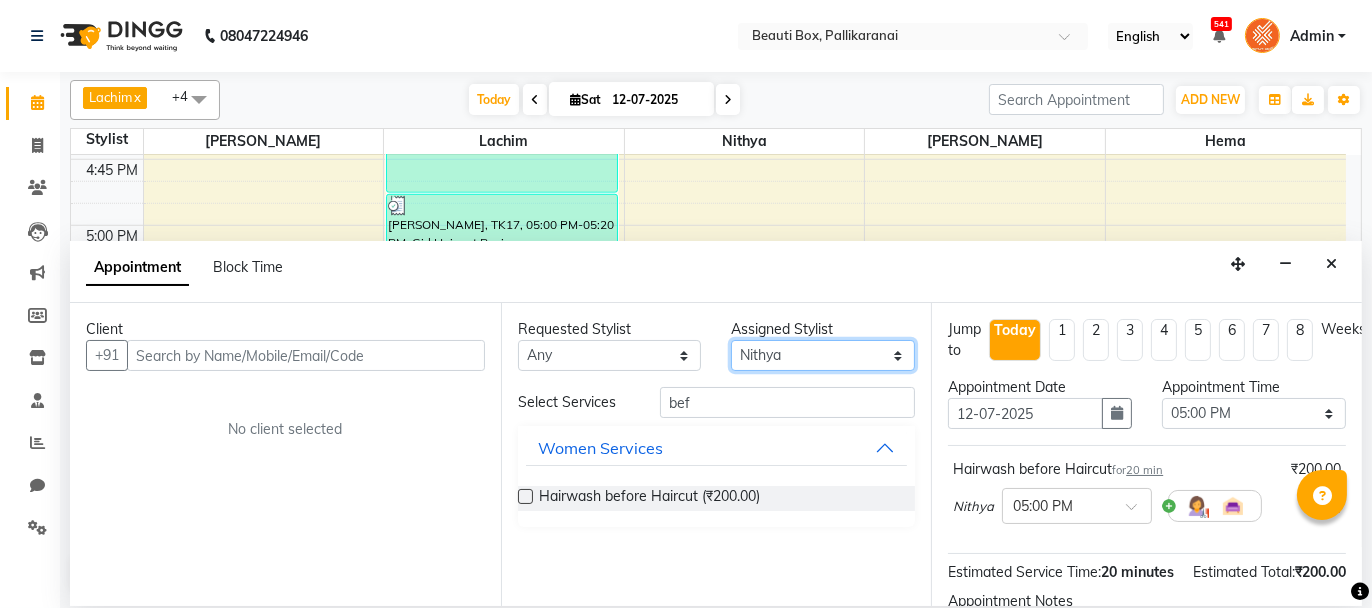 select on "9763" 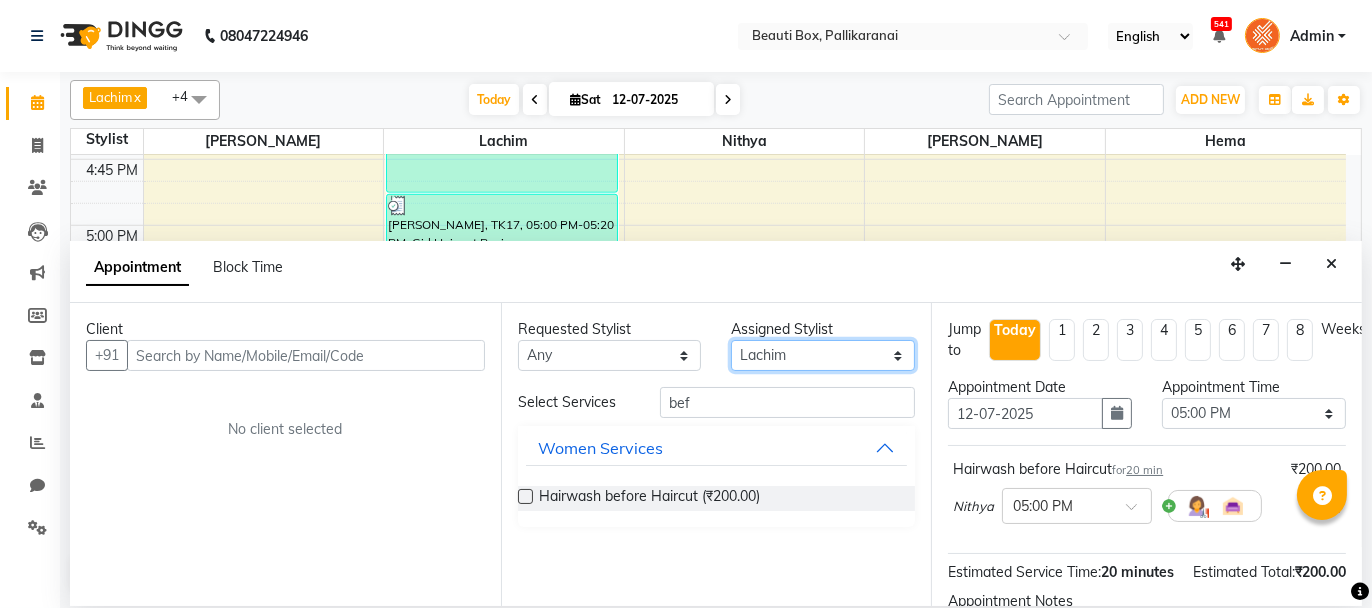 click on "Select [PERSON_NAME] [PERSON_NAME] Ifzan  [PERSON_NAME] Lachim [PERSON_NAME] Sakeem [PERSON_NAME]" at bounding box center (823, 355) 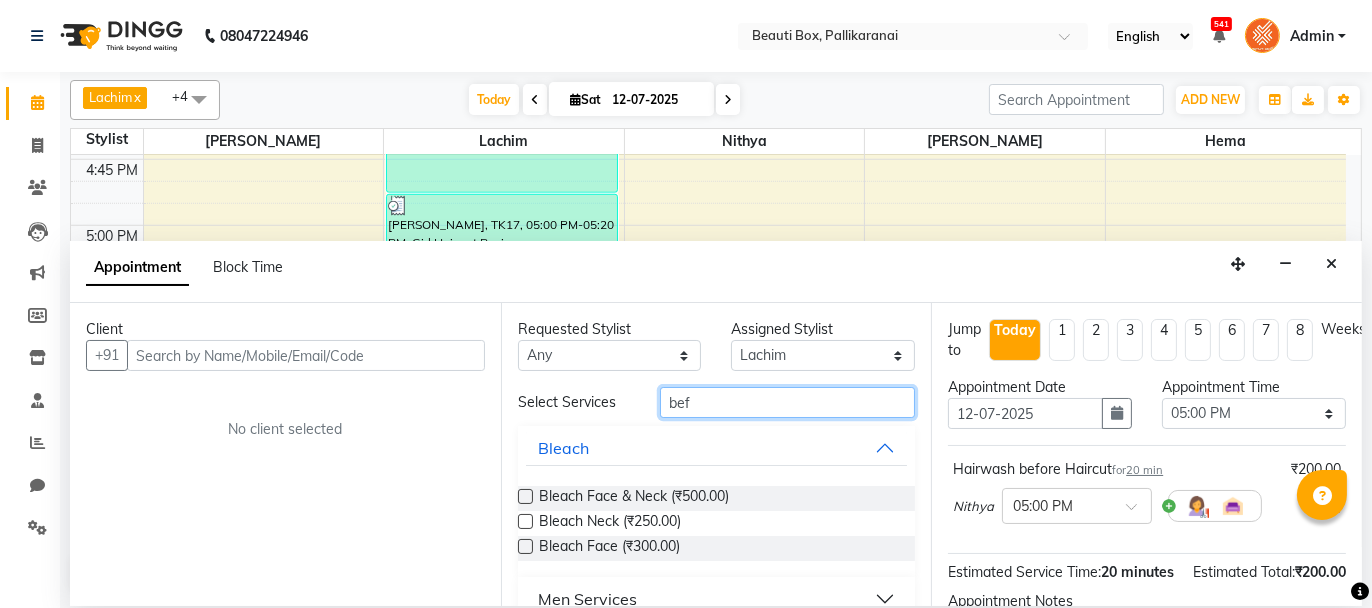 click on "bef" at bounding box center (787, 402) 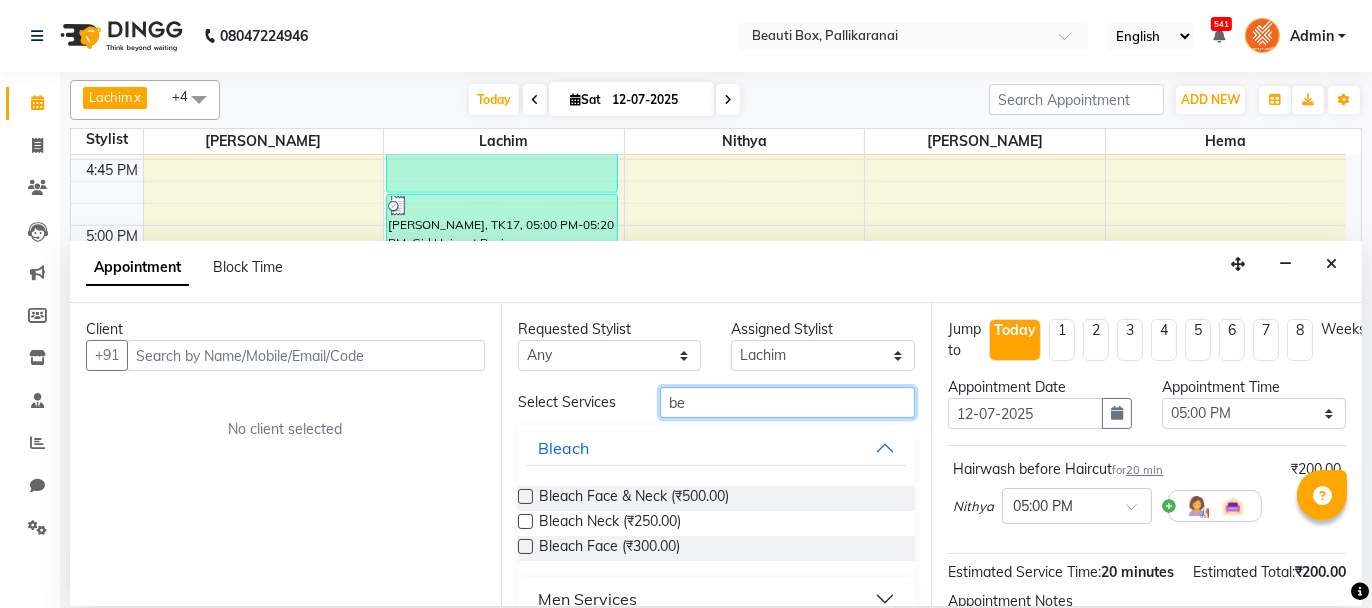 type on "b" 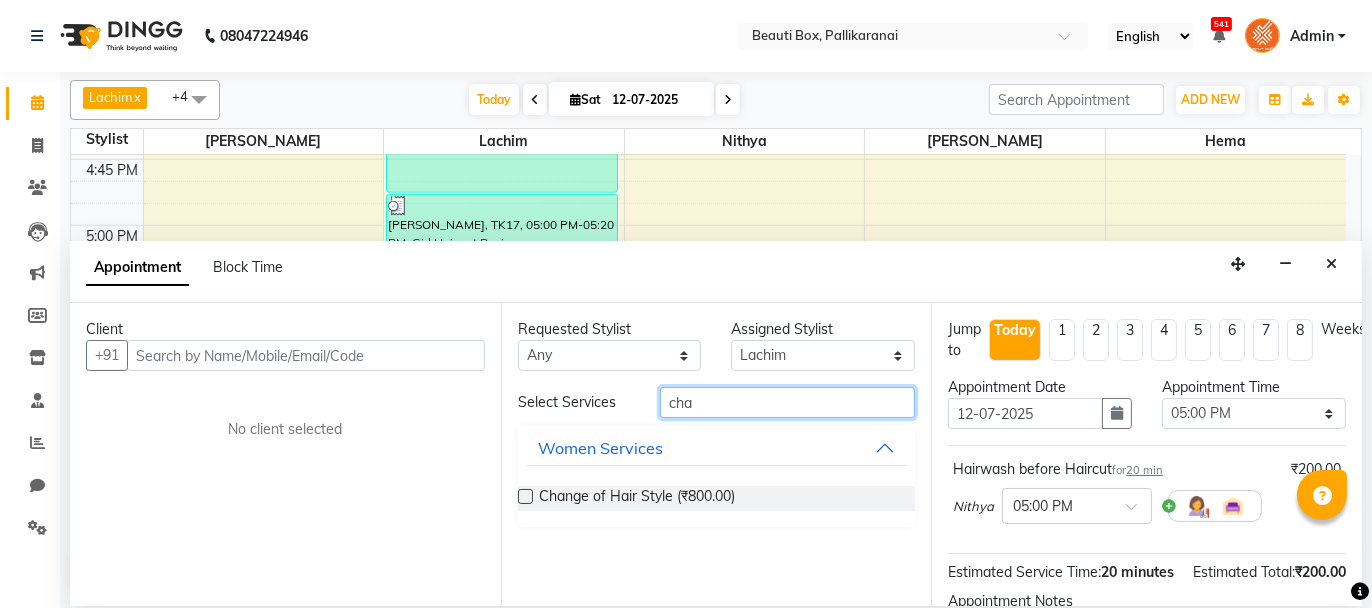 type on "cha" 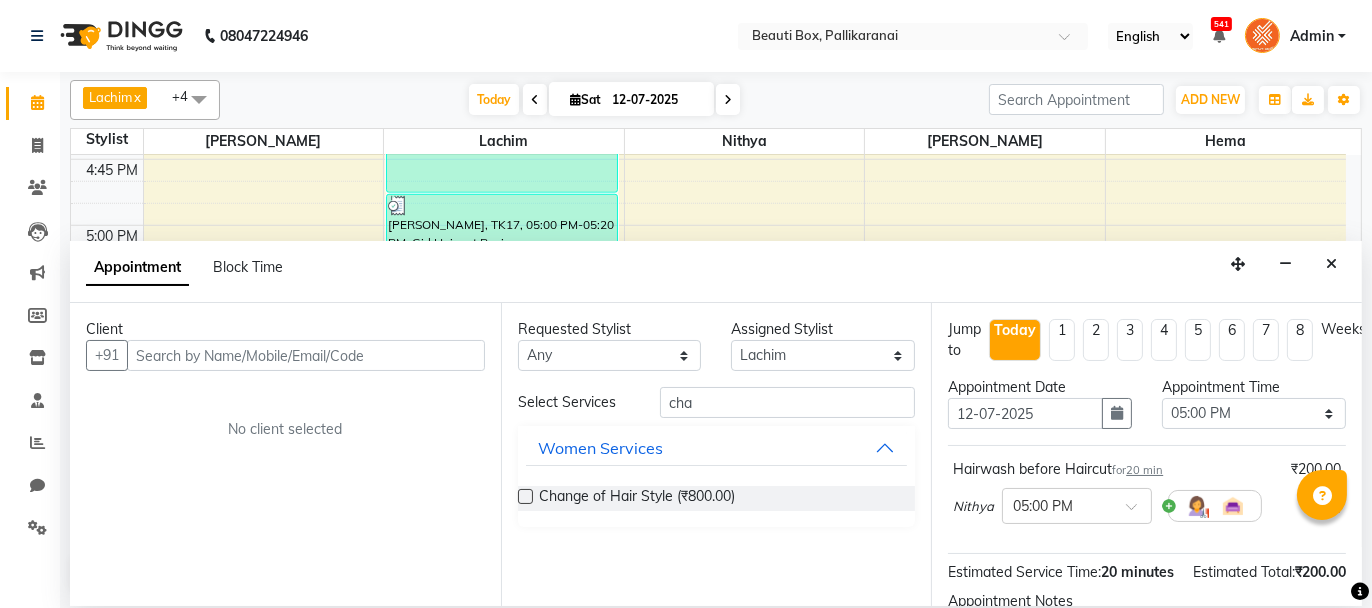 click at bounding box center [525, 496] 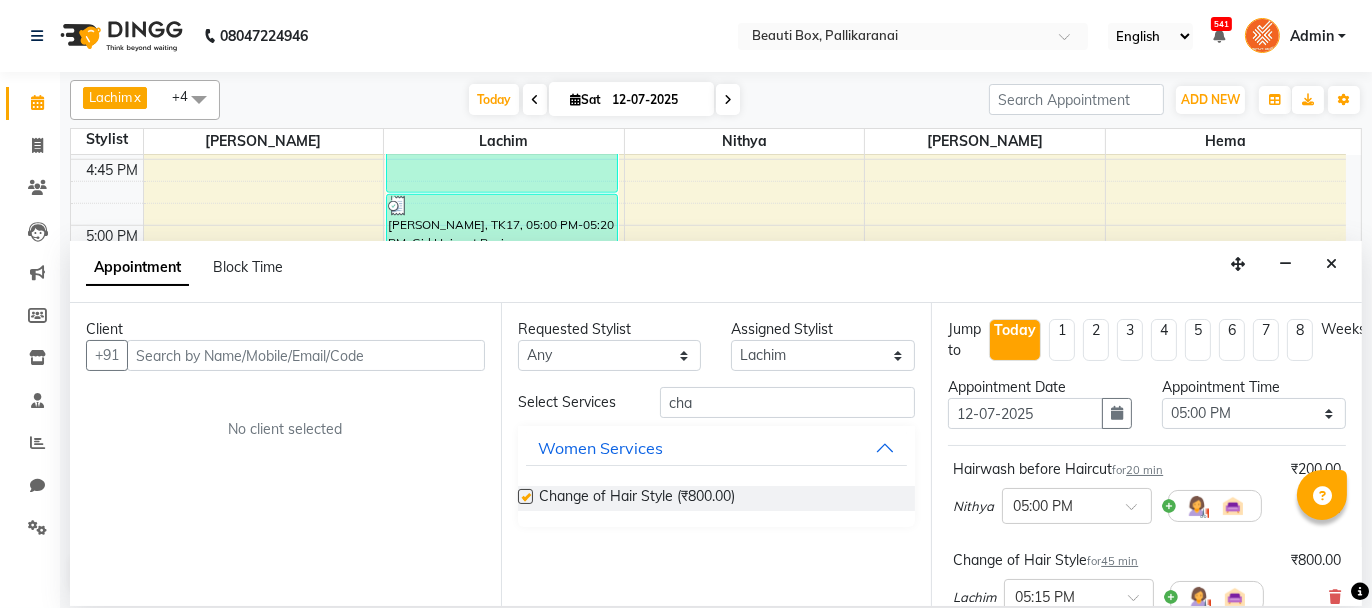 checkbox on "false" 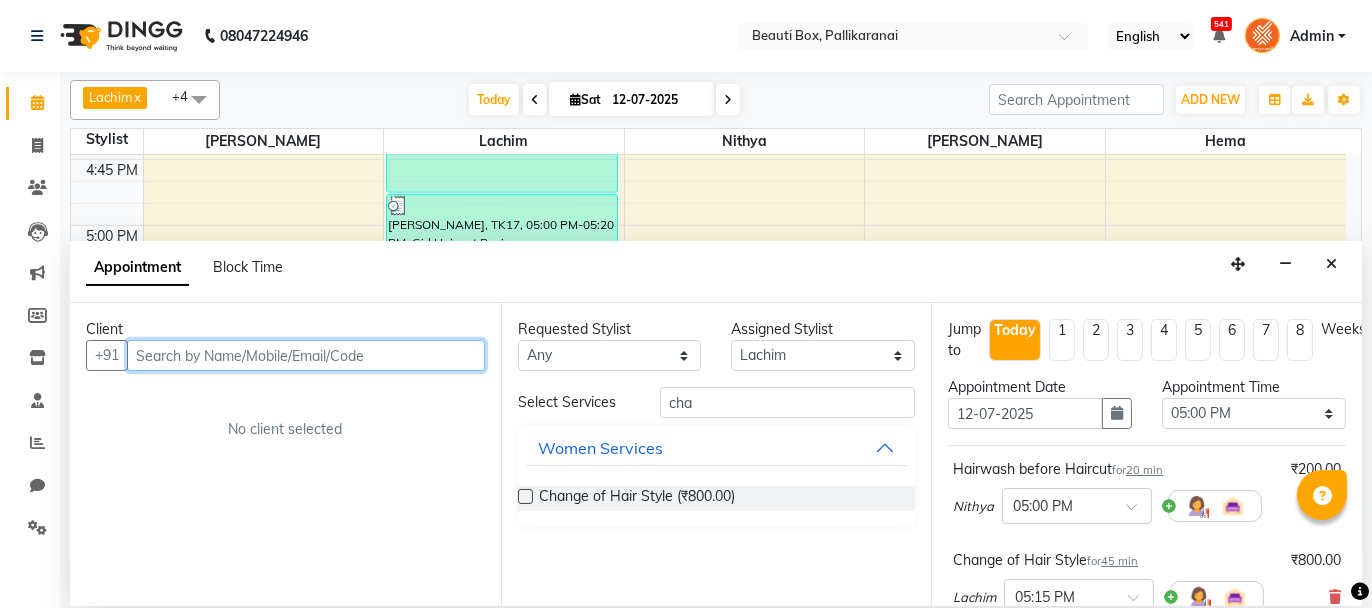 click at bounding box center [306, 355] 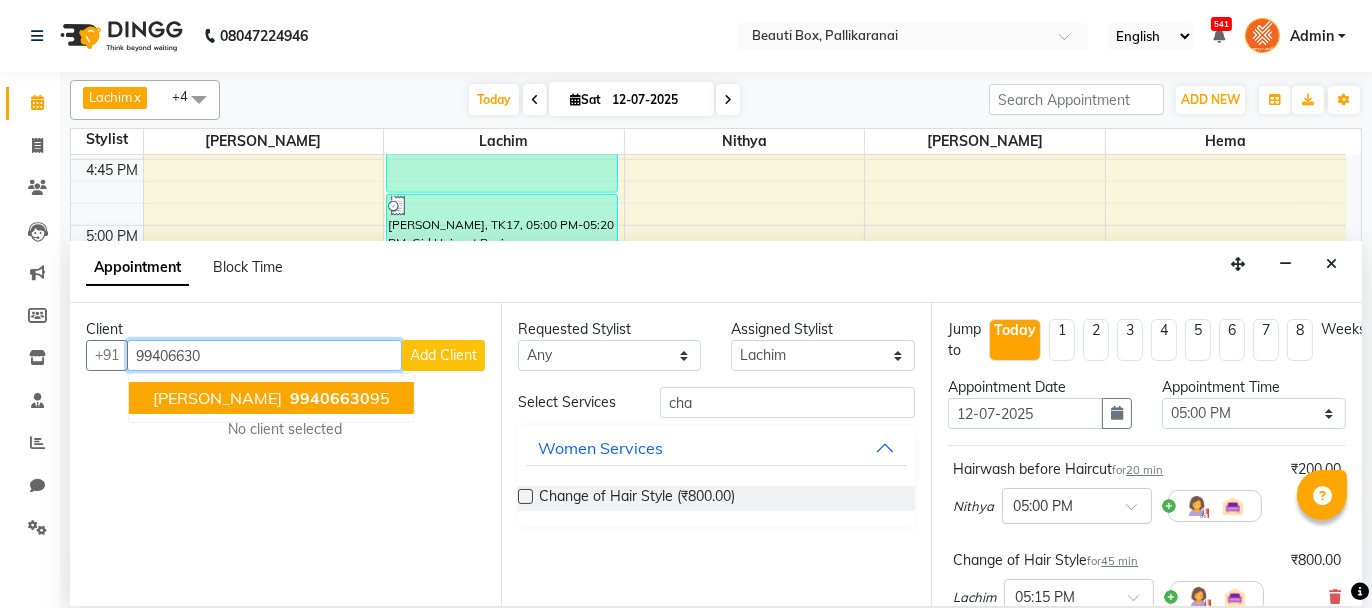 click on "99406630" at bounding box center (330, 398) 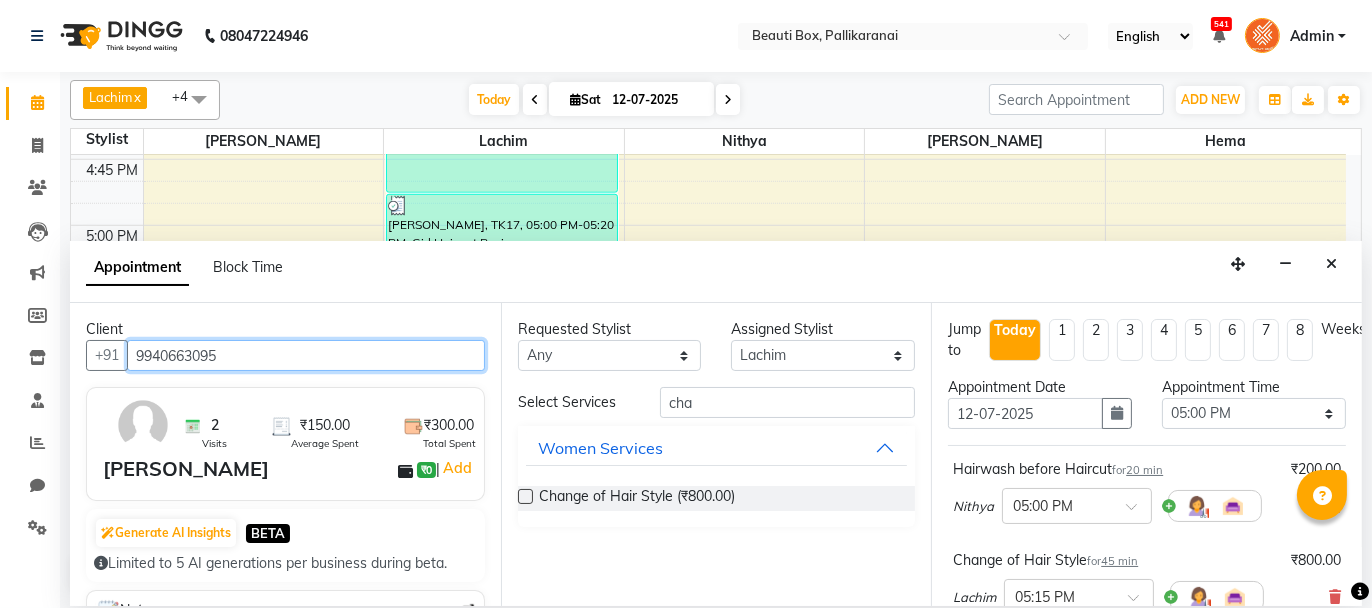 scroll, scrollTop: 265, scrollLeft: 0, axis: vertical 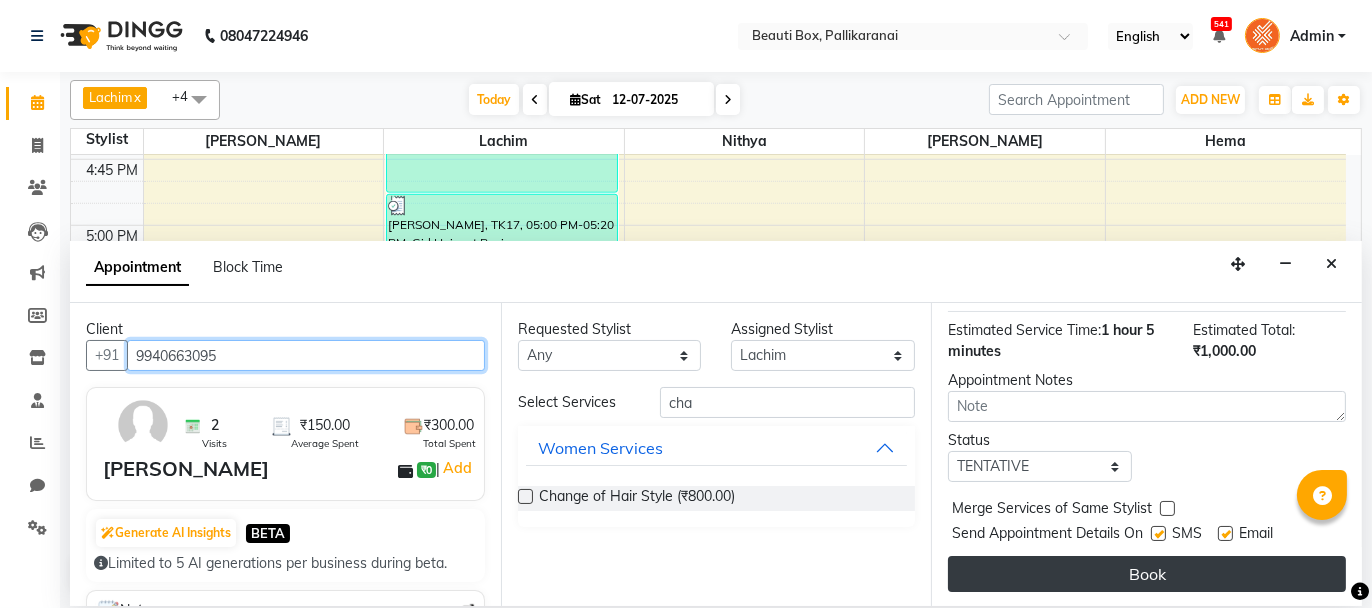 type on "9940663095" 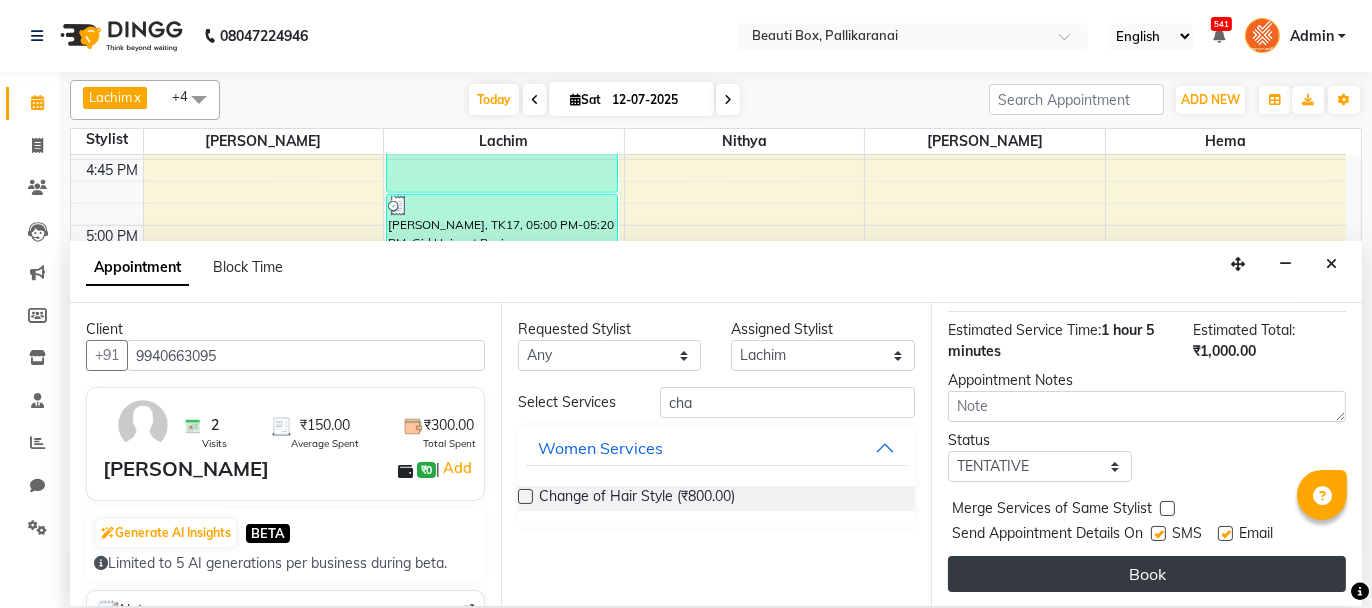 click on "Book" at bounding box center [1147, 574] 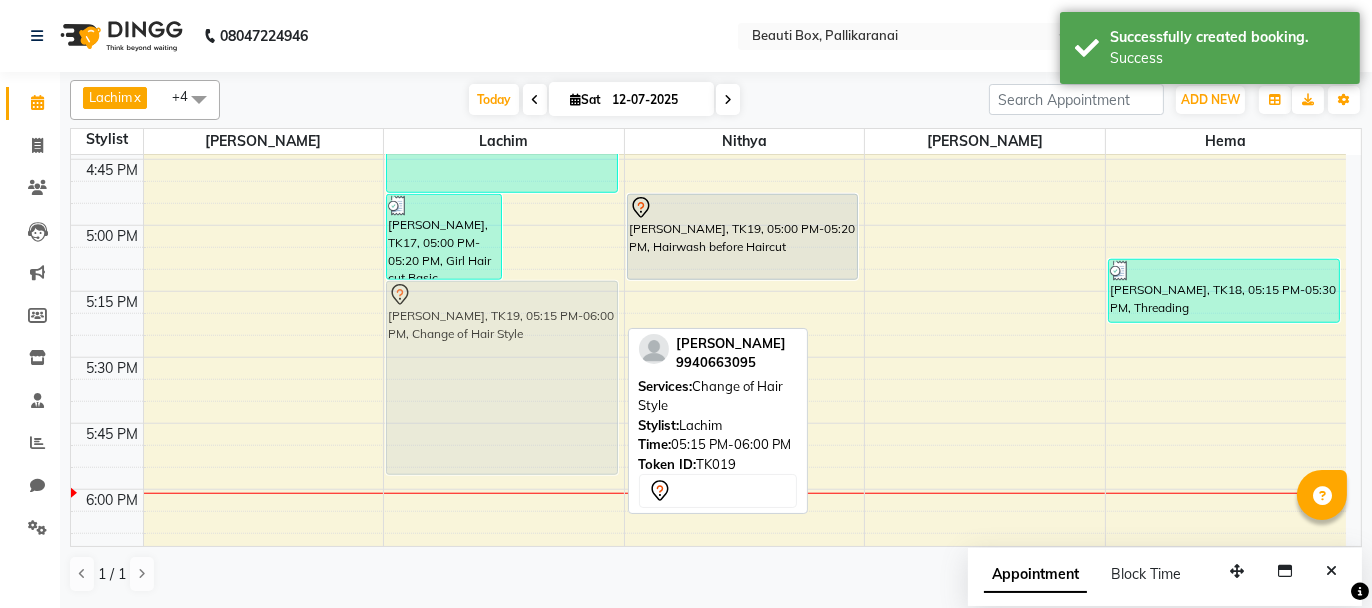 drag, startPoint x: 550, startPoint y: 277, endPoint x: 547, endPoint y: 297, distance: 20.22375 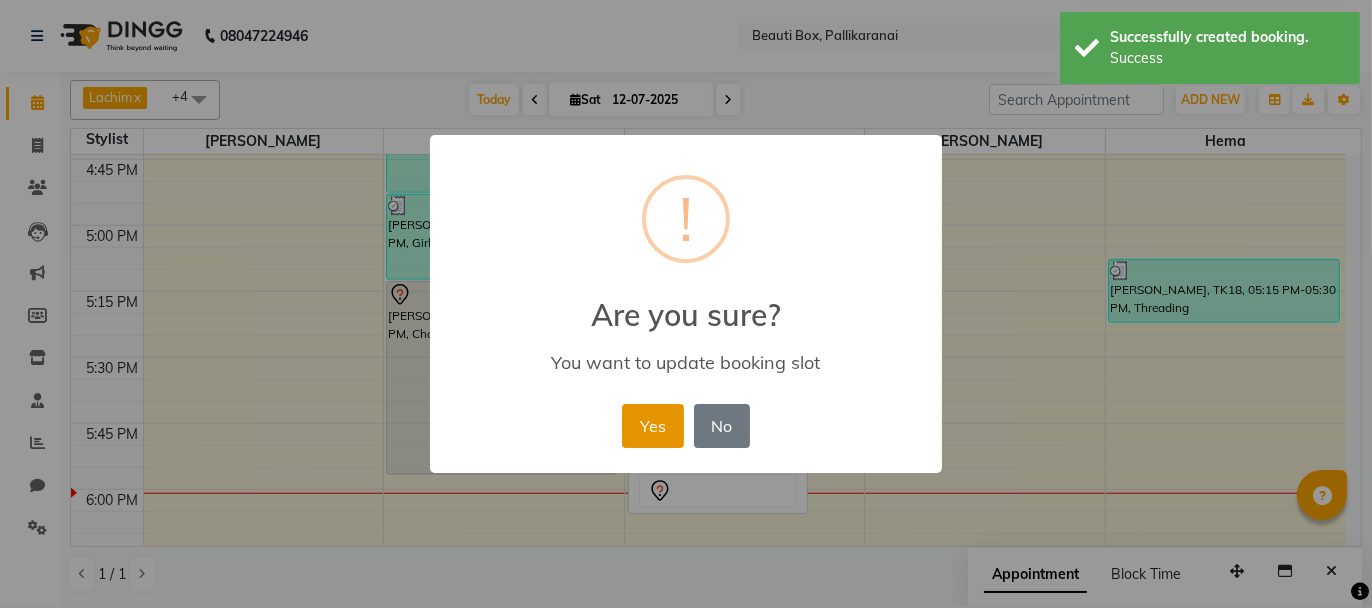 click on "Yes" at bounding box center [652, 426] 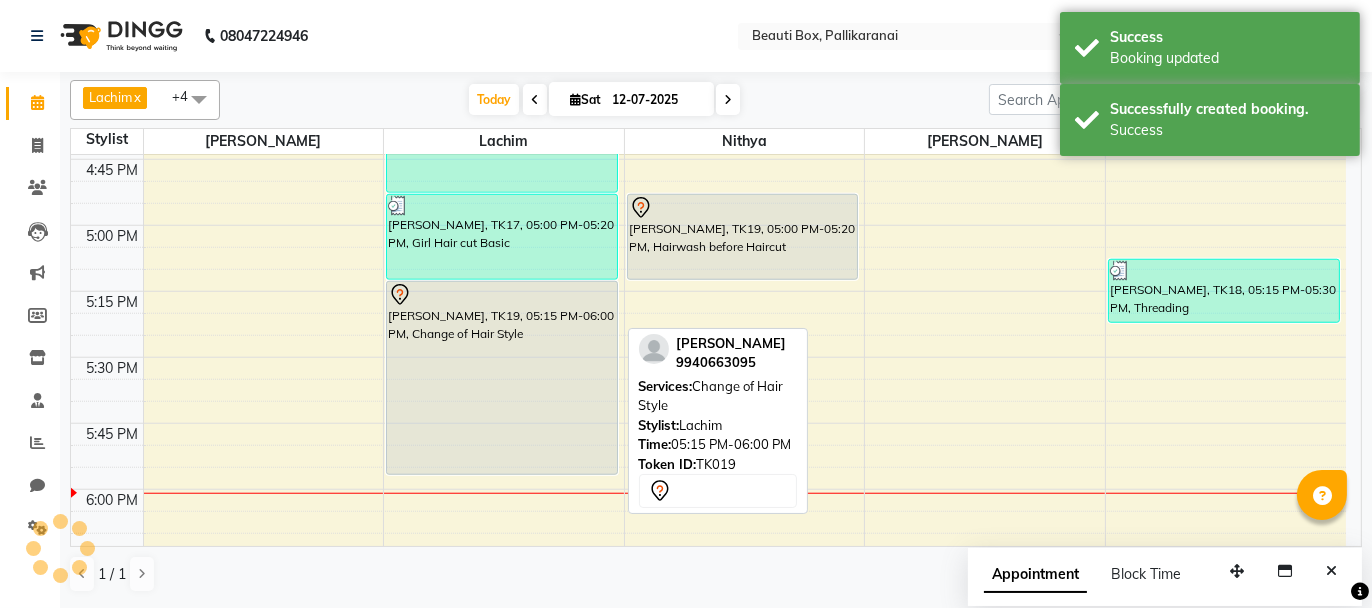 click on "[PERSON_NAME], TK19, 05:15 PM-06:00 PM, Change of Hair Style" at bounding box center [502, 378] 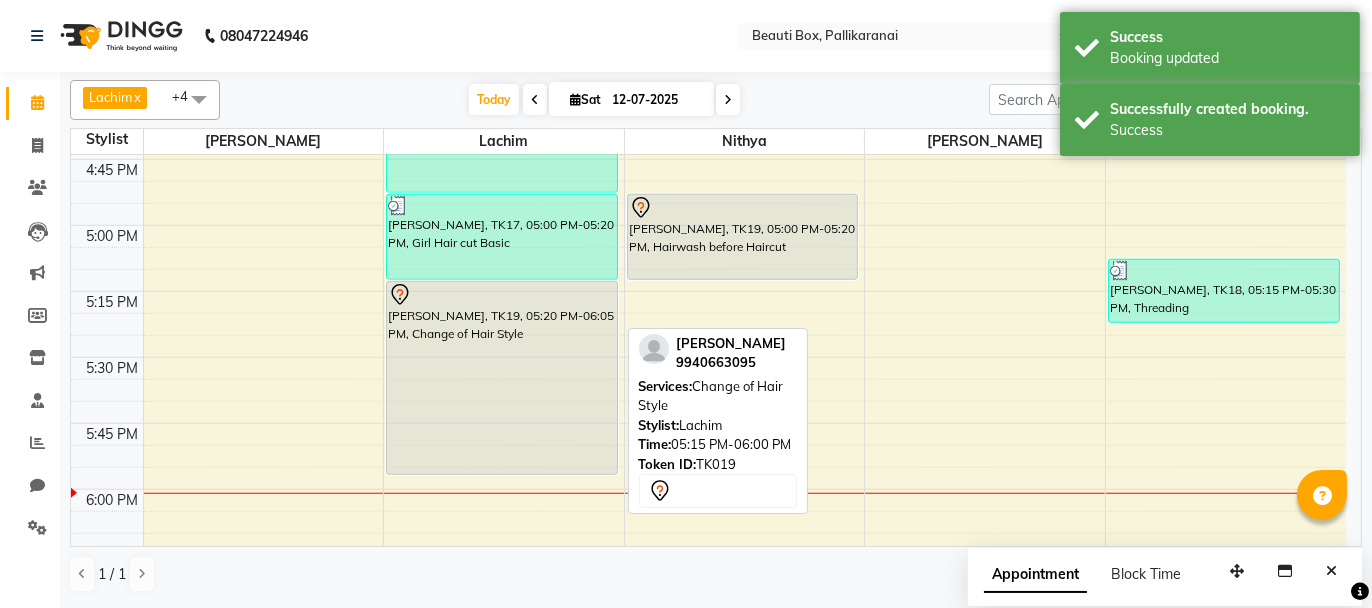 click on "[PERSON_NAME], TK19, 05:20 PM-06:05 PM, Change of Hair Style" at bounding box center (502, 378) 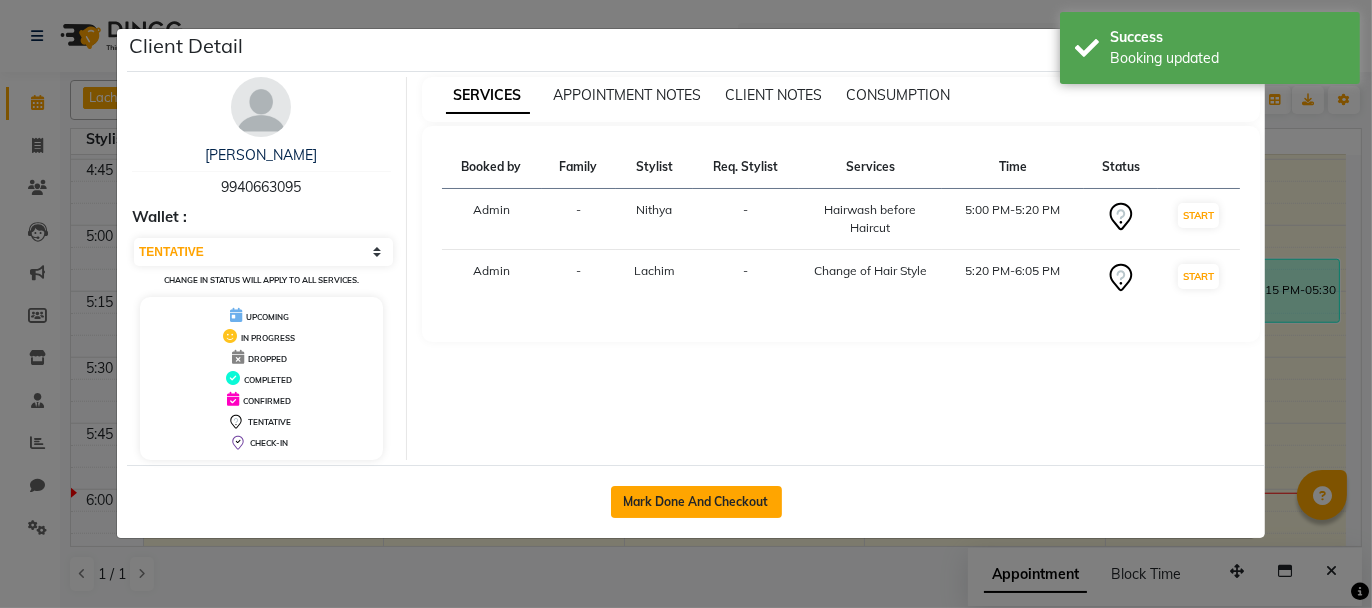 click on "Mark Done And Checkout" 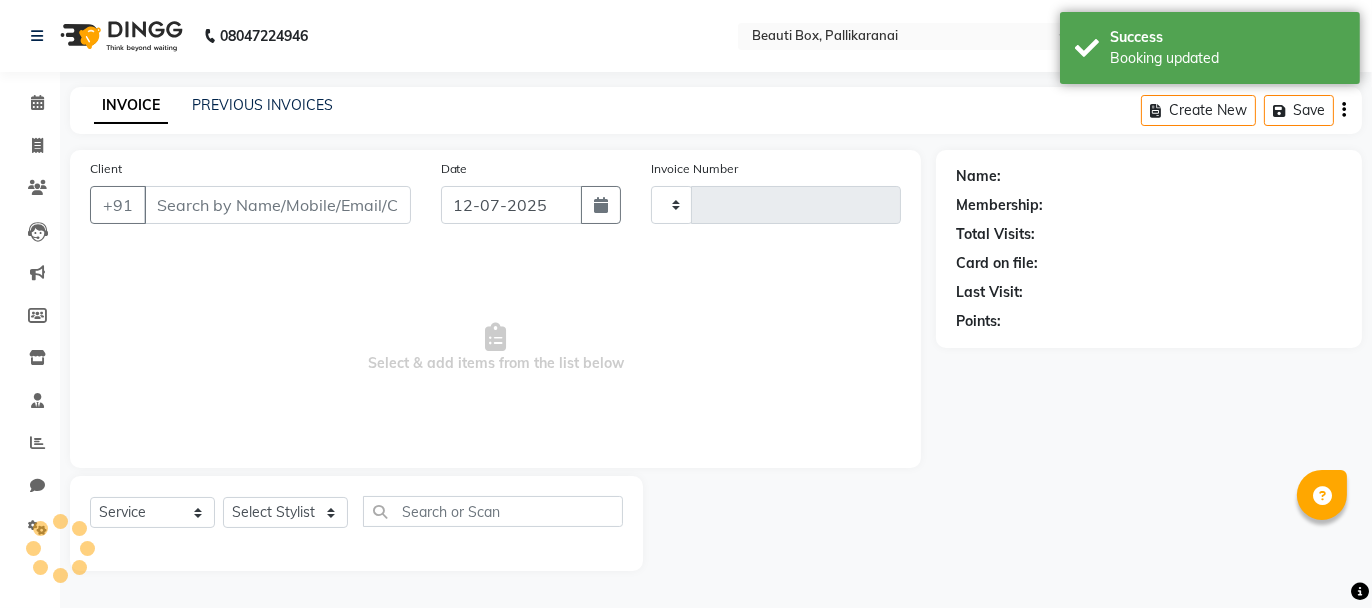 type on "1641" 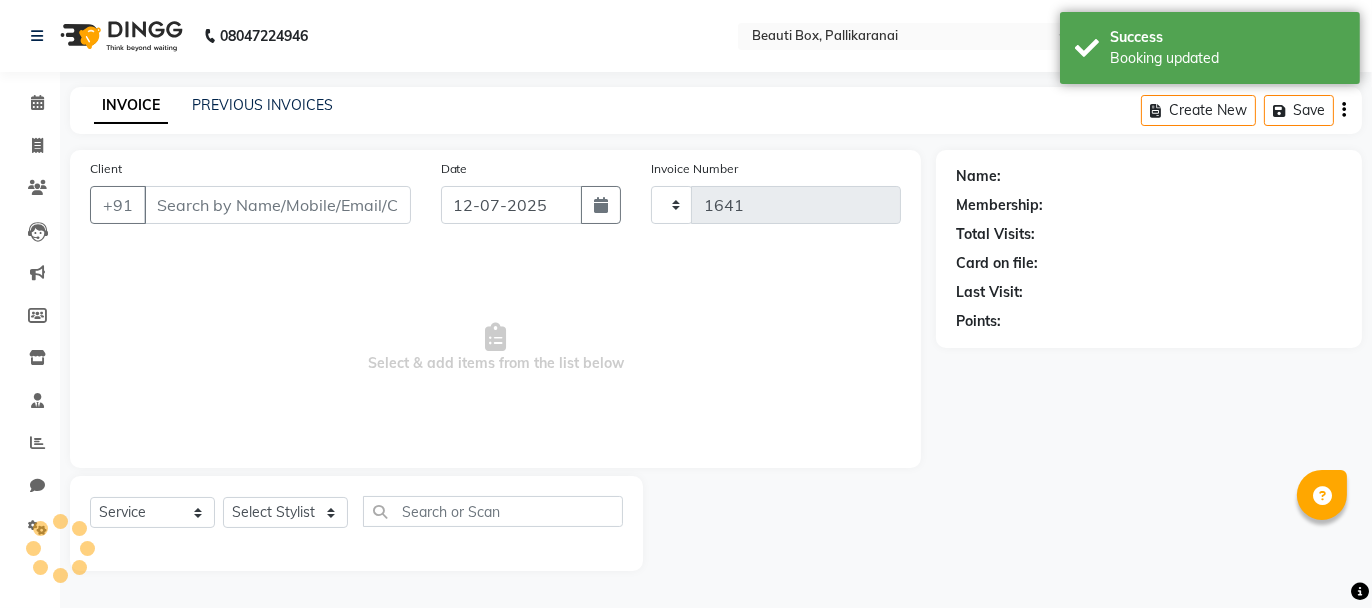 select on "11" 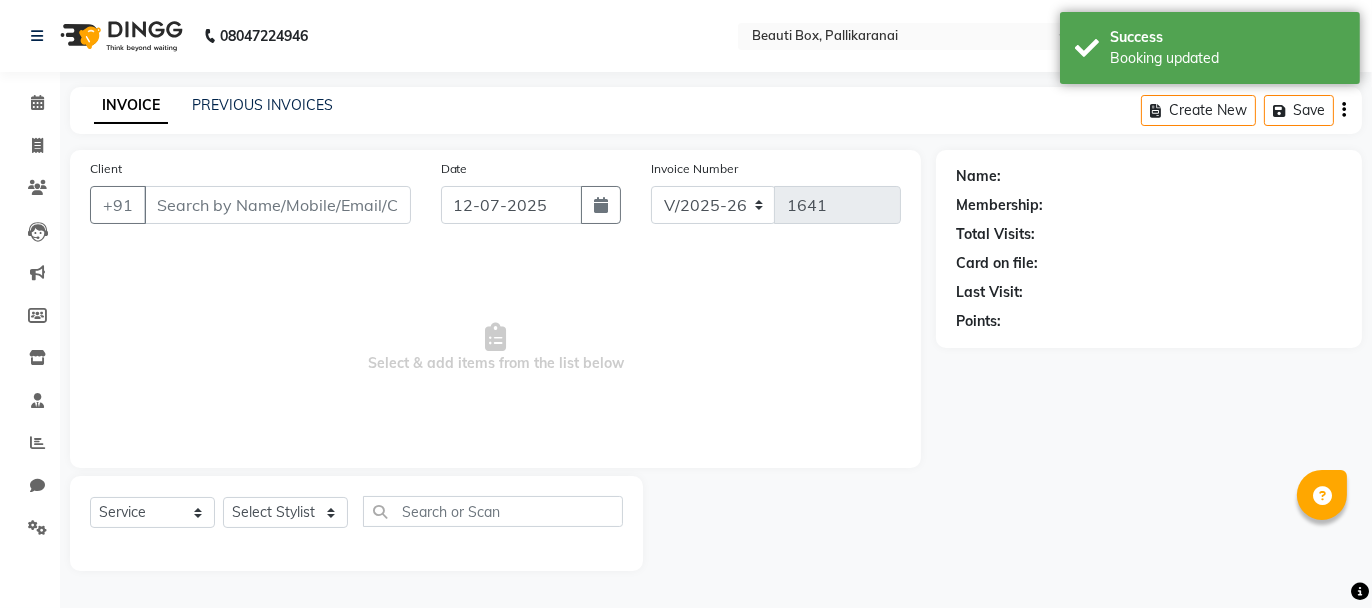type on "9940663095" 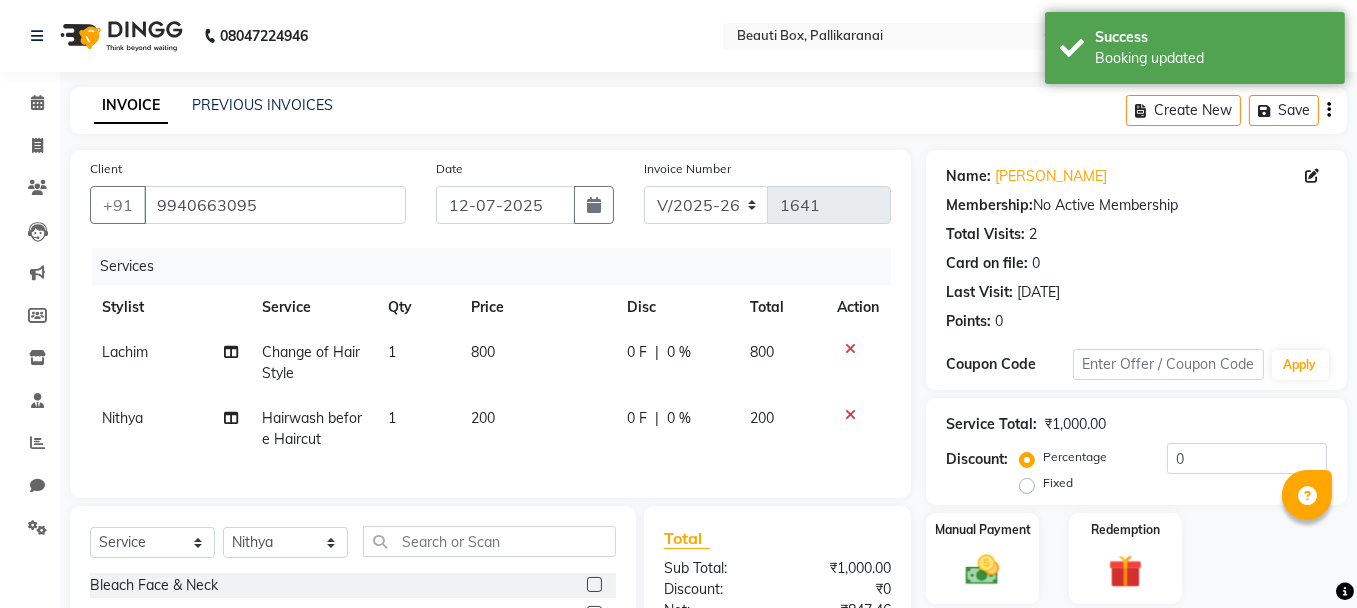 click on "800" 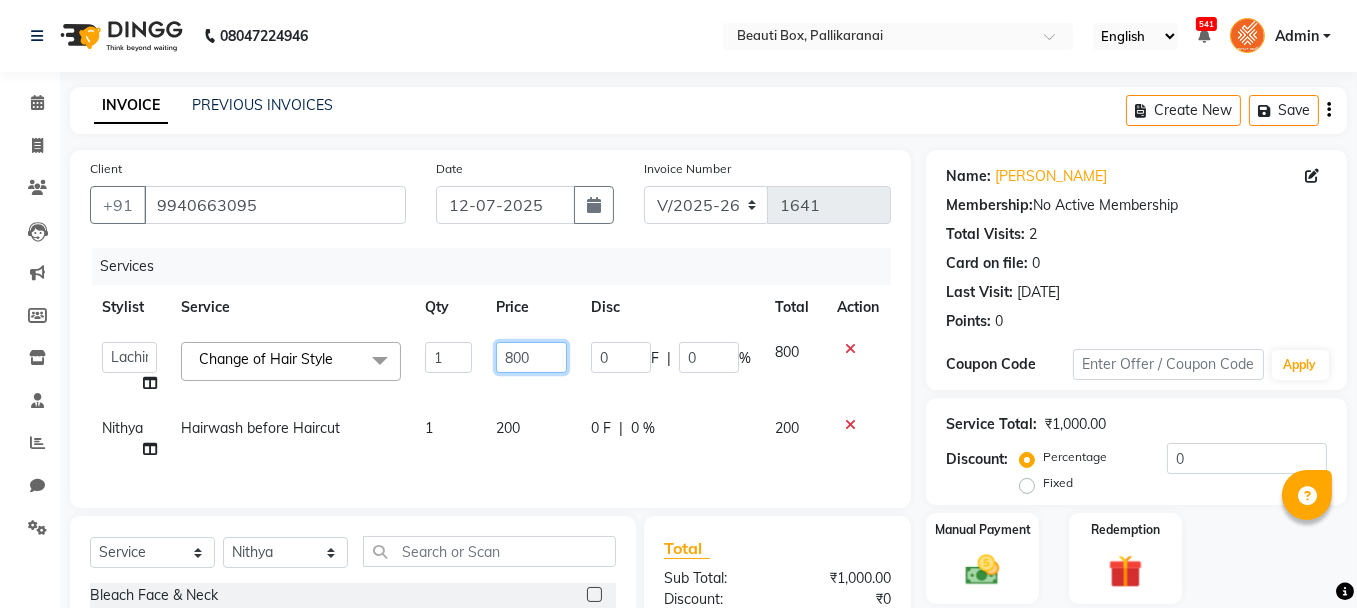 click on "800" 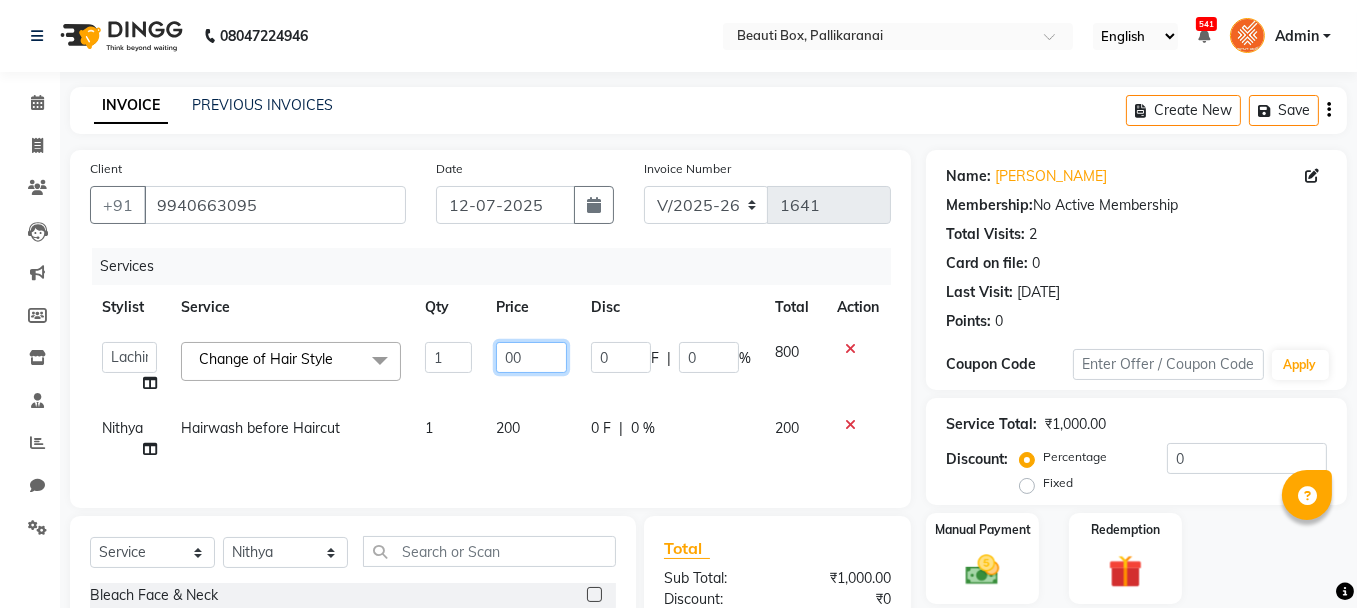 type on "600" 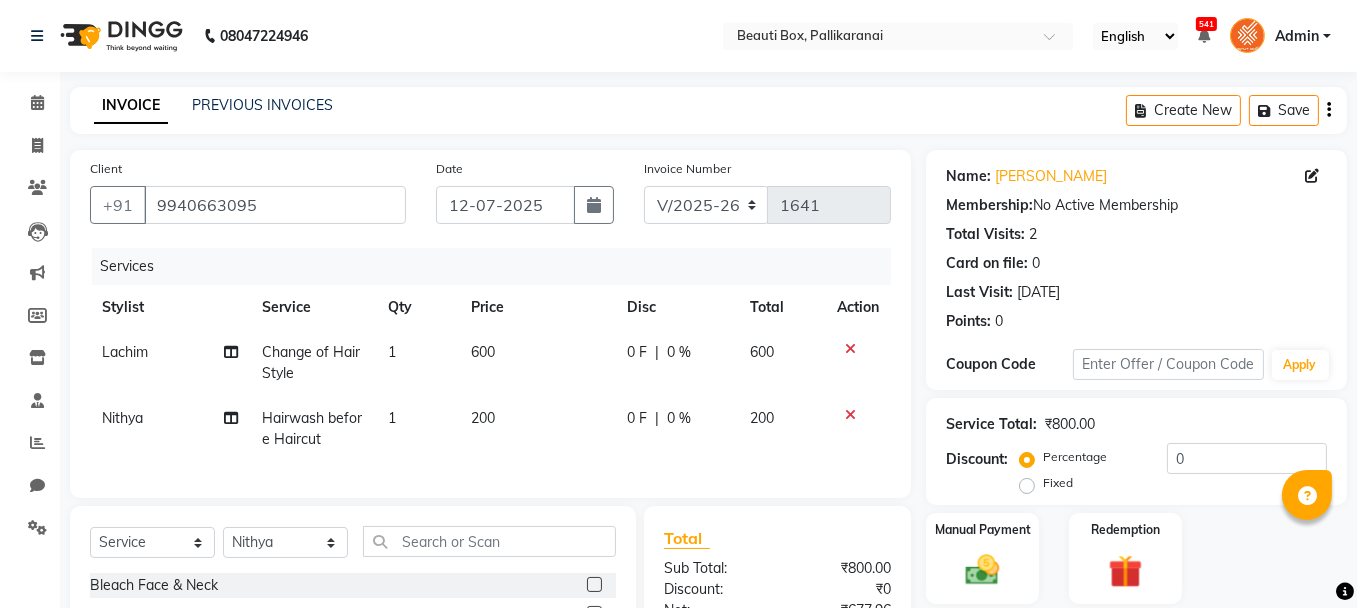 click on "200" 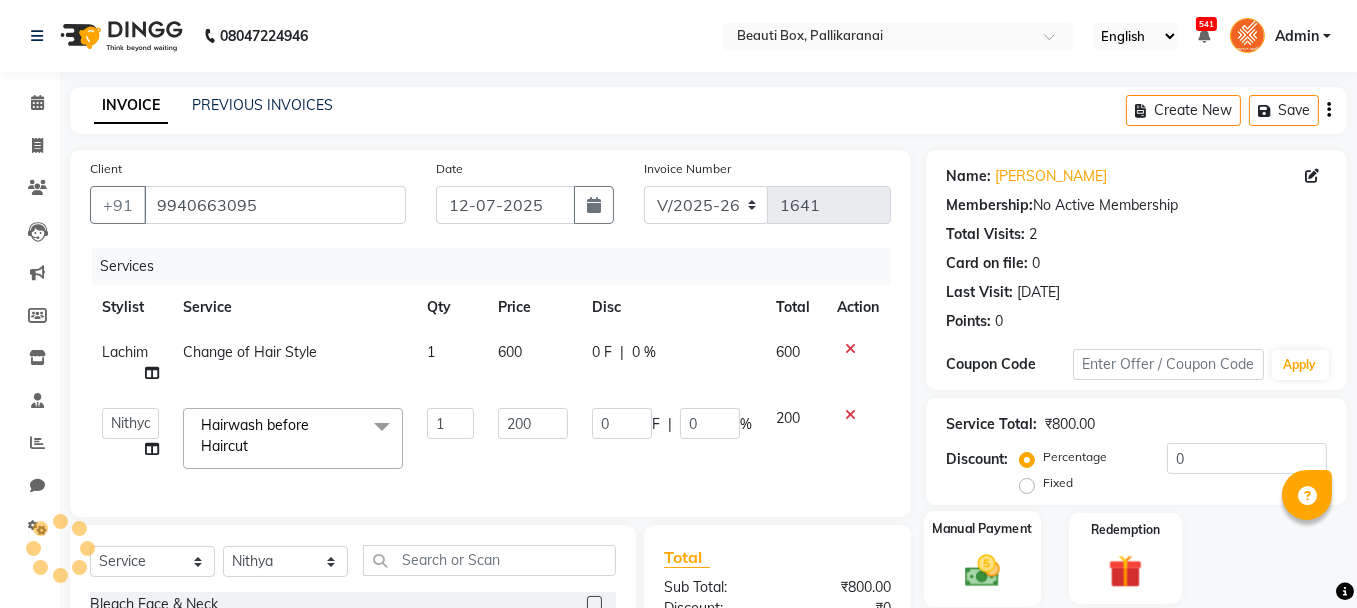 click 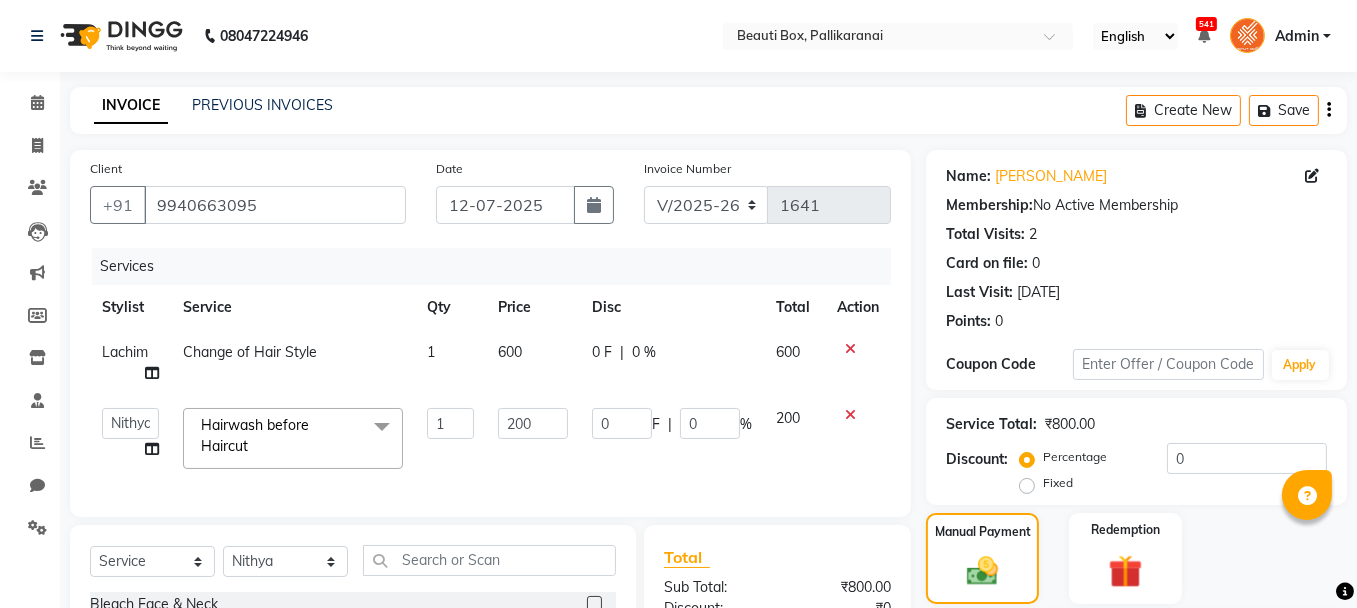 scroll, scrollTop: 255, scrollLeft: 0, axis: vertical 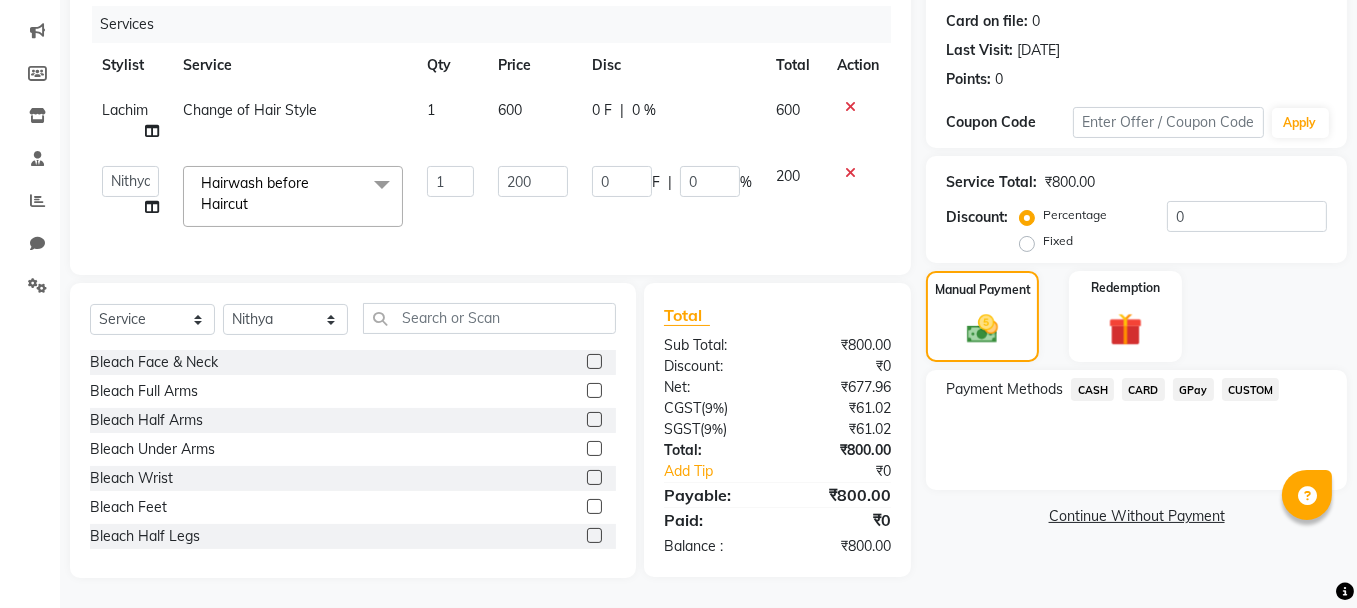 click on "GPay" 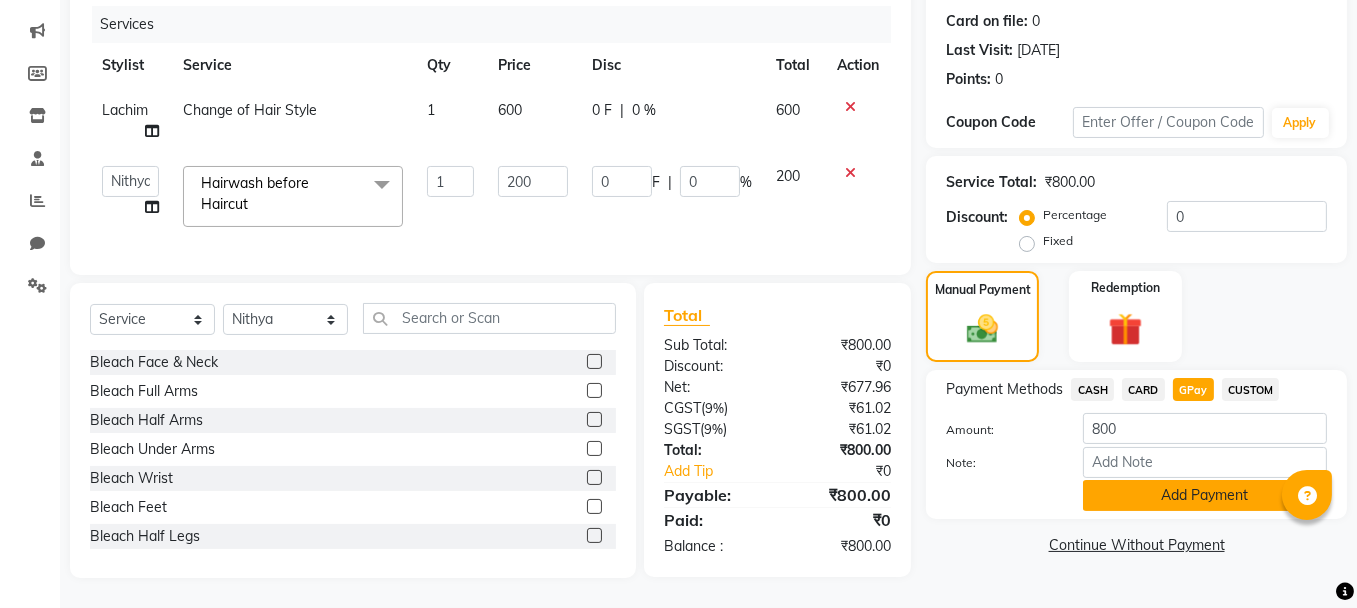 click on "Add Payment" 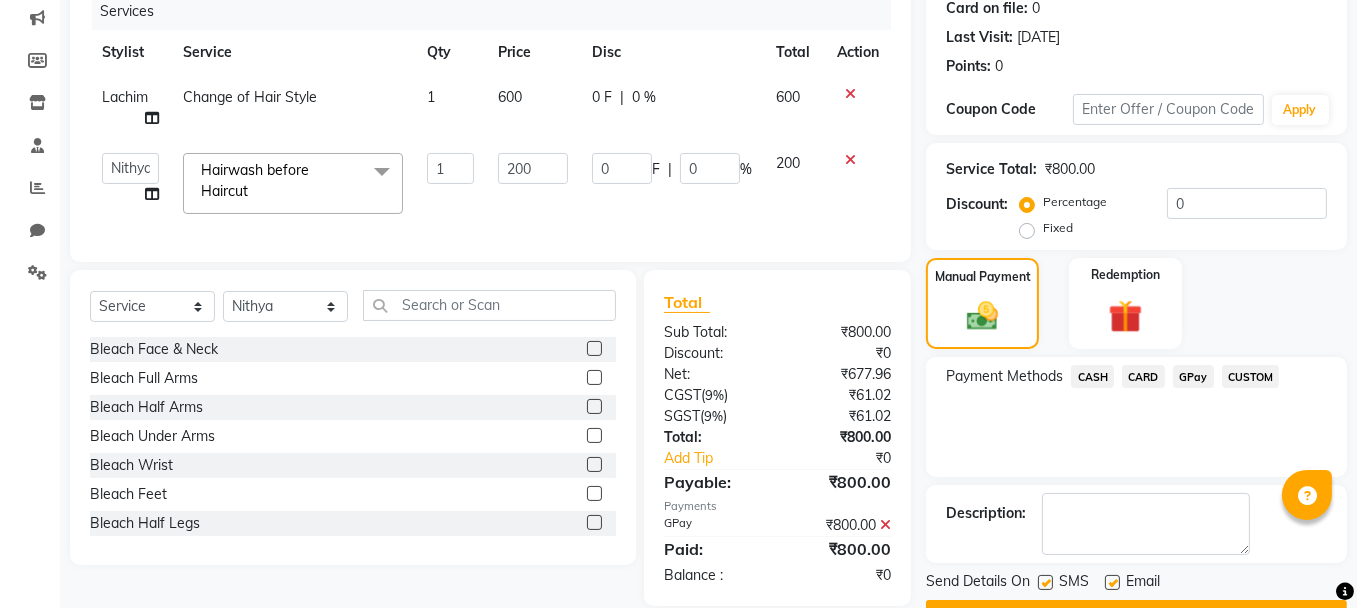 scroll, scrollTop: 305, scrollLeft: 0, axis: vertical 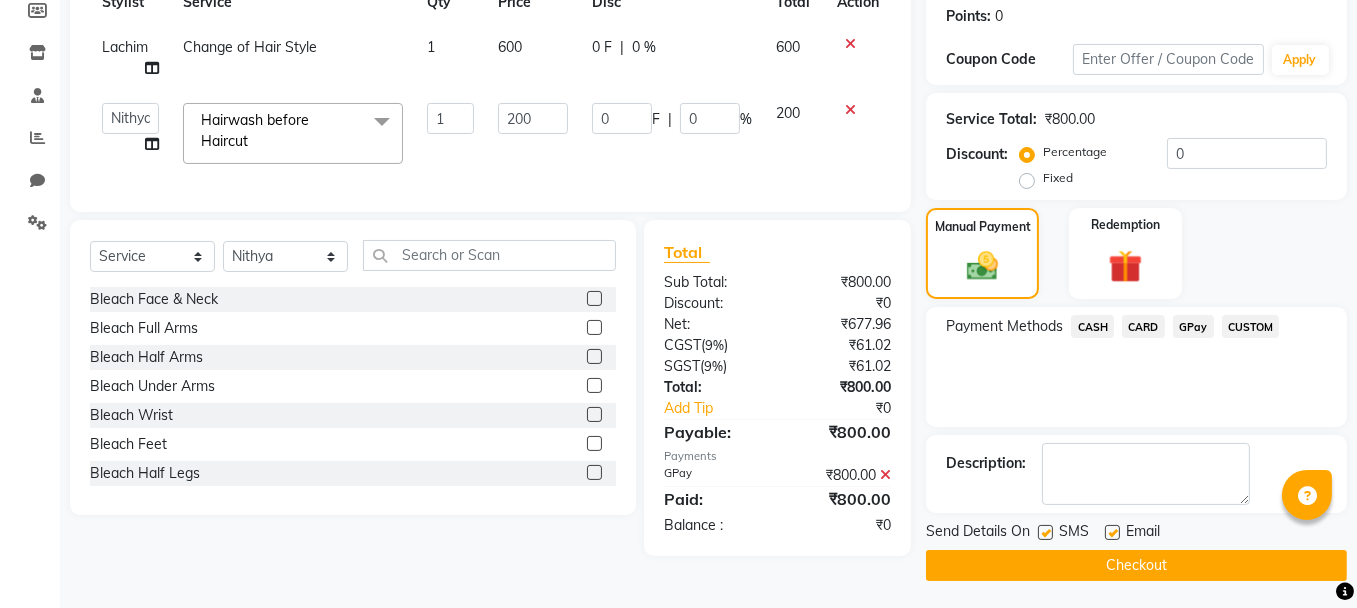 click on "Checkout" 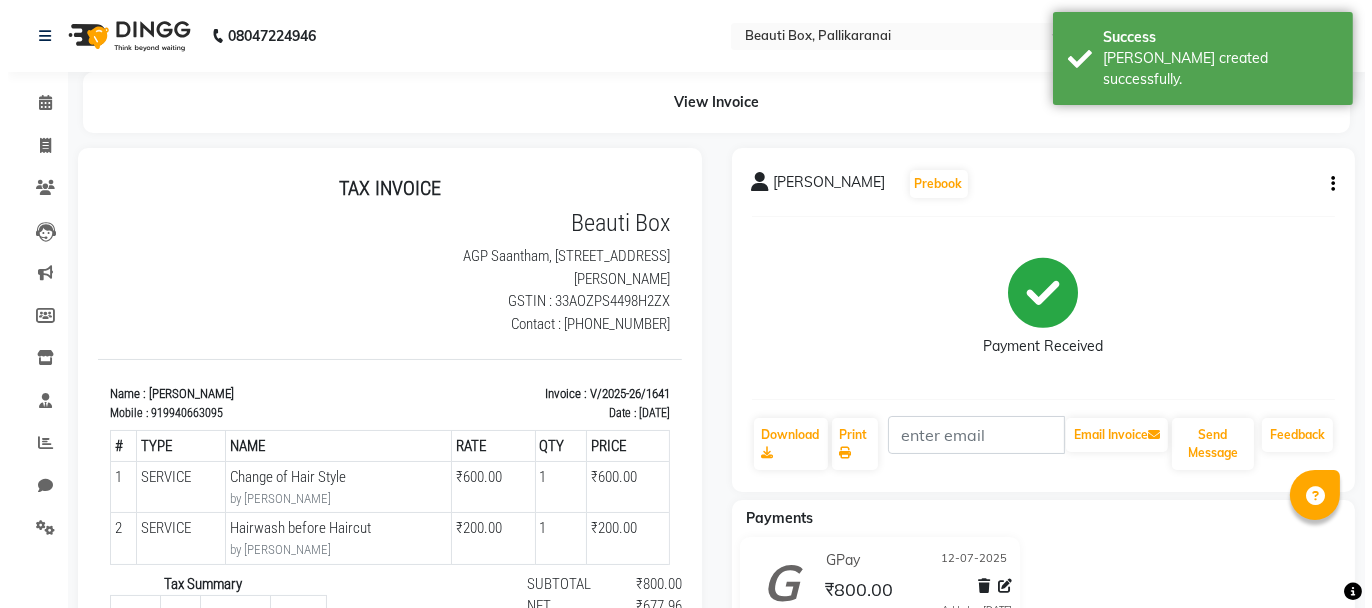 scroll, scrollTop: 0, scrollLeft: 0, axis: both 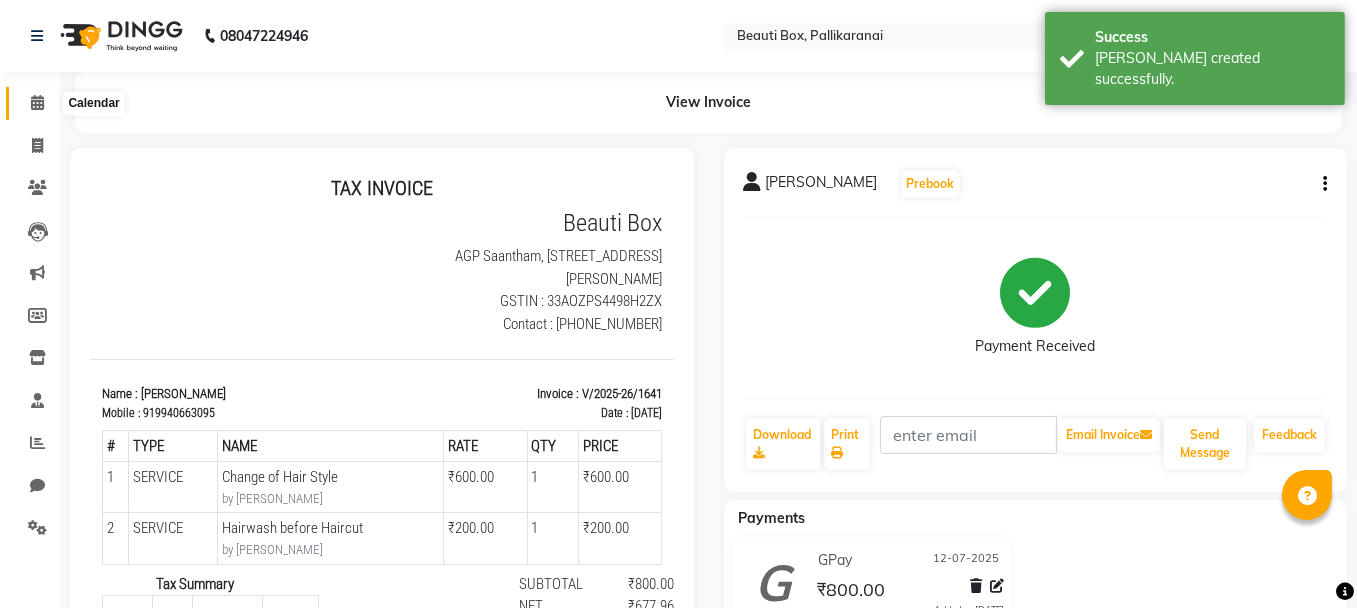 click 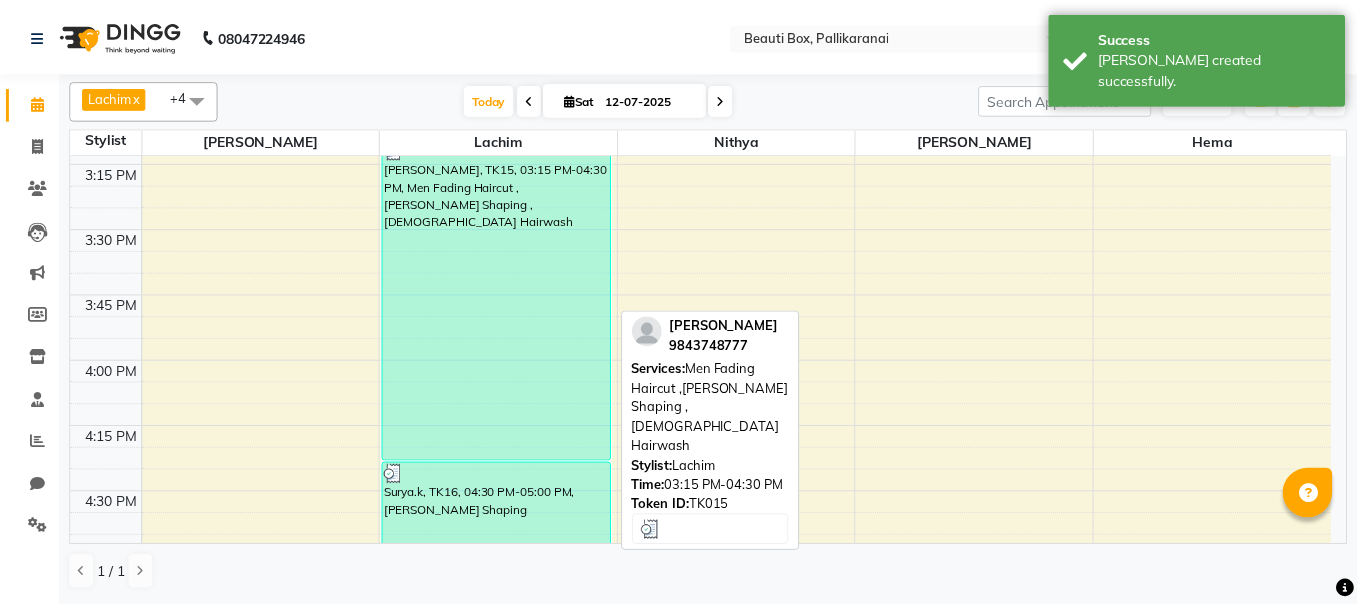 scroll, scrollTop: 2205, scrollLeft: 0, axis: vertical 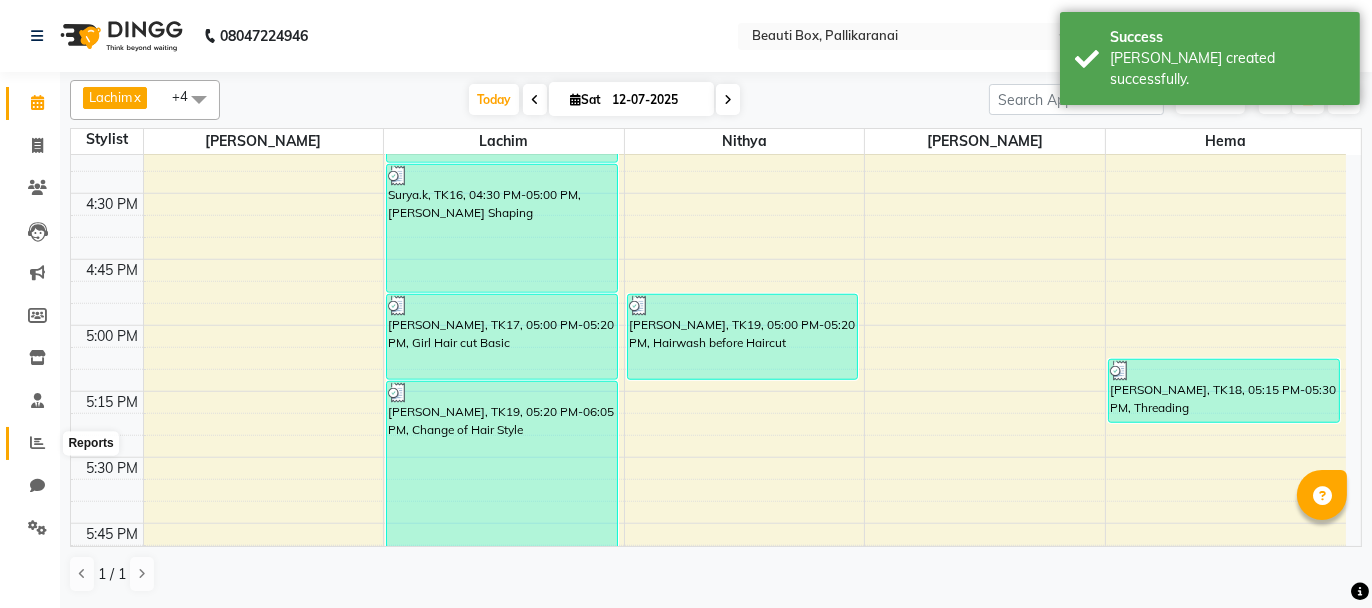 click 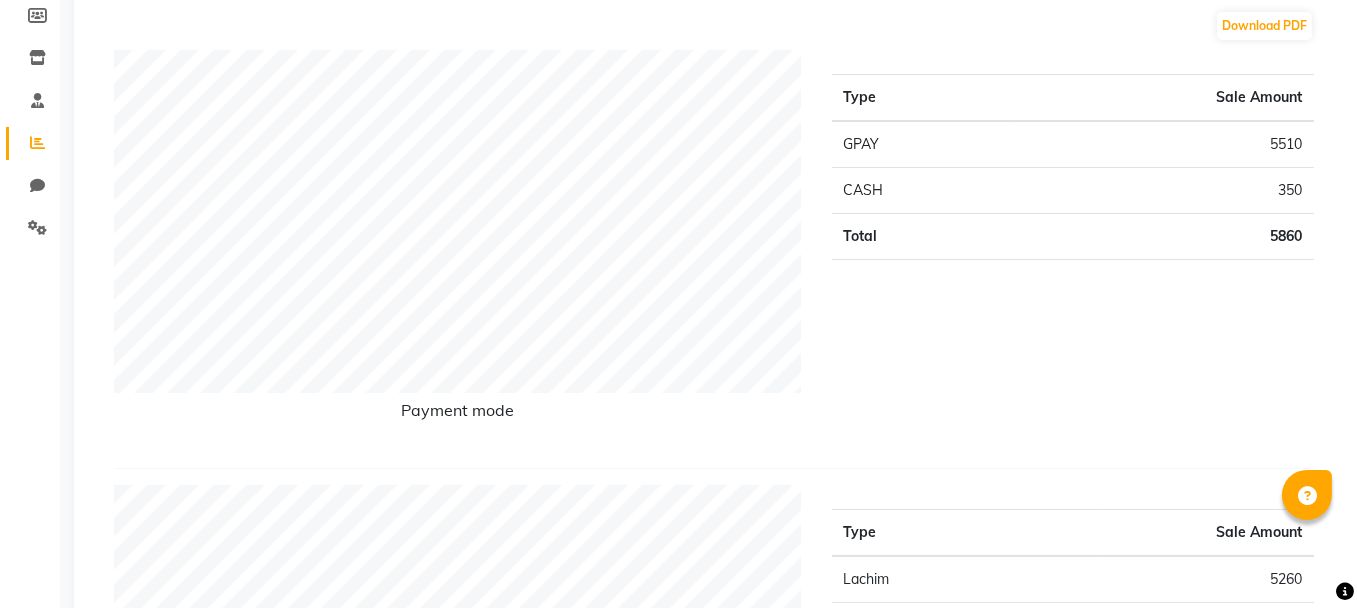 scroll, scrollTop: 200, scrollLeft: 0, axis: vertical 